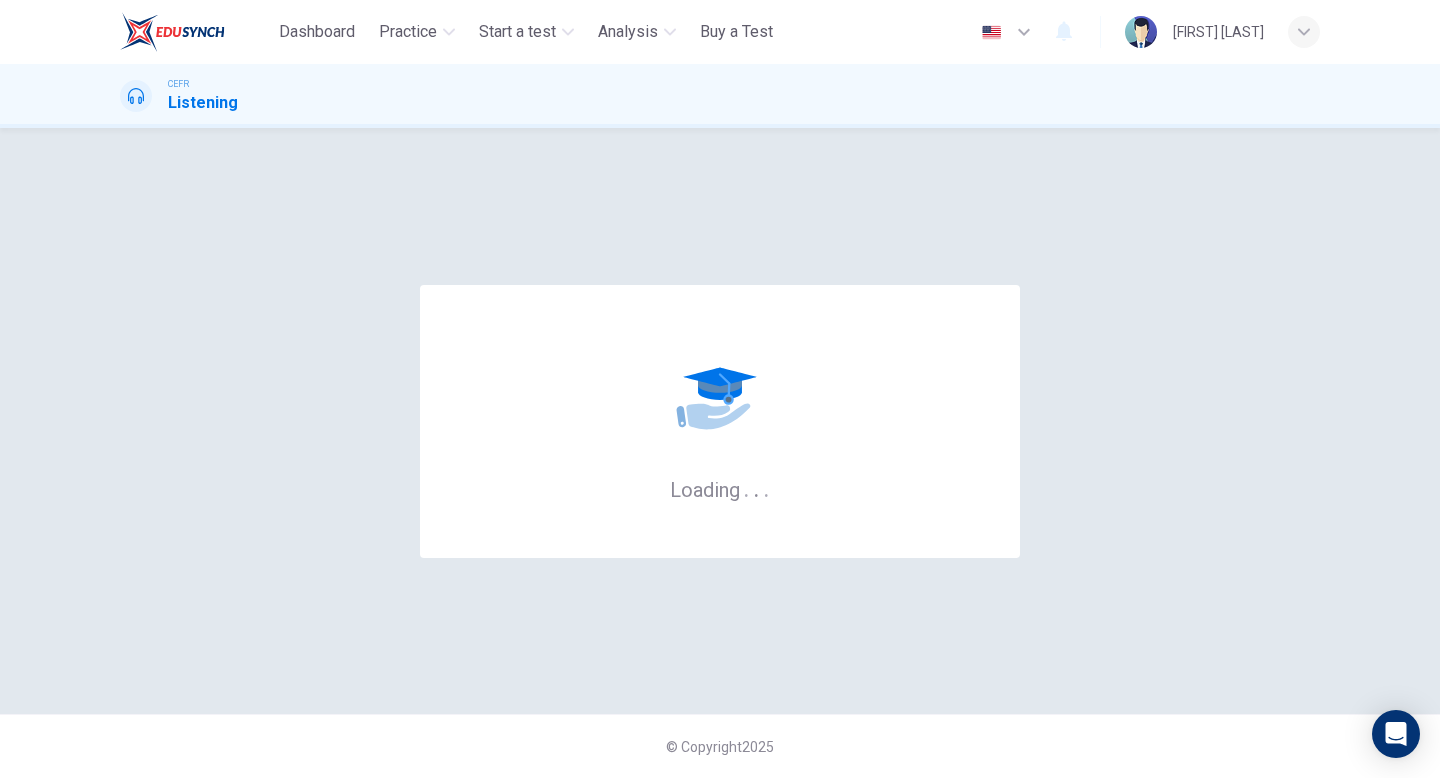 scroll, scrollTop: 0, scrollLeft: 0, axis: both 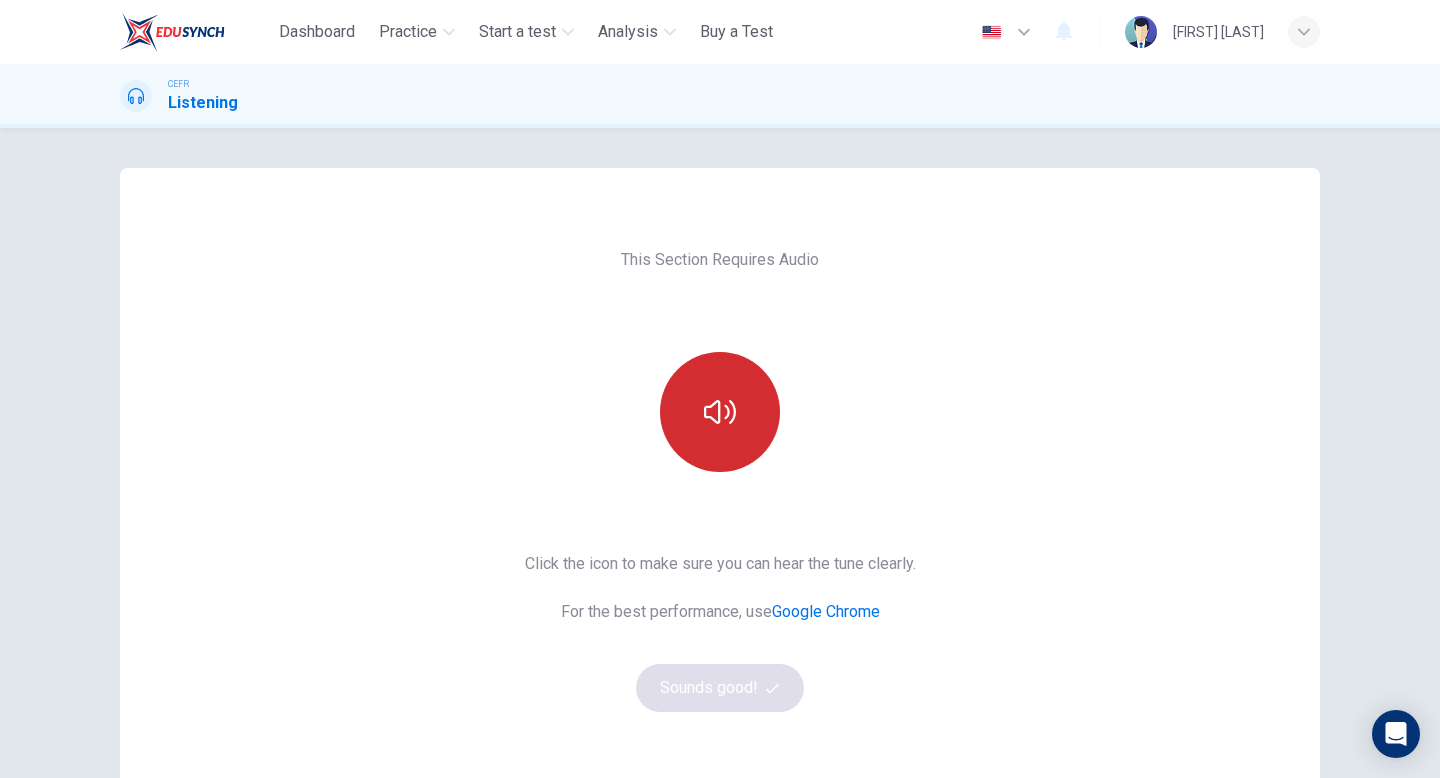 click at bounding box center (720, 412) 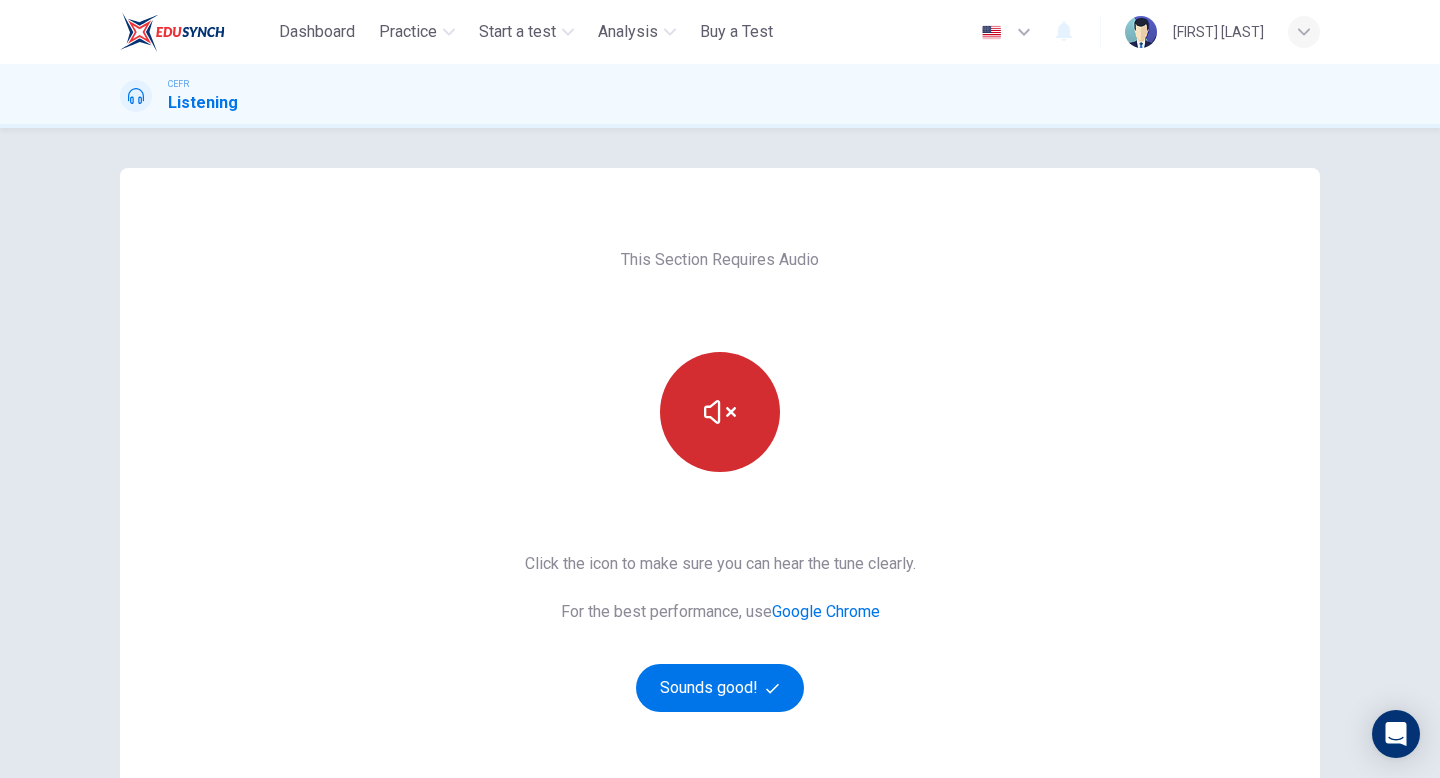 click at bounding box center (720, 412) 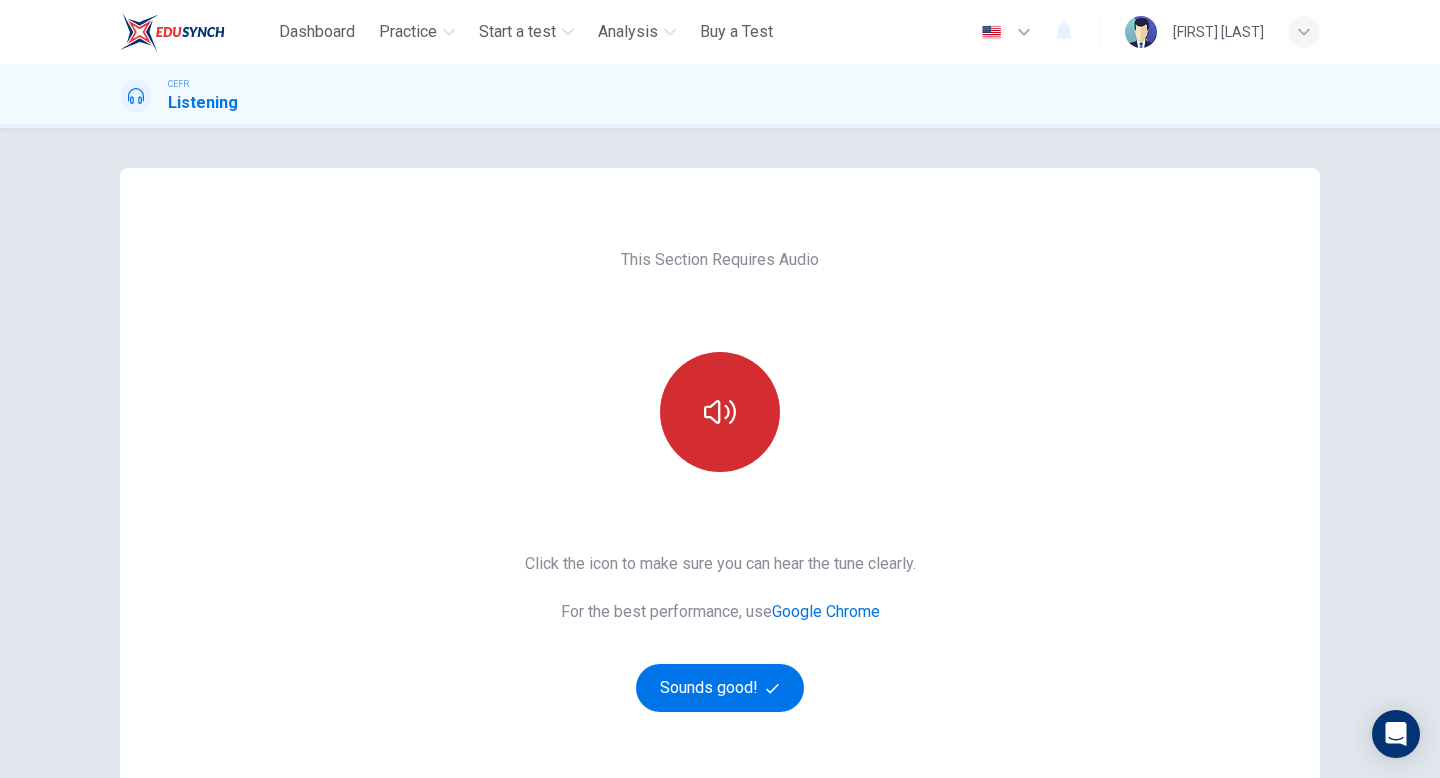 click at bounding box center [720, 412] 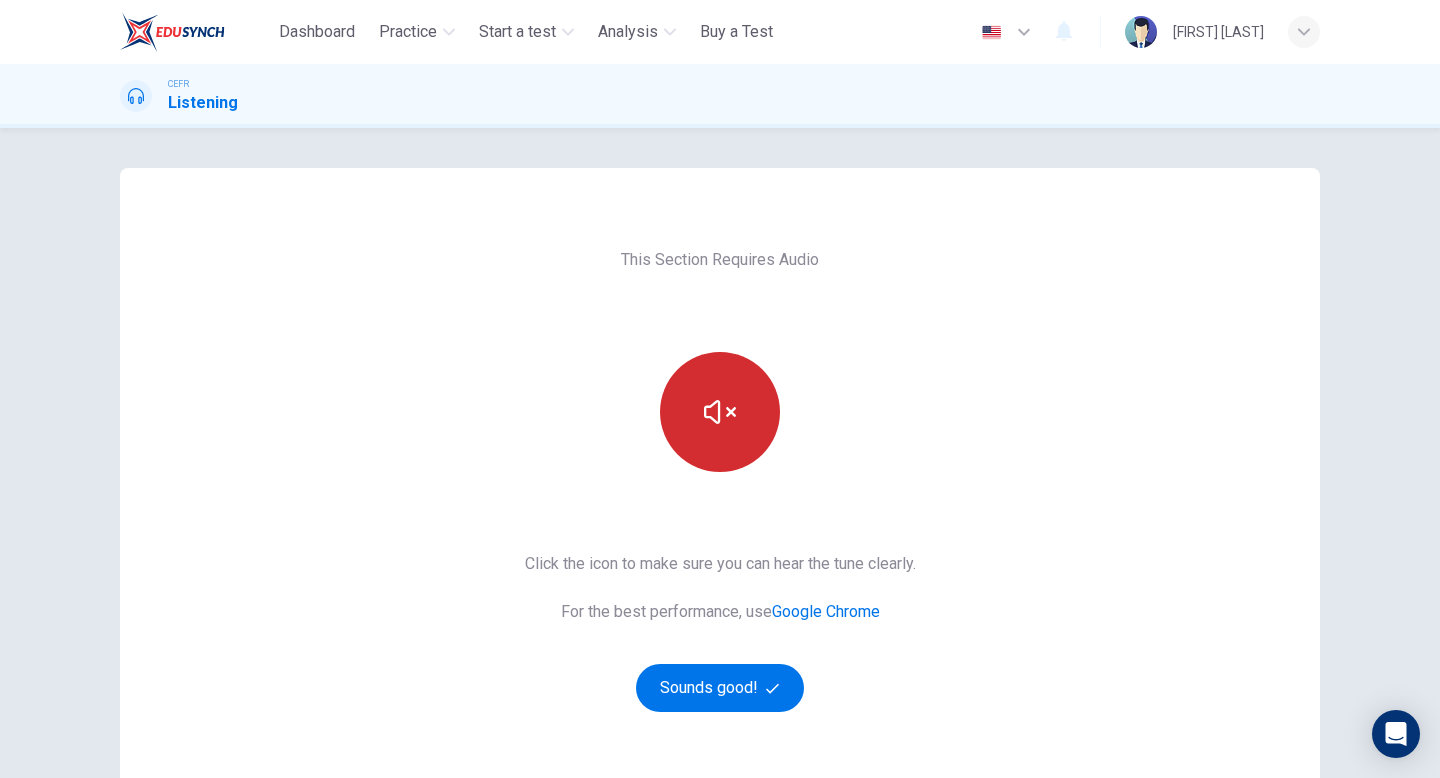 click at bounding box center [720, 412] 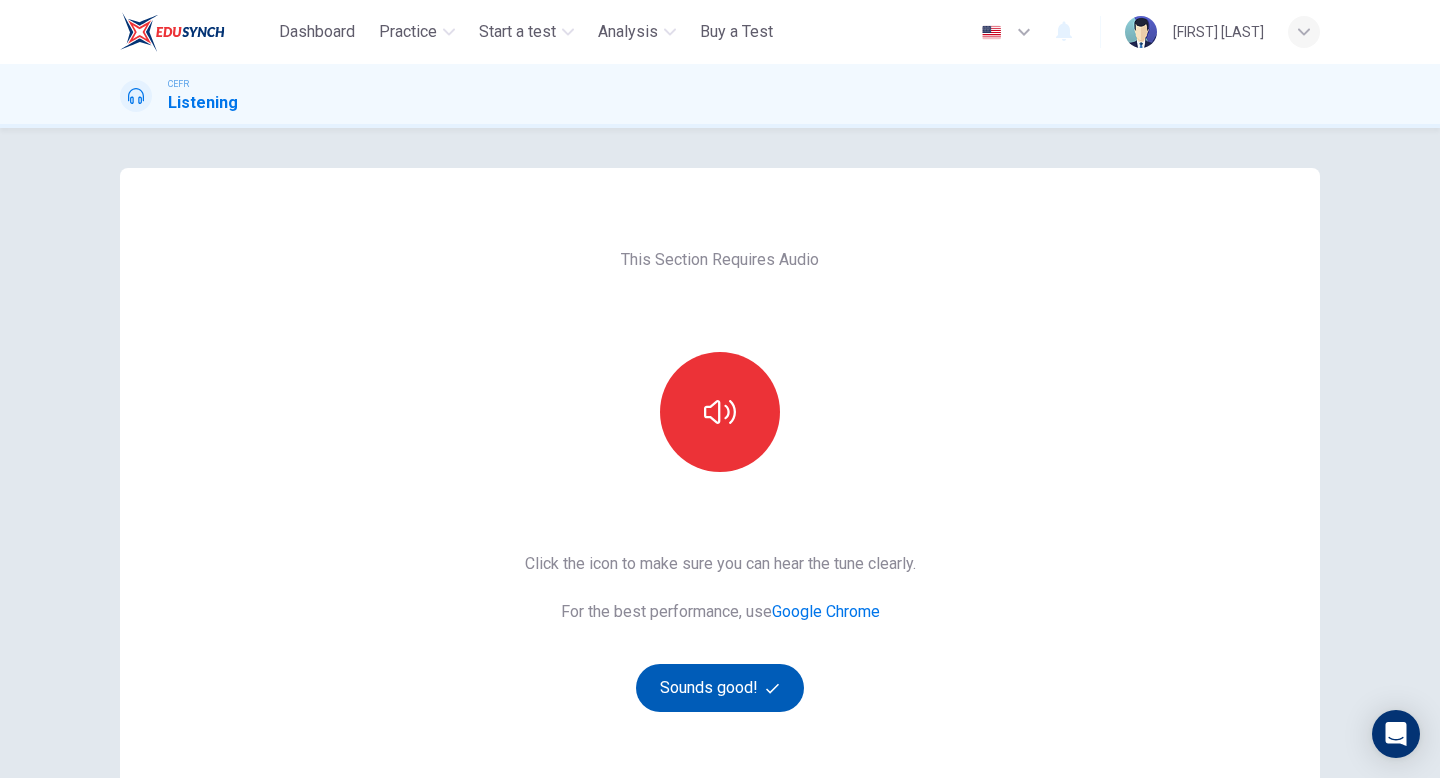 click on "Sounds good!" at bounding box center (720, 688) 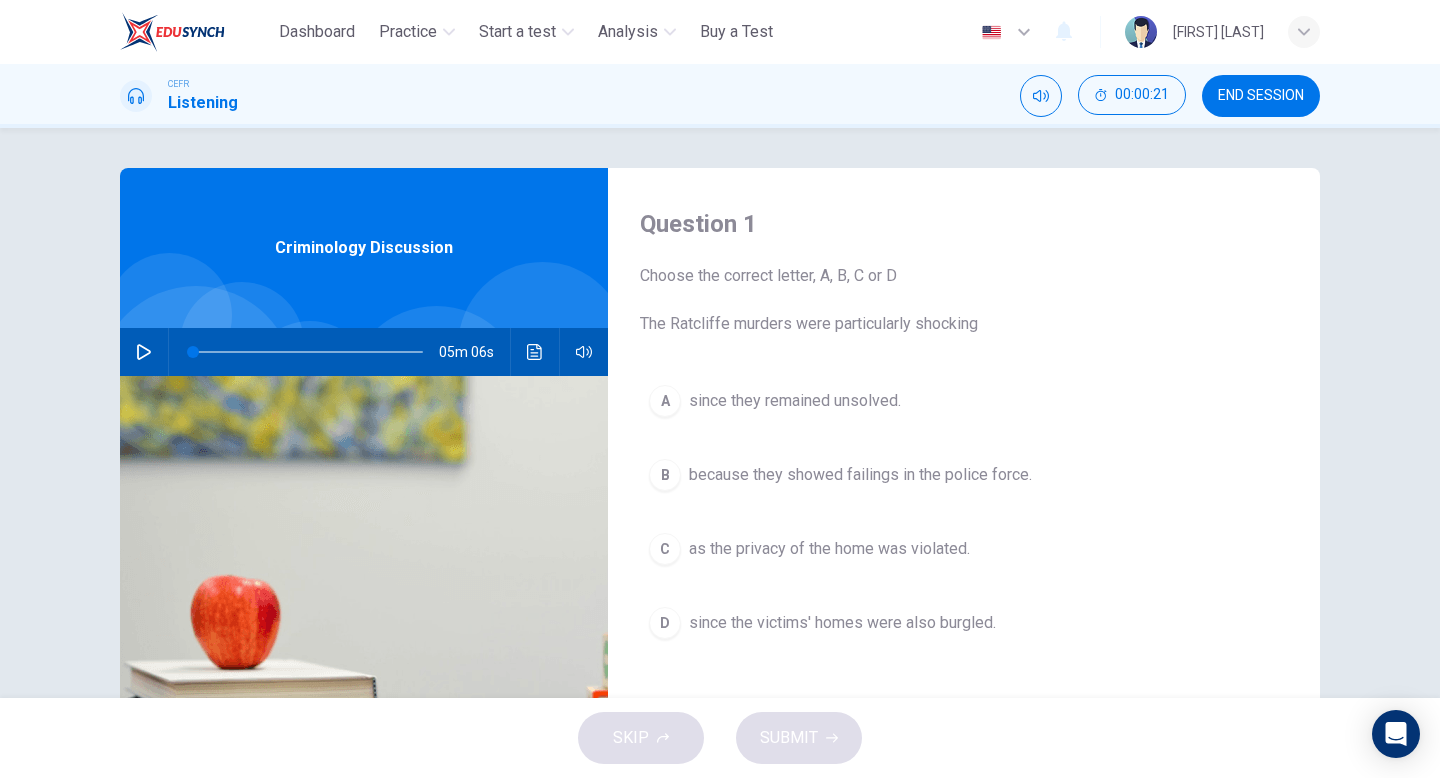 click at bounding box center (144, 352) 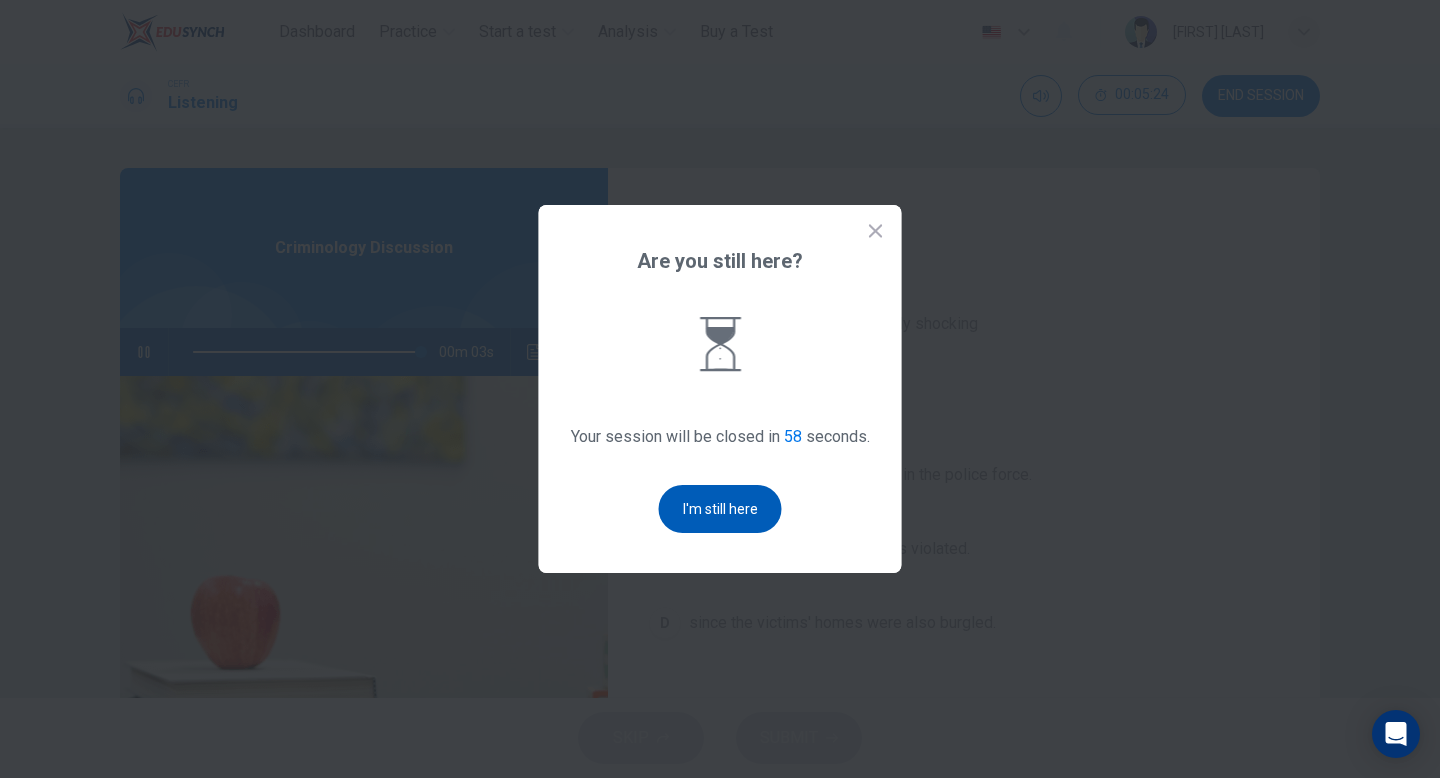 click on "I'm still here" at bounding box center [720, 509] 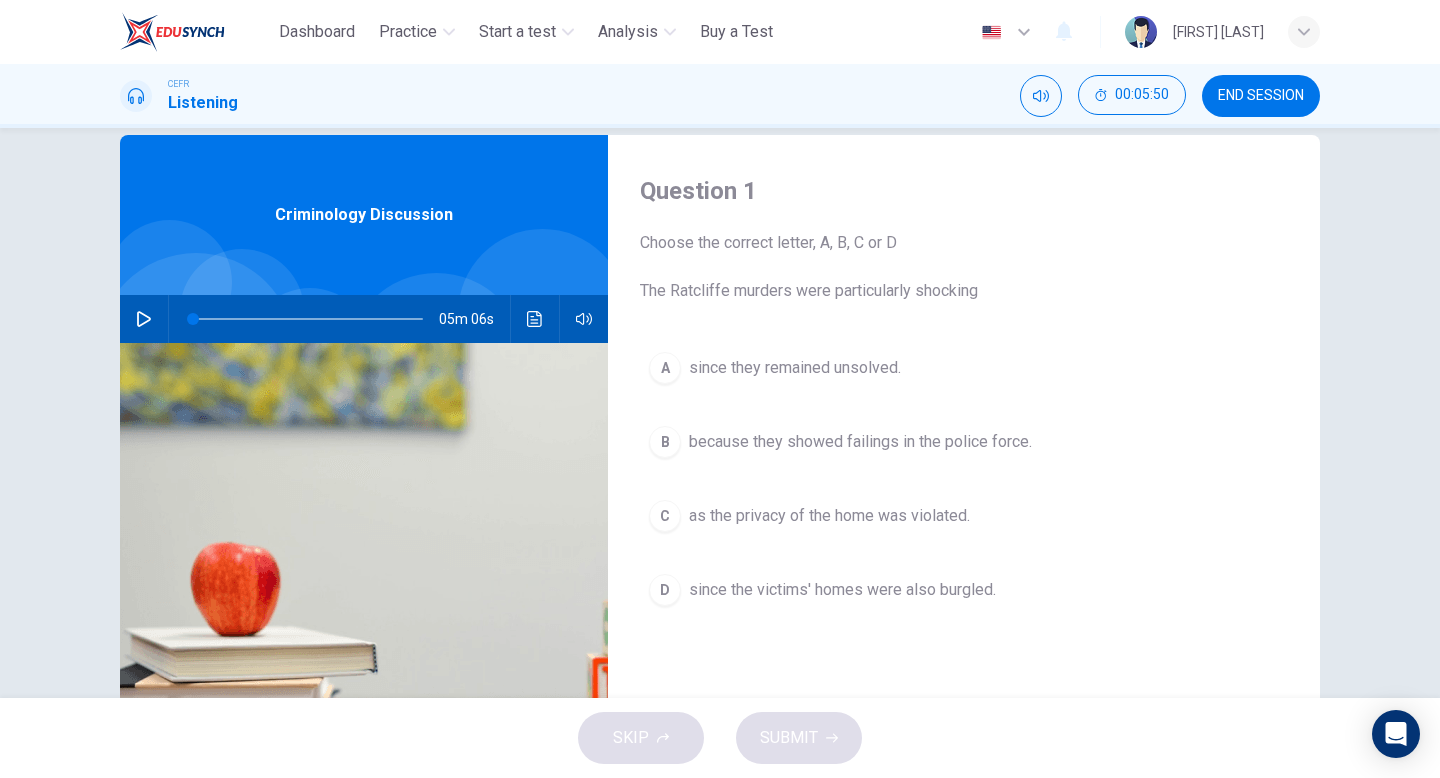 scroll, scrollTop: 44, scrollLeft: 0, axis: vertical 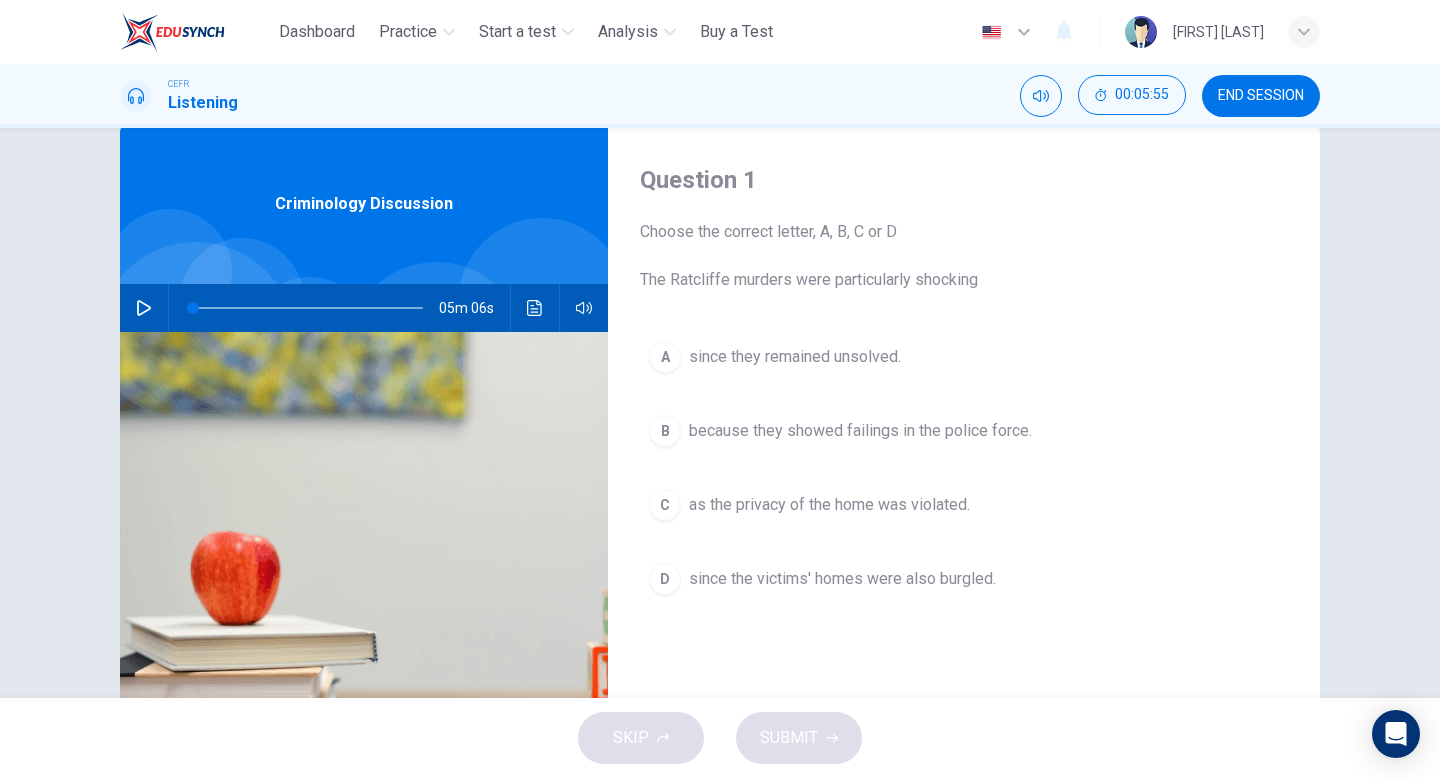click on "D" at bounding box center [665, 357] 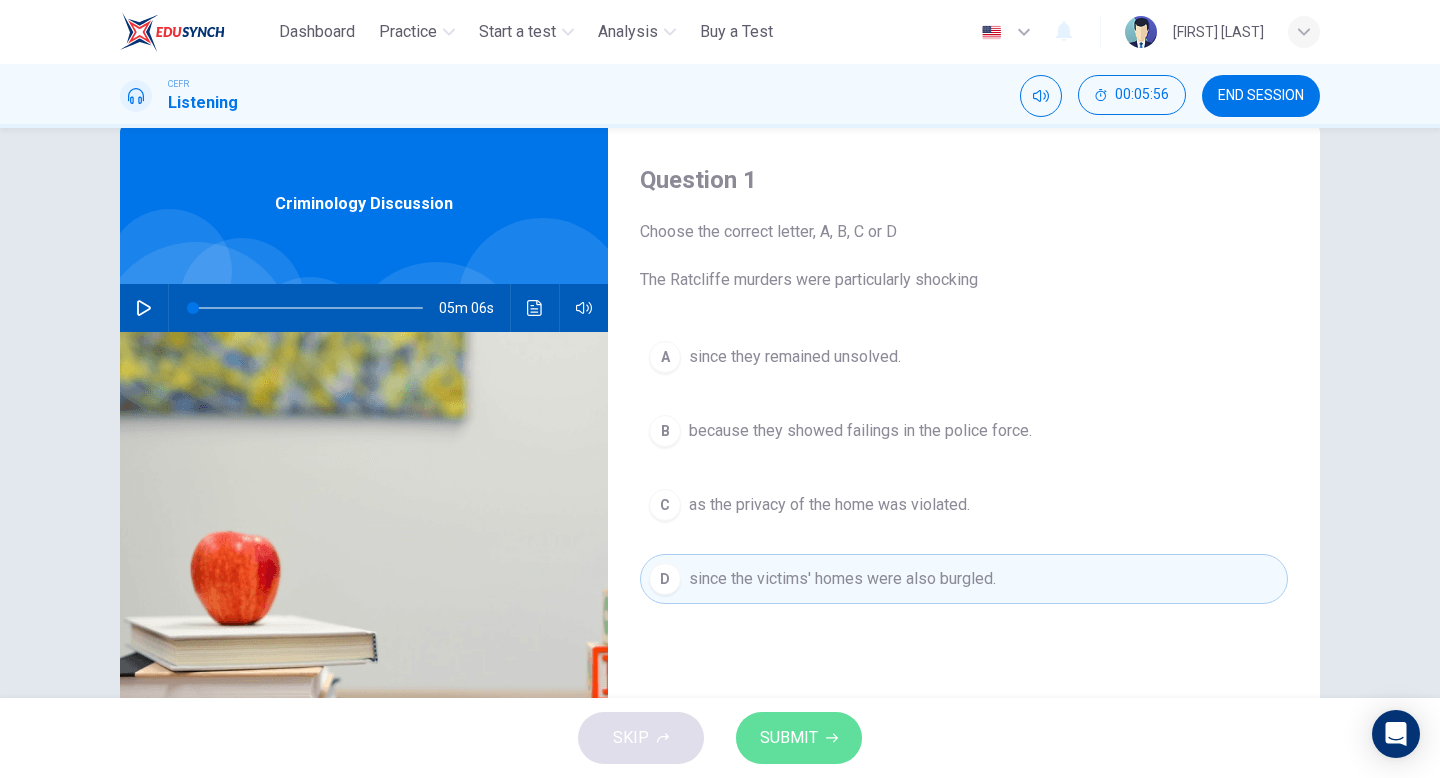 click on "SUBMIT" at bounding box center (789, 738) 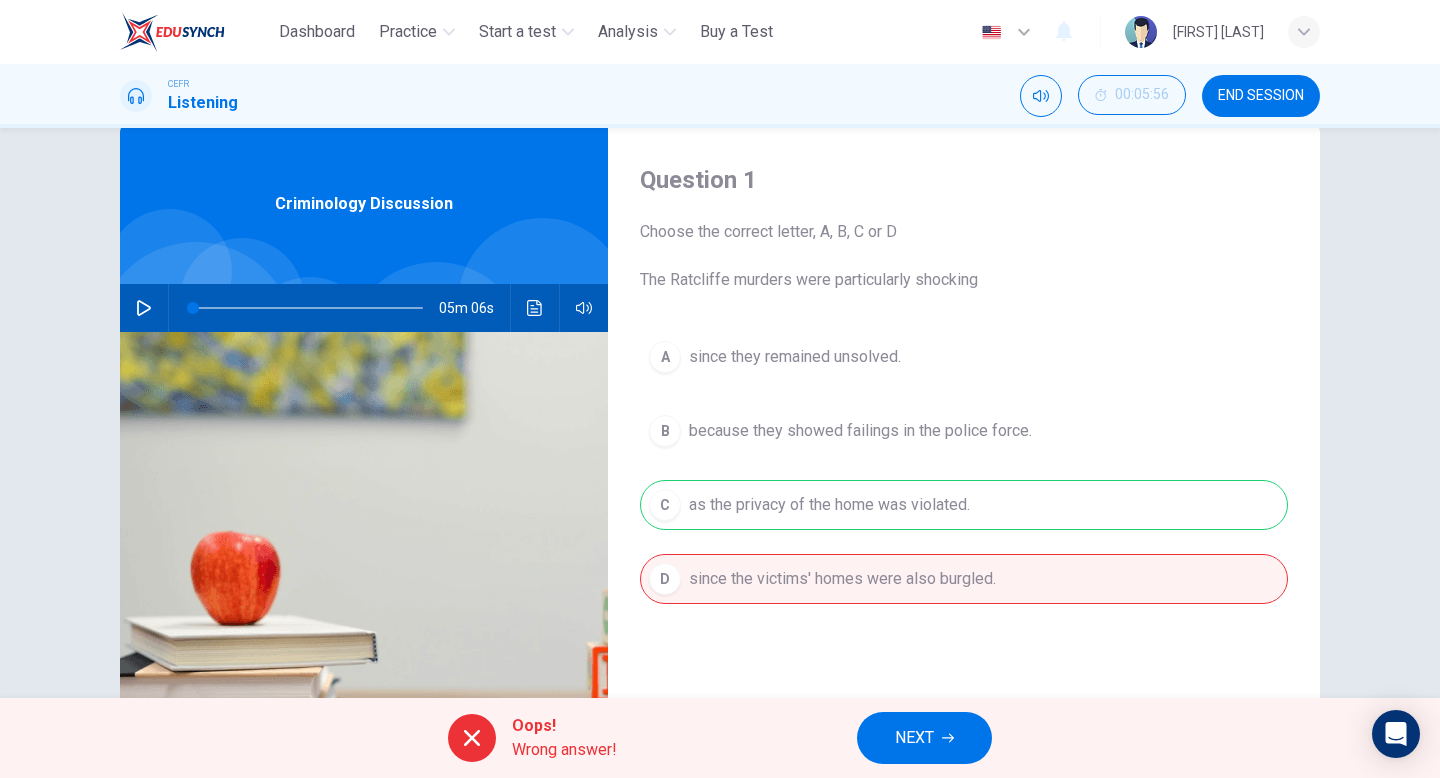 click on "NEXT" at bounding box center (914, 738) 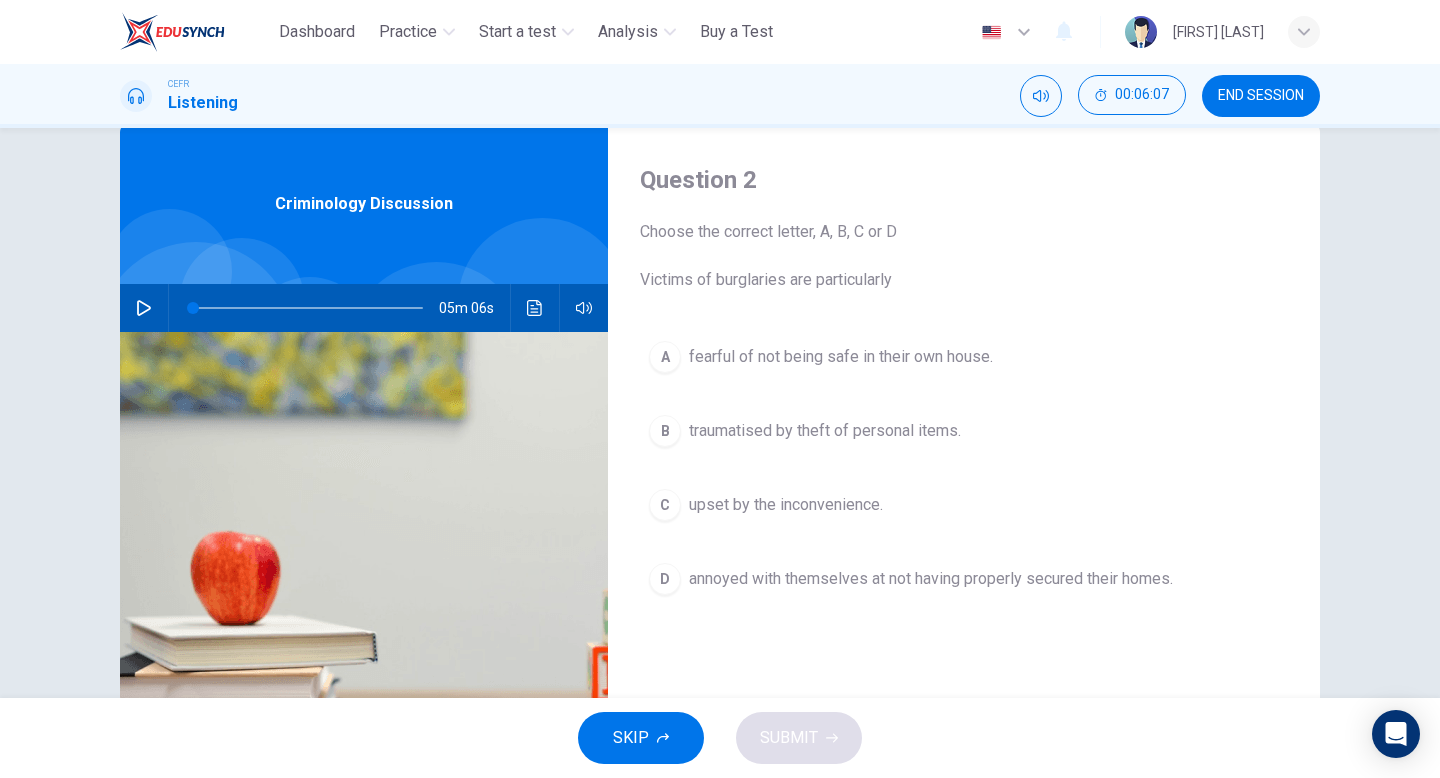 click on "fearful of not being safe in their own house." at bounding box center (841, 357) 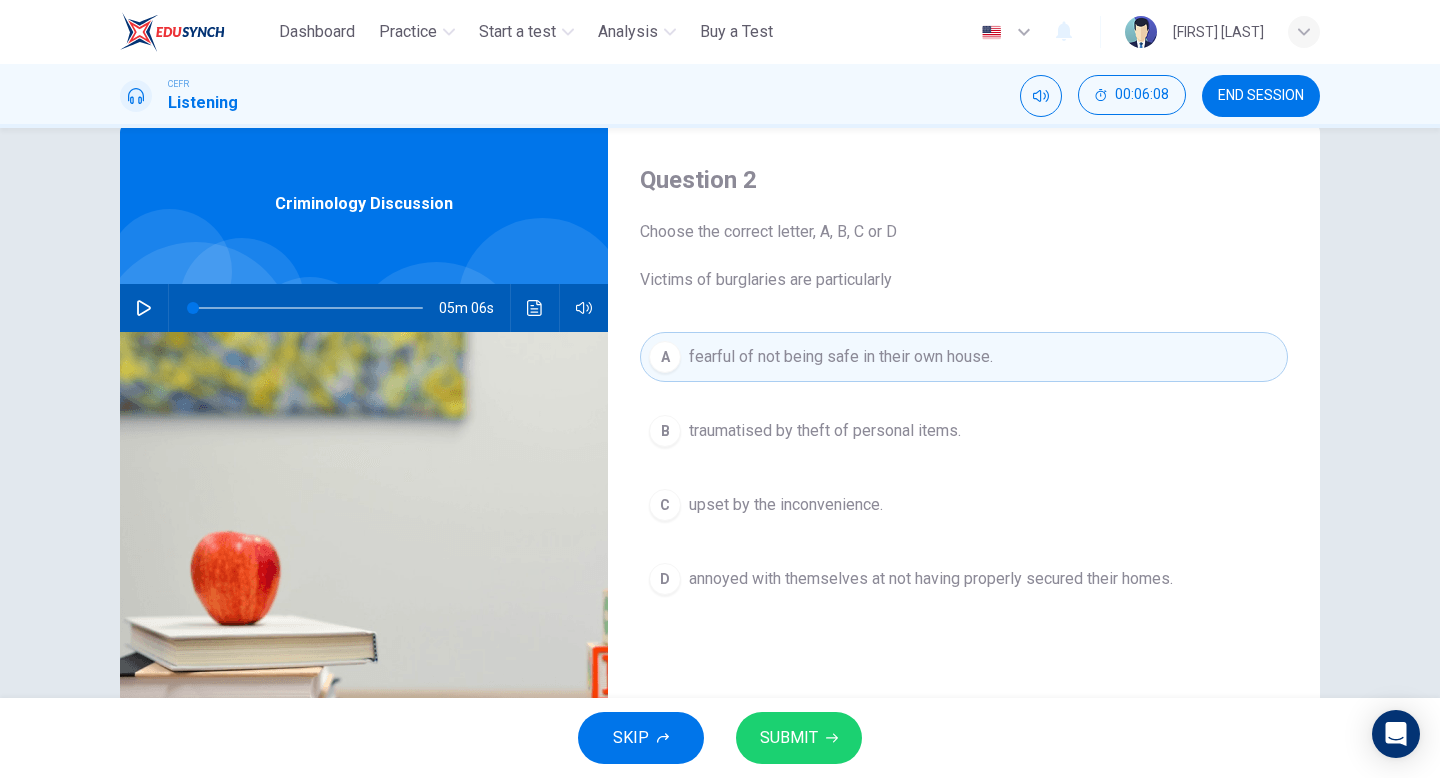 click on "SKIP SUBMIT" at bounding box center (720, 738) 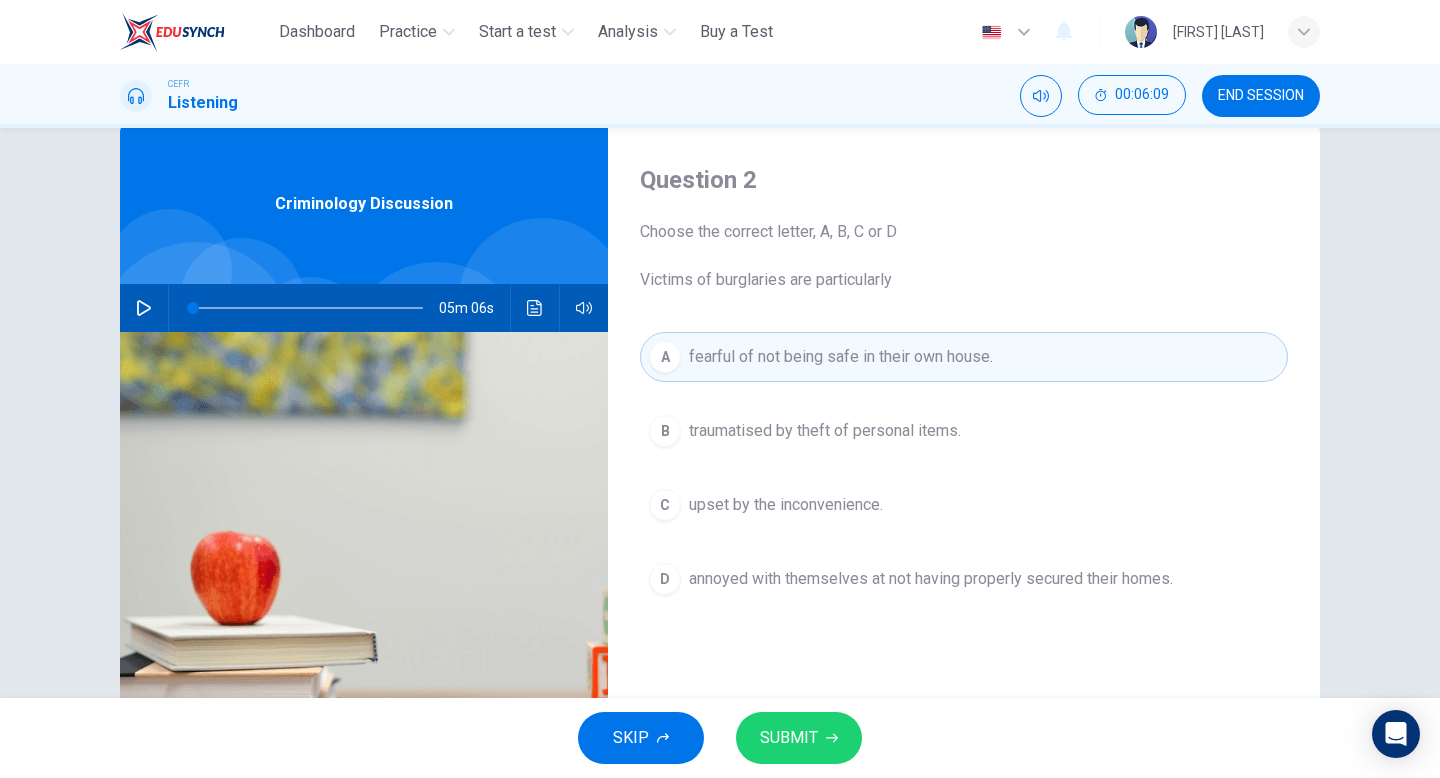 click on "SUBMIT" at bounding box center [799, 738] 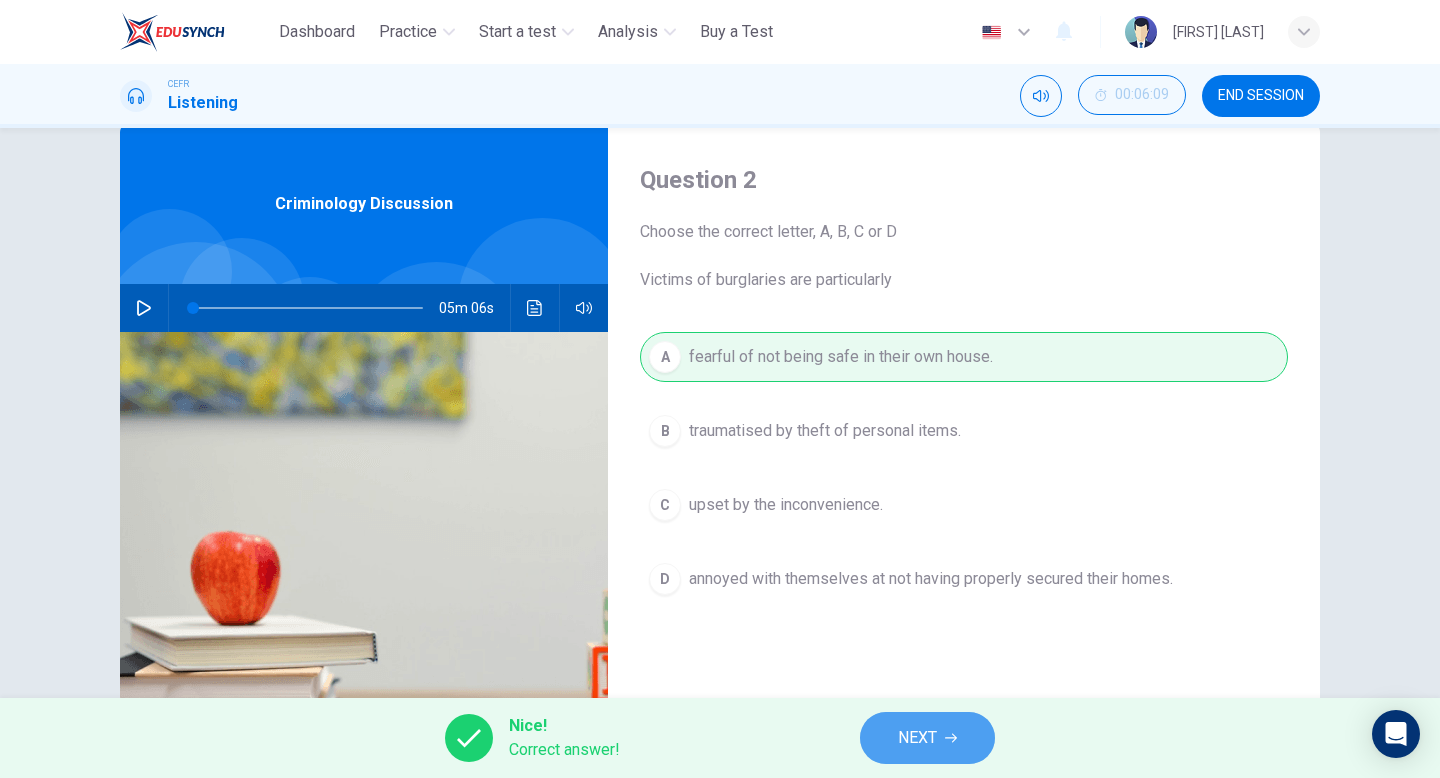 click on "NEXT" at bounding box center [927, 738] 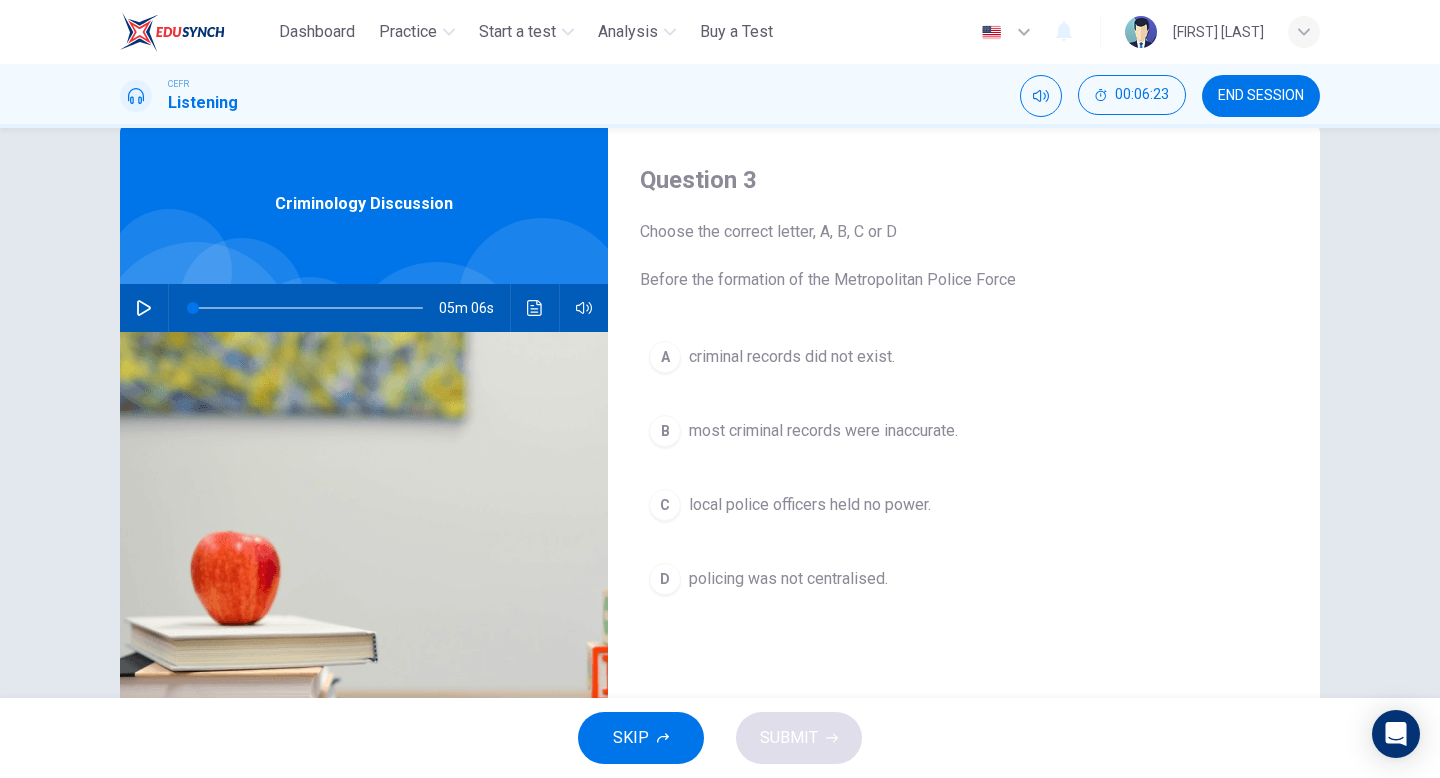 click on "D policing was not centralised." at bounding box center [964, 579] 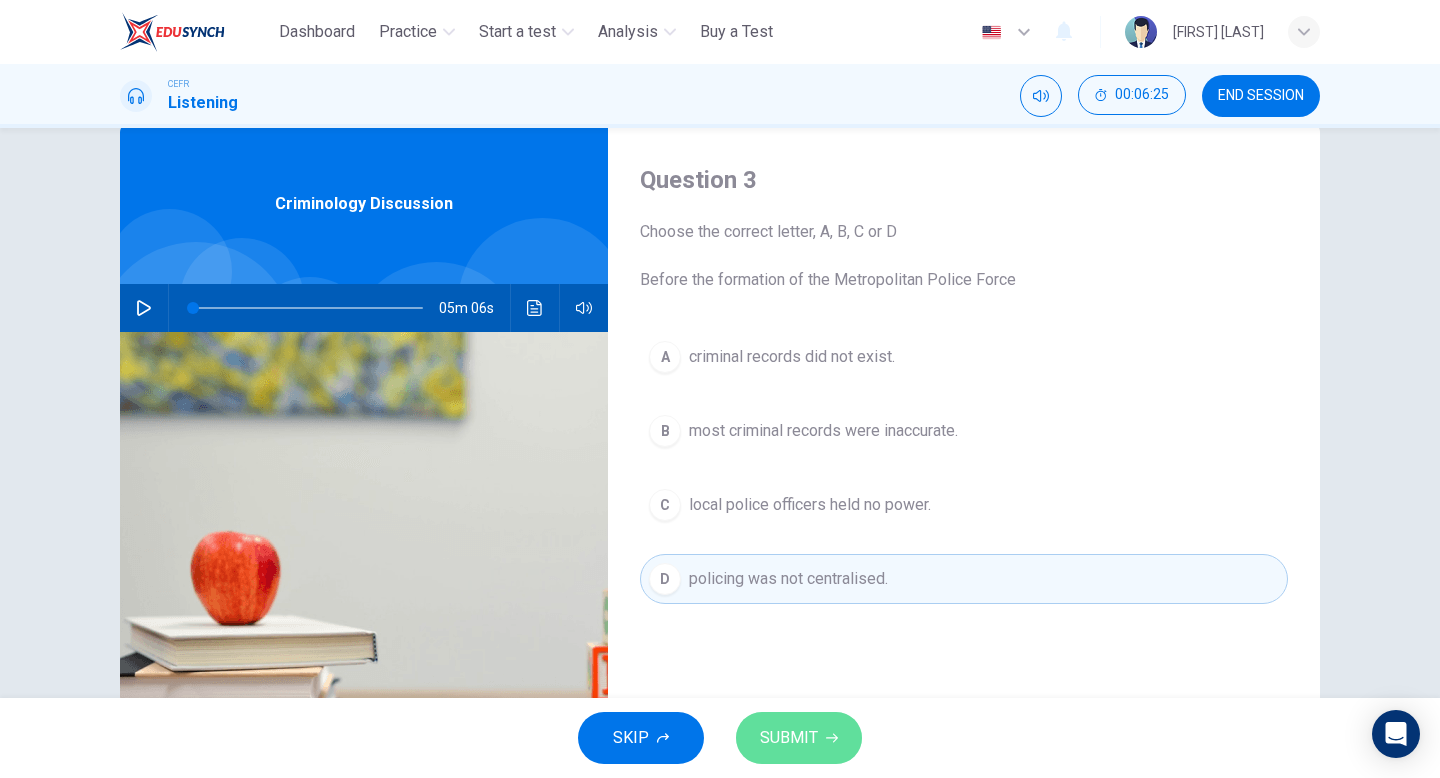 click on "SUBMIT" at bounding box center [799, 738] 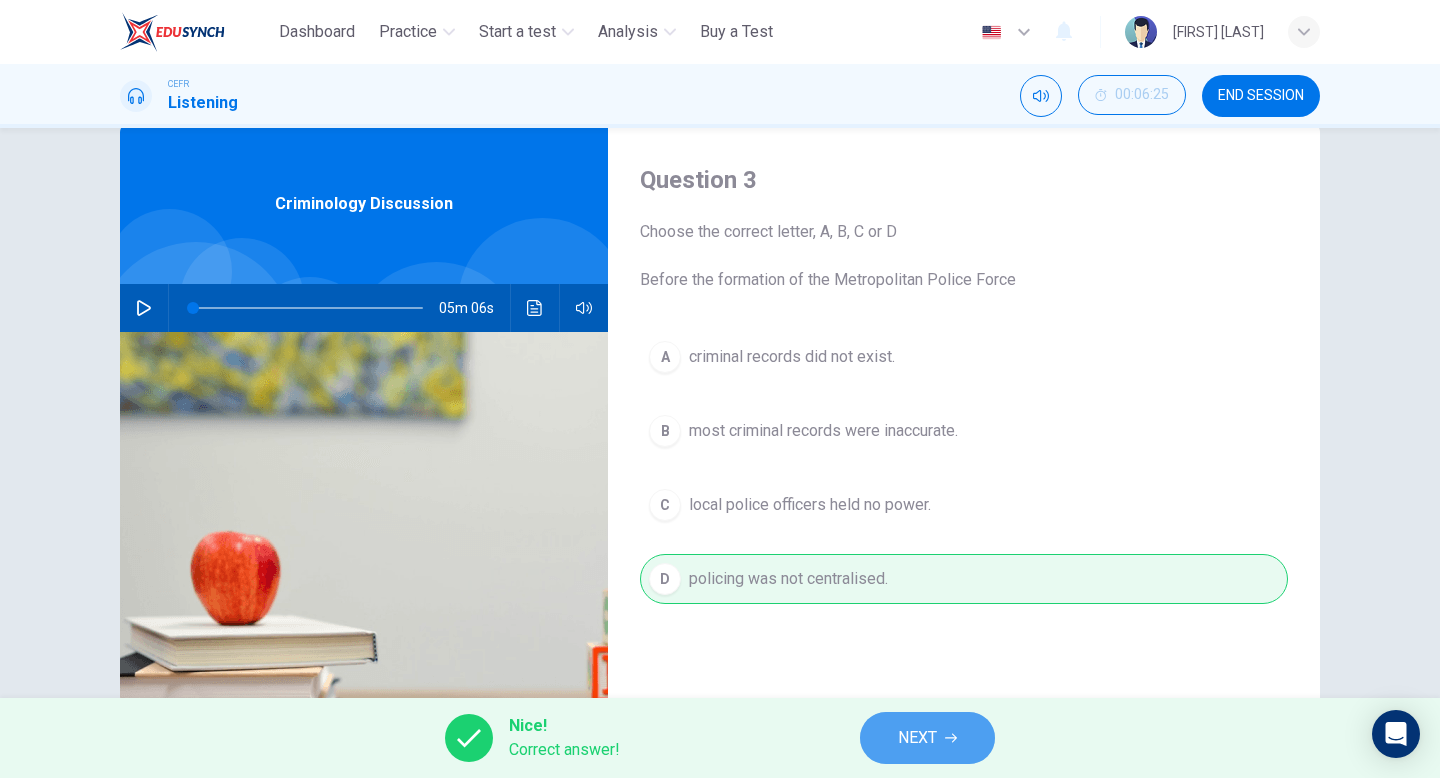 click on "NEXT" at bounding box center (927, 738) 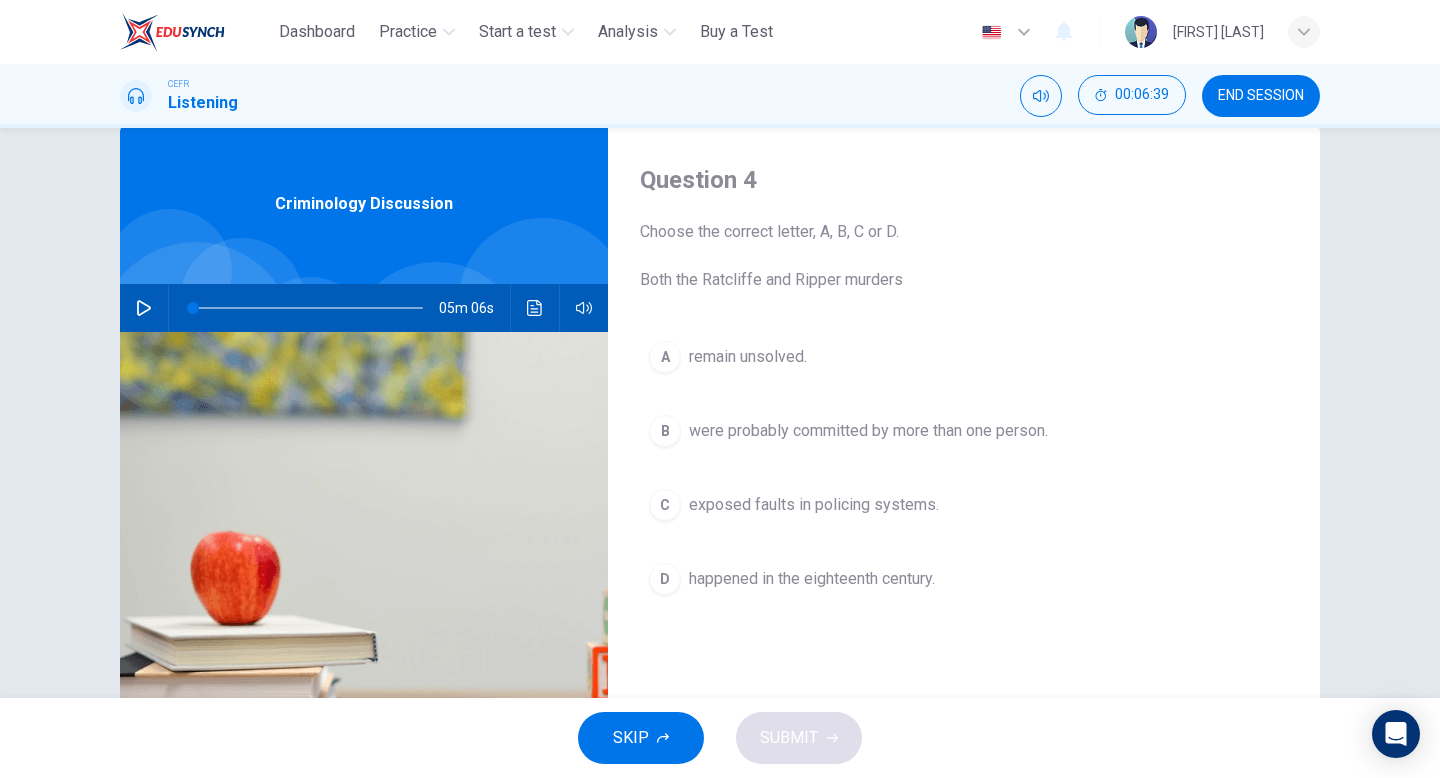 click on "remain unsolved." at bounding box center (748, 357) 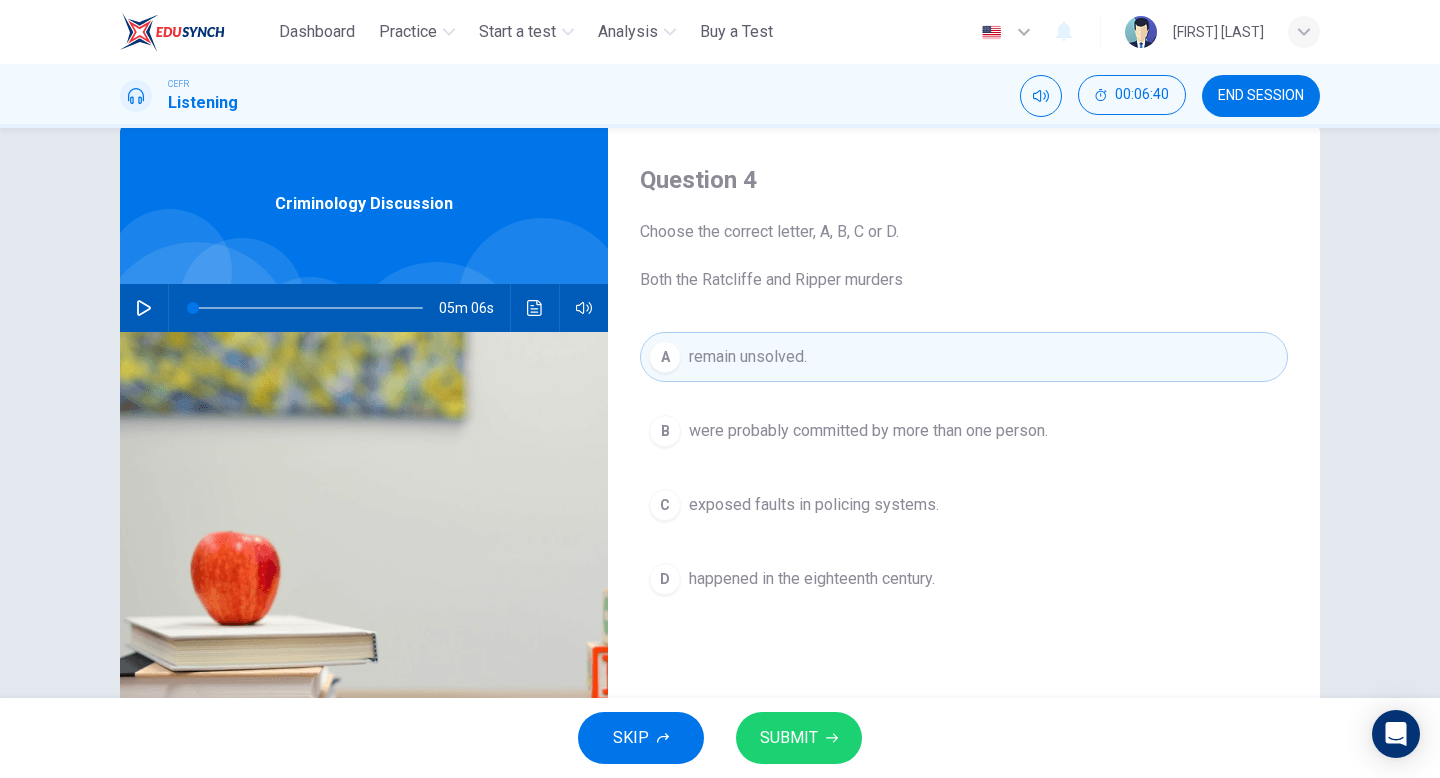 click on "SUBMIT" at bounding box center (799, 738) 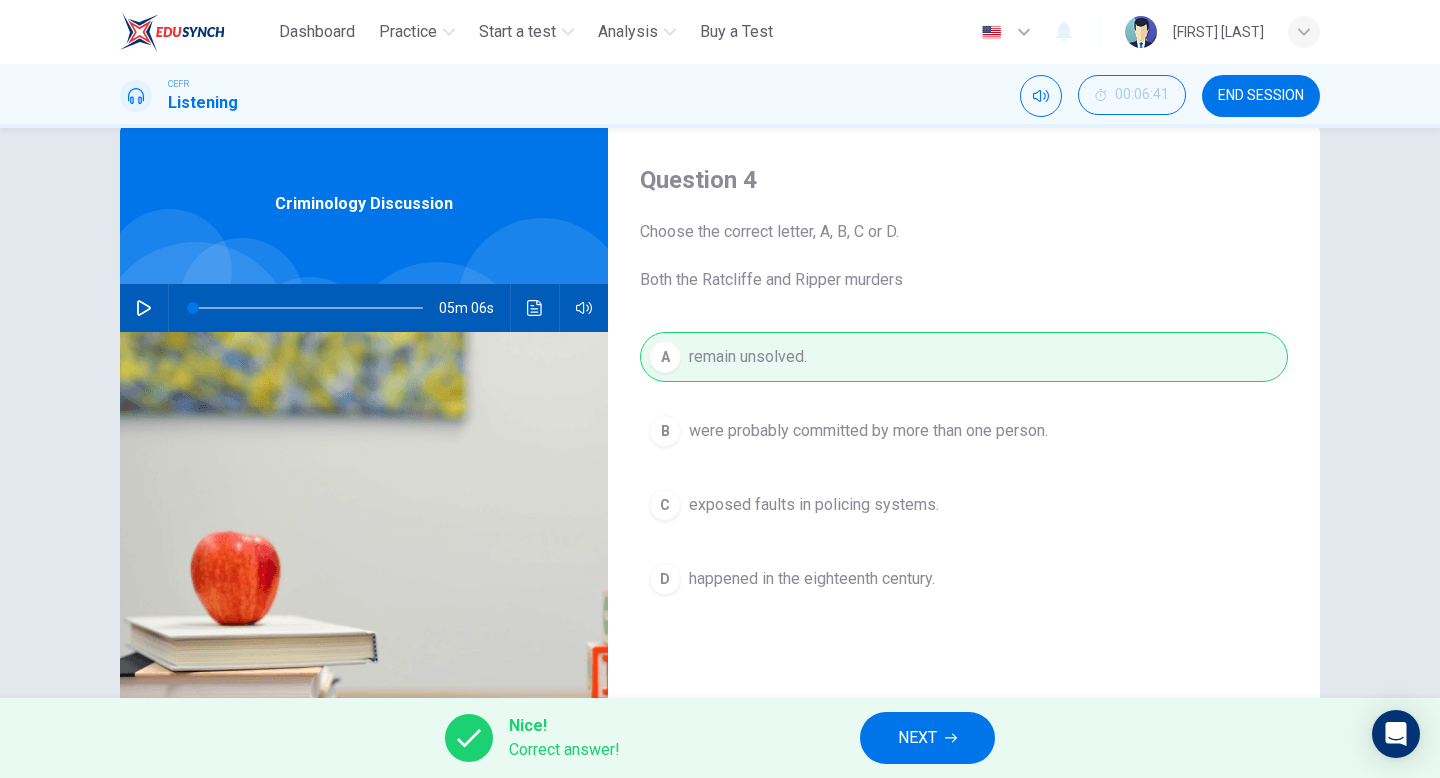 click on "NEXT" at bounding box center [927, 738] 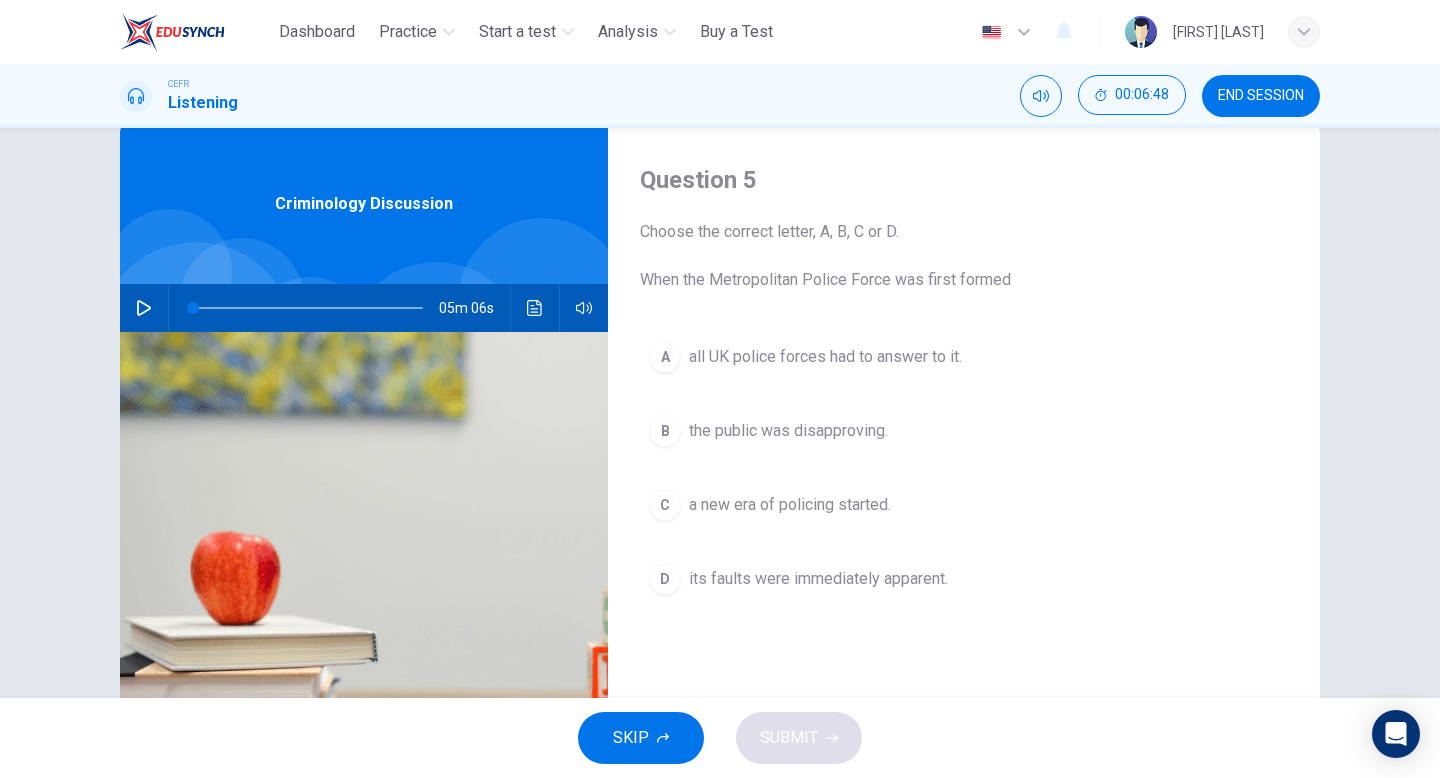 click on "B the public was disapproving." at bounding box center (964, 431) 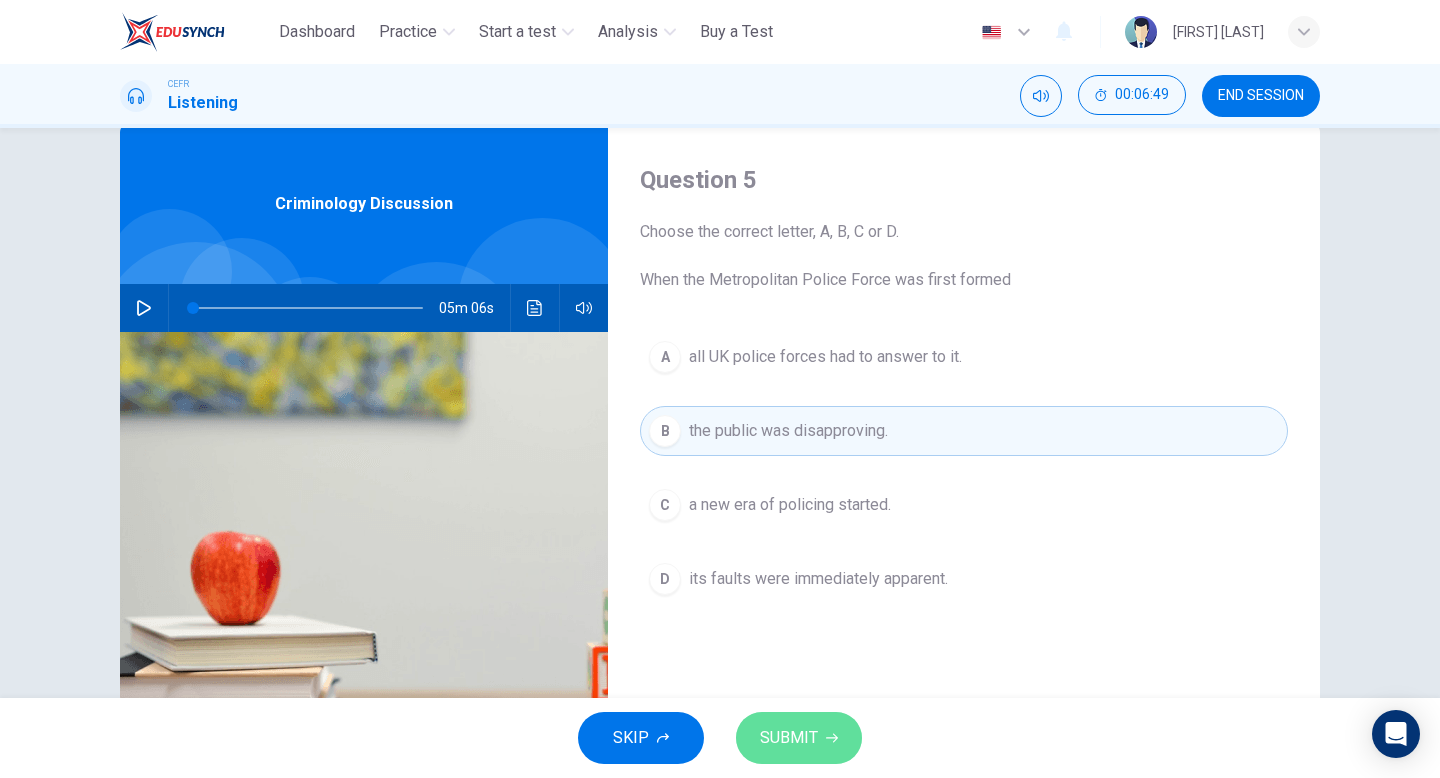 click on "SUBMIT" at bounding box center (799, 738) 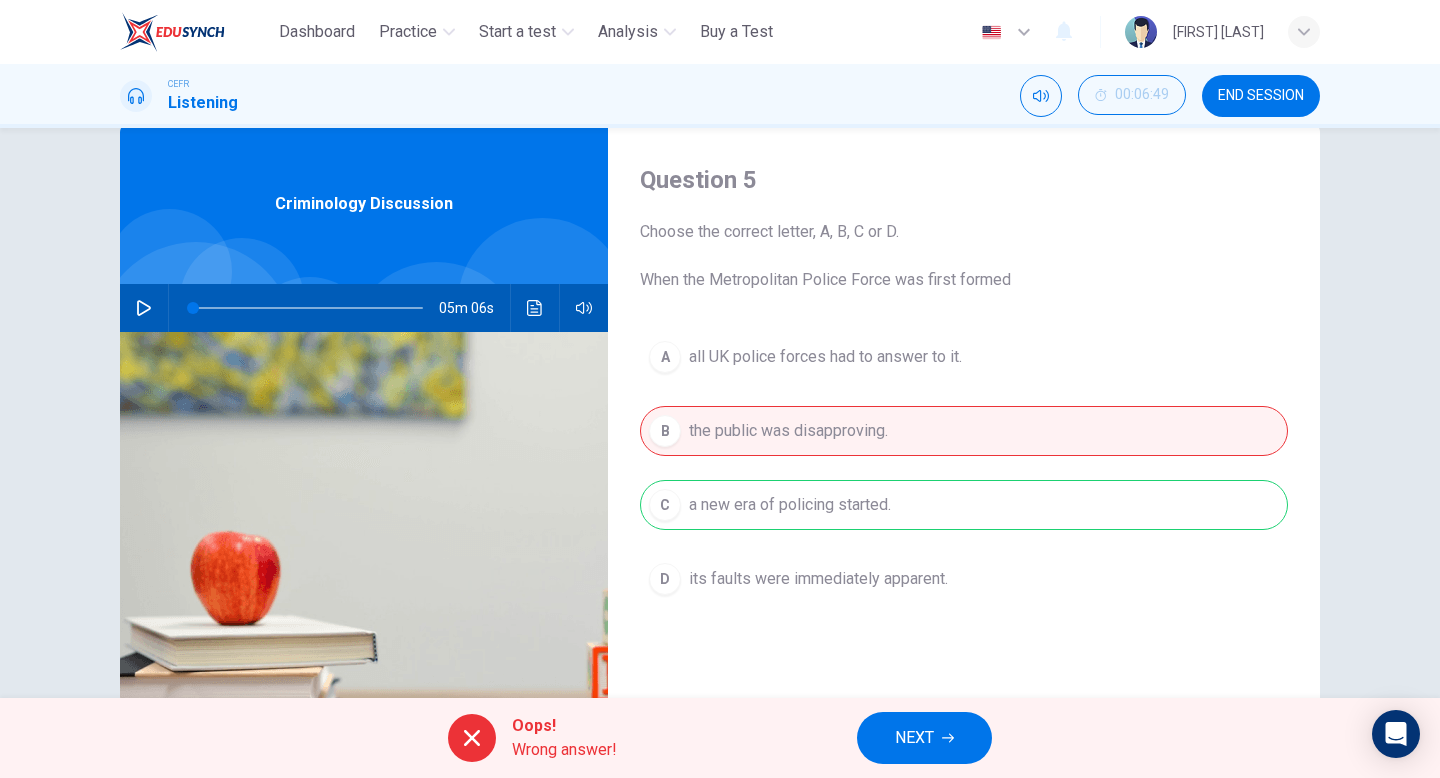 click on "NEXT" at bounding box center [914, 738] 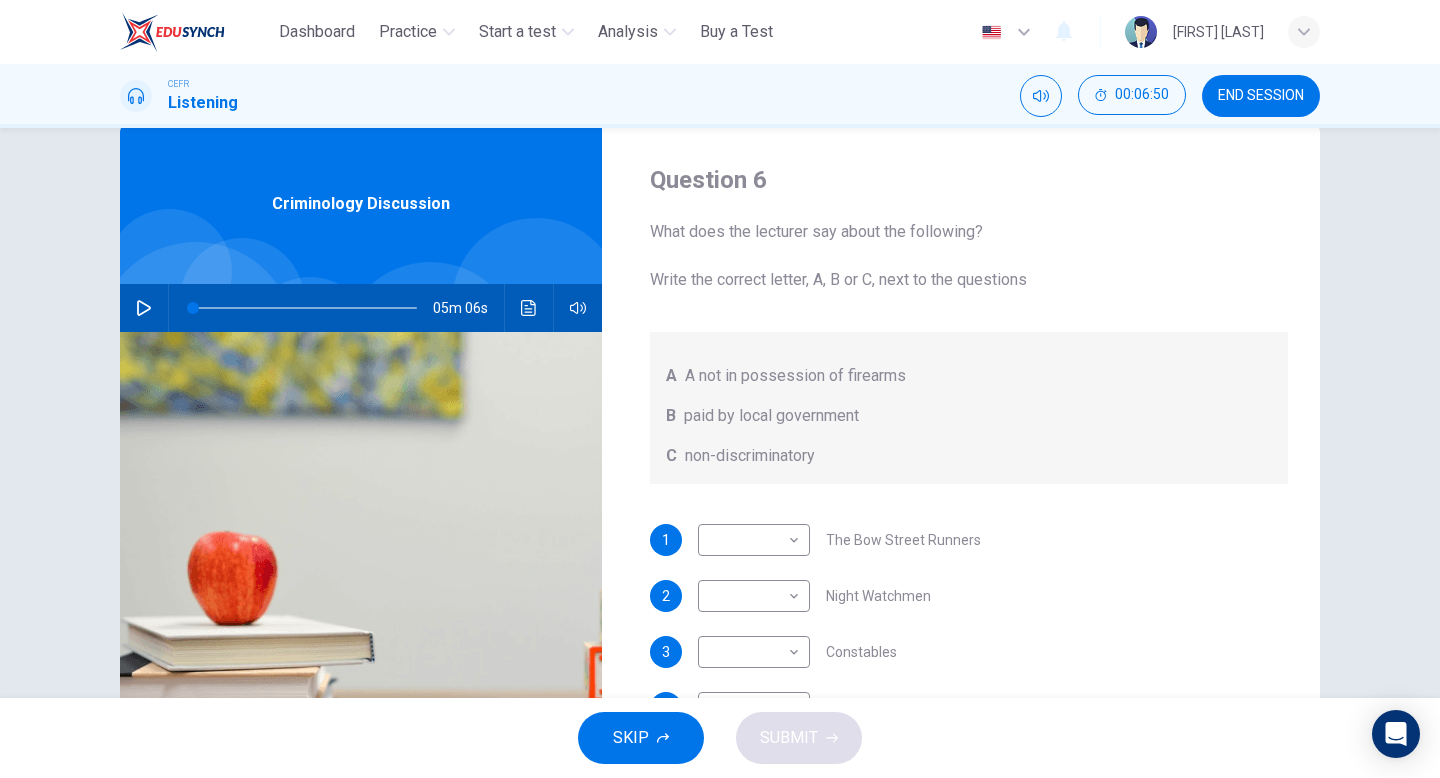 scroll, scrollTop: 1, scrollLeft: 0, axis: vertical 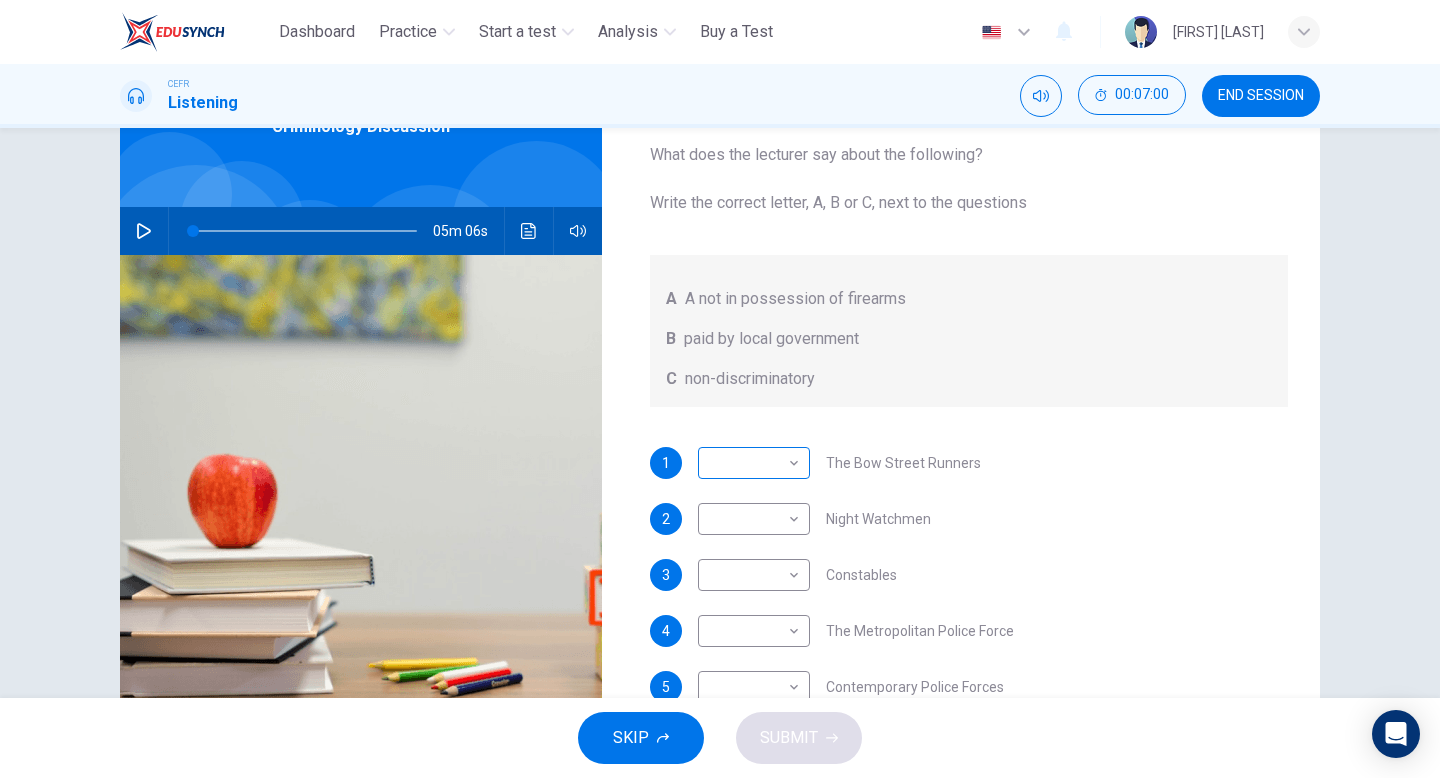 click on "This site uses cookies, as explained in our  Privacy Policy . If you agree to the use of cookies, please click the Accept button and continue to browse our site.   Privacy Policy Accept Dashboard Practice Start a test Analysis Buy a Test English ** ​ [FIRST] [LAST] CEFR Listening 00:07:00 END SESSION Question 6 What does the lecturer say about the following? Write the correct letter, A, B or C, next to the questions A  A not in possession of firearms B paid by local government C non-discriminatory 1 ​ ​ The Bow Street Runners
2 ​ ​ Night Watchmen 3 ​ ​ Constables 4 ​ ​ The Metropolitan Police Force 5 ​ ​ Contemporary Police Forces Criminology Discussion 05m 06s SKIP SUBMIT ELTC - EduSynch CEFR Test for Teachers in Malaysia
Dashboard Practice Start a test Analysis Pricing   Notifications 3 © Copyright  2025" at bounding box center [720, 389] 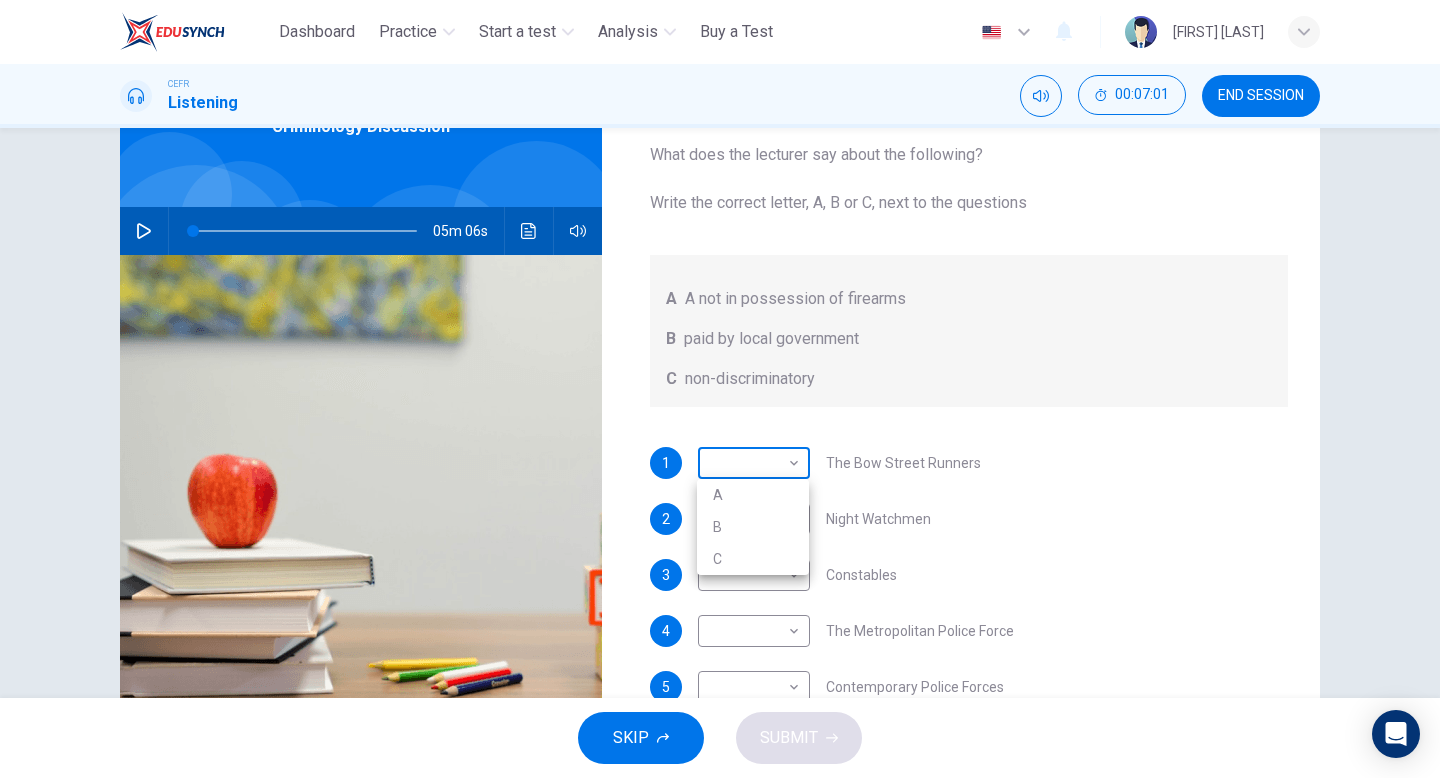 click at bounding box center (720, 389) 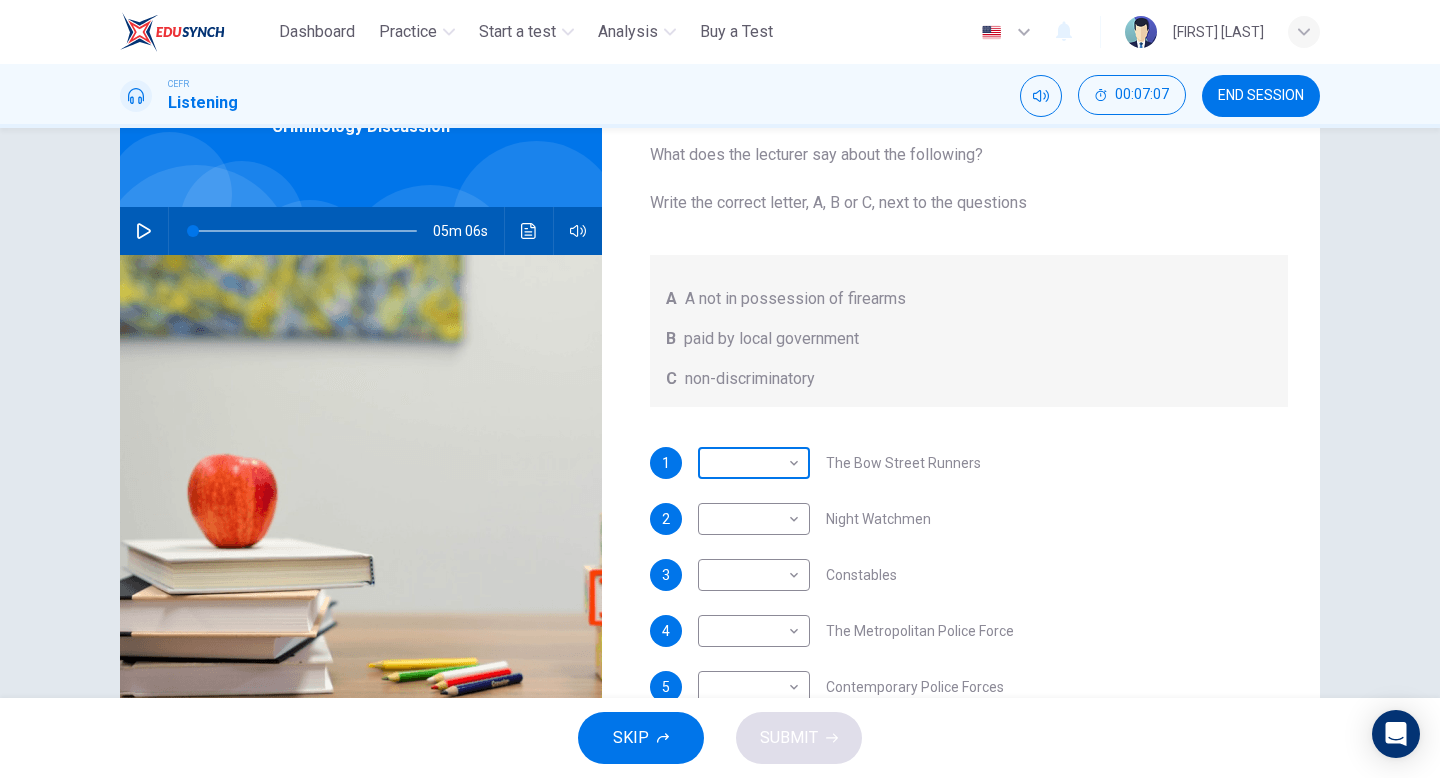 click on "This site uses cookies, as explained in our  Privacy Policy . If you agree to the use of cookies, please click the Accept button and continue to browse our site.   Privacy Policy Accept Dashboard Practice Start a test Analysis Buy a Test English ** ​ [FIRST] [LAST] CEFR Listening 00:07:07 END SESSION Question 6 What does the lecturer say about the following? Write the correct letter, A, B or C, next to the questions A  A not in possession of firearms B paid by local government C non-discriminatory 1 ​ ​ The Bow Street Runners
2 ​ ​ Night Watchmen 3 ​ ​ Constables 4 ​ ​ The Metropolitan Police Force 5 ​ ​ Contemporary Police Forces Criminology Discussion 05m 06s SKIP SUBMIT ELTC - EduSynch CEFR Test for Teachers in Malaysia
Dashboard Practice Start a test Analysis Pricing   Notifications 3 © Copyright  2025" at bounding box center [720, 389] 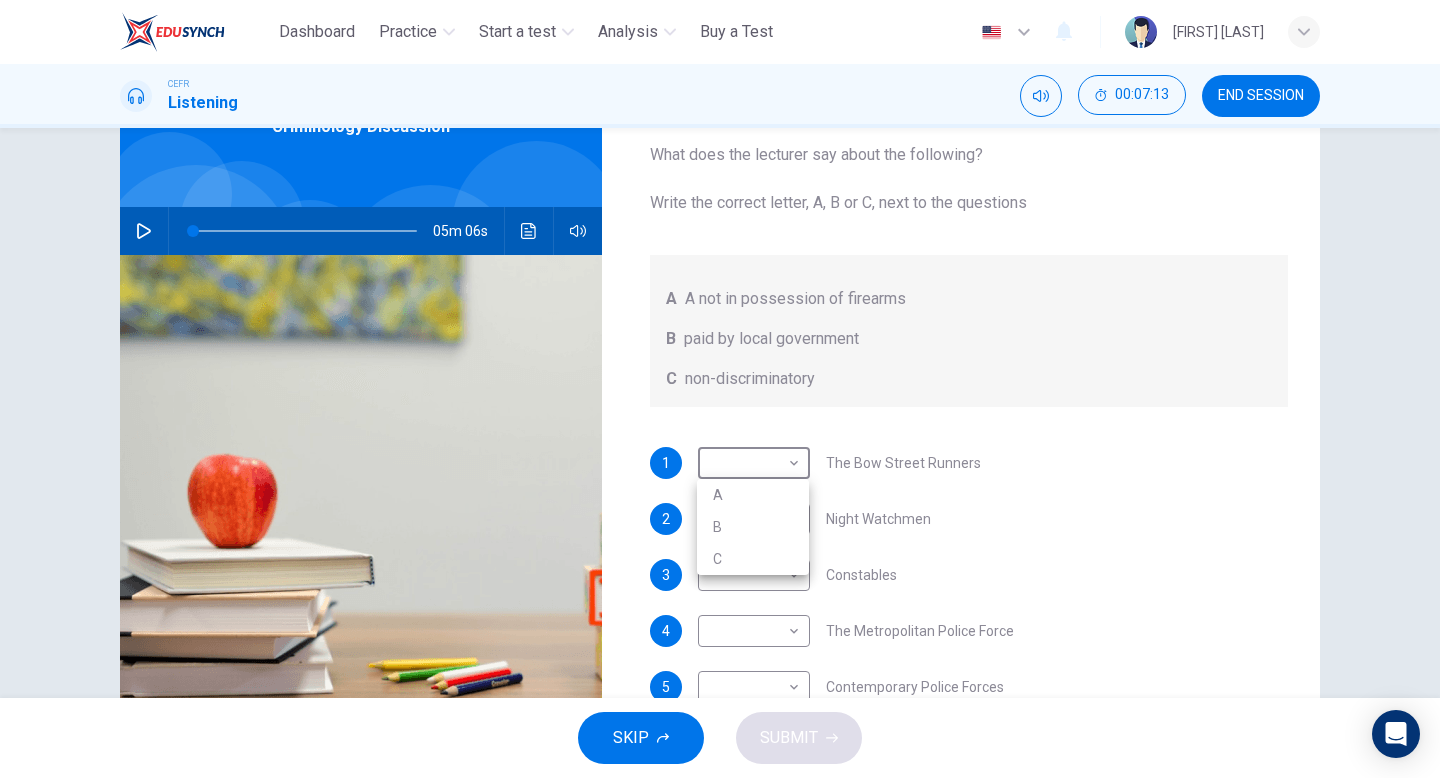 click on "A" at bounding box center (753, 495) 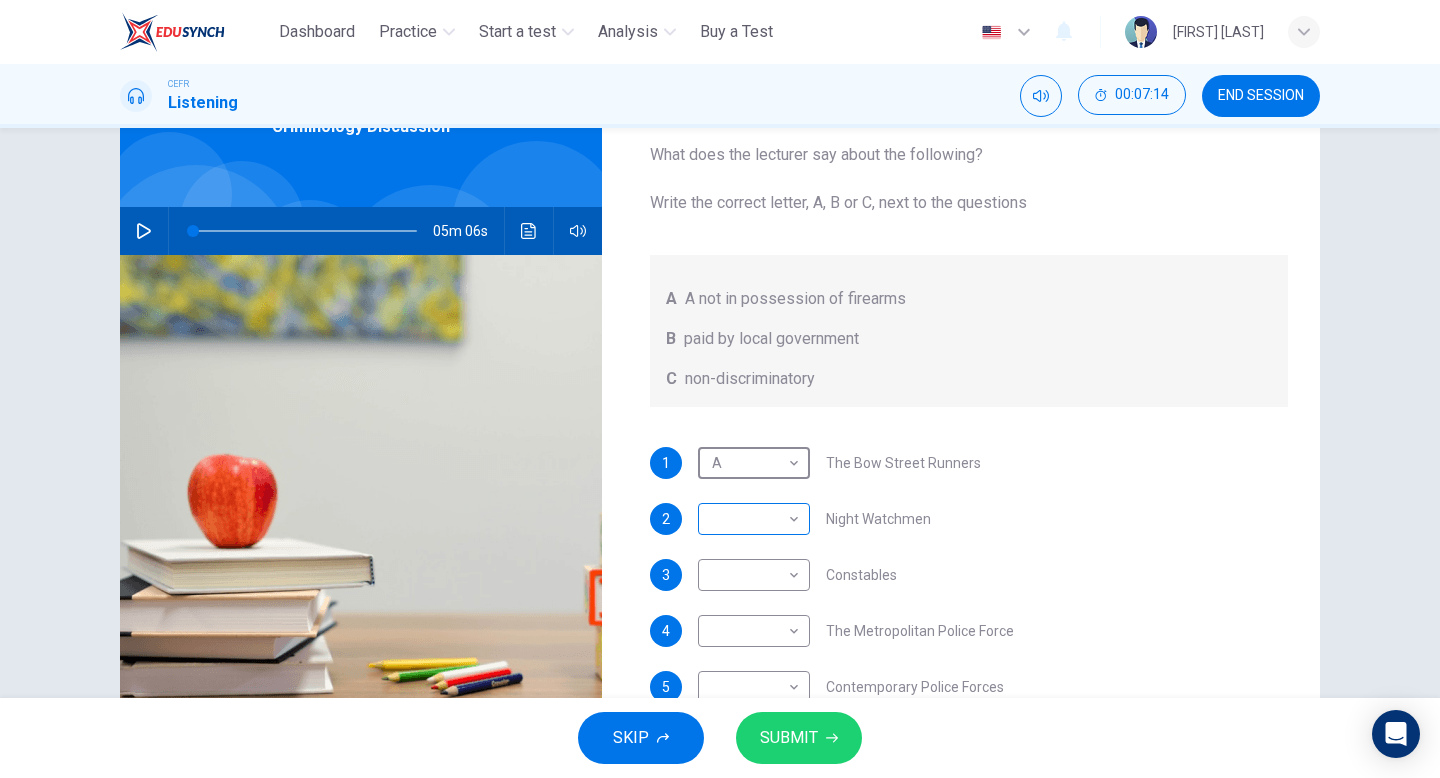click on "This site uses cookies, as explained in our  Privacy Policy . If you agree to the use of cookies, please click the Accept button and continue to browse our site.   Privacy Policy Accept Dashboard Practice Start a test Analysis Buy a Test English ** ​ [FIRST] [LAST] CEFR Listening 00:07:14 END SESSION Question 6 What does the lecturer say about the following? Write the correct letter, A, B or C, next to the questions A  A not in possession of firearms B paid by local government C non-discriminatory 1 A * ​ The Bow Street Runners
2 ​ ​ Night Watchmen 3 ​ ​ Constables 4 ​ ​ The Metropolitan Police Force 5 ​ ​ Contemporary Police Forces Criminology Discussion 05m 06s SKIP SUBMIT ELTC - EduSynch CEFR Test for Teachers in Malaysia
Dashboard Practice Start a test Analysis Pricing   Notifications 3 © Copyright  2025" at bounding box center (720, 389) 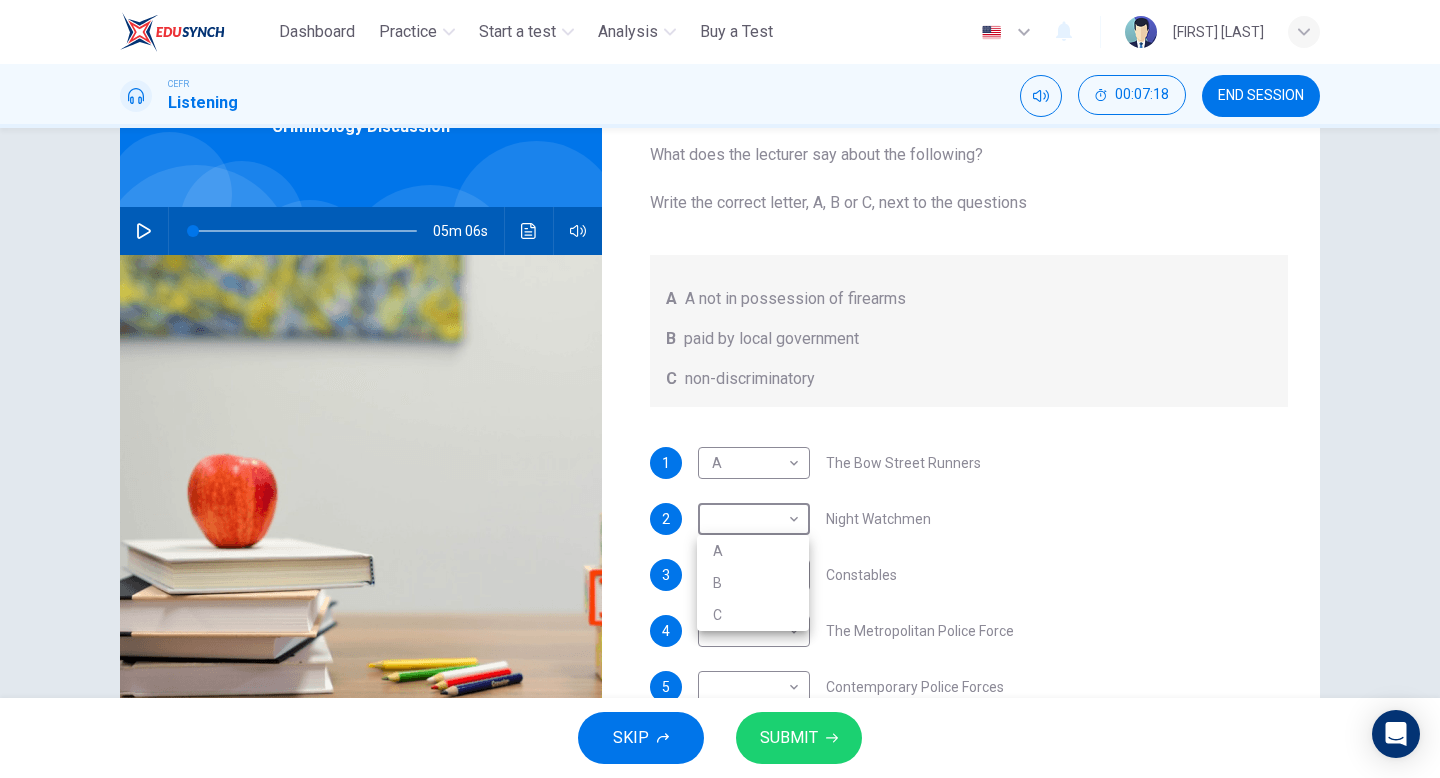 click on "B" at bounding box center (753, 583) 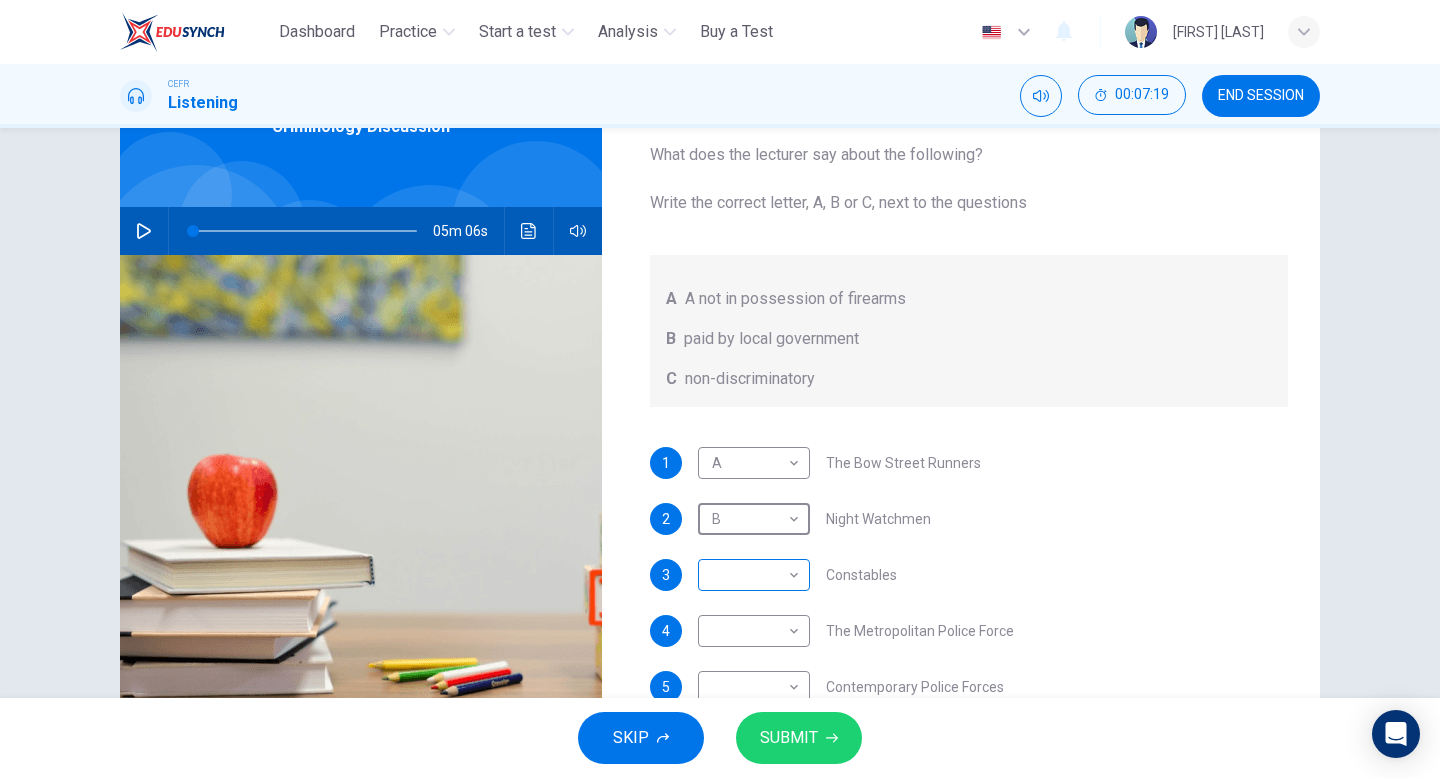 click on "This site uses cookies, as explained in our  Privacy Policy . If you agree to the use of cookies, please click the Accept button and continue to browse our site.   Privacy Policy Accept Dashboard Practice Start a test Analysis Buy a Test English ** ​ [FIRST] [LAST] CEFR Listening 00:07:19 END SESSION Question 6 What does the lecturer say about the following? Write the correct letter, A, B or C, next to the questions A  A not in possession of firearms B paid by local government C non-discriminatory 1 A * ​ The Bow Street Runners
2 B * ​ Night Watchmen 3 ​ ​ Constables 4 ​ ​ The Metropolitan Police Force 5 ​ ​ Contemporary Police Forces Criminology Discussion 05m 06s SKIP SUBMIT ELTC - EduSynch CEFR Test for Teachers in Malaysia
Dashboard Practice Start a test Analysis Pricing   Notifications 3 © Copyright  2025" at bounding box center [720, 389] 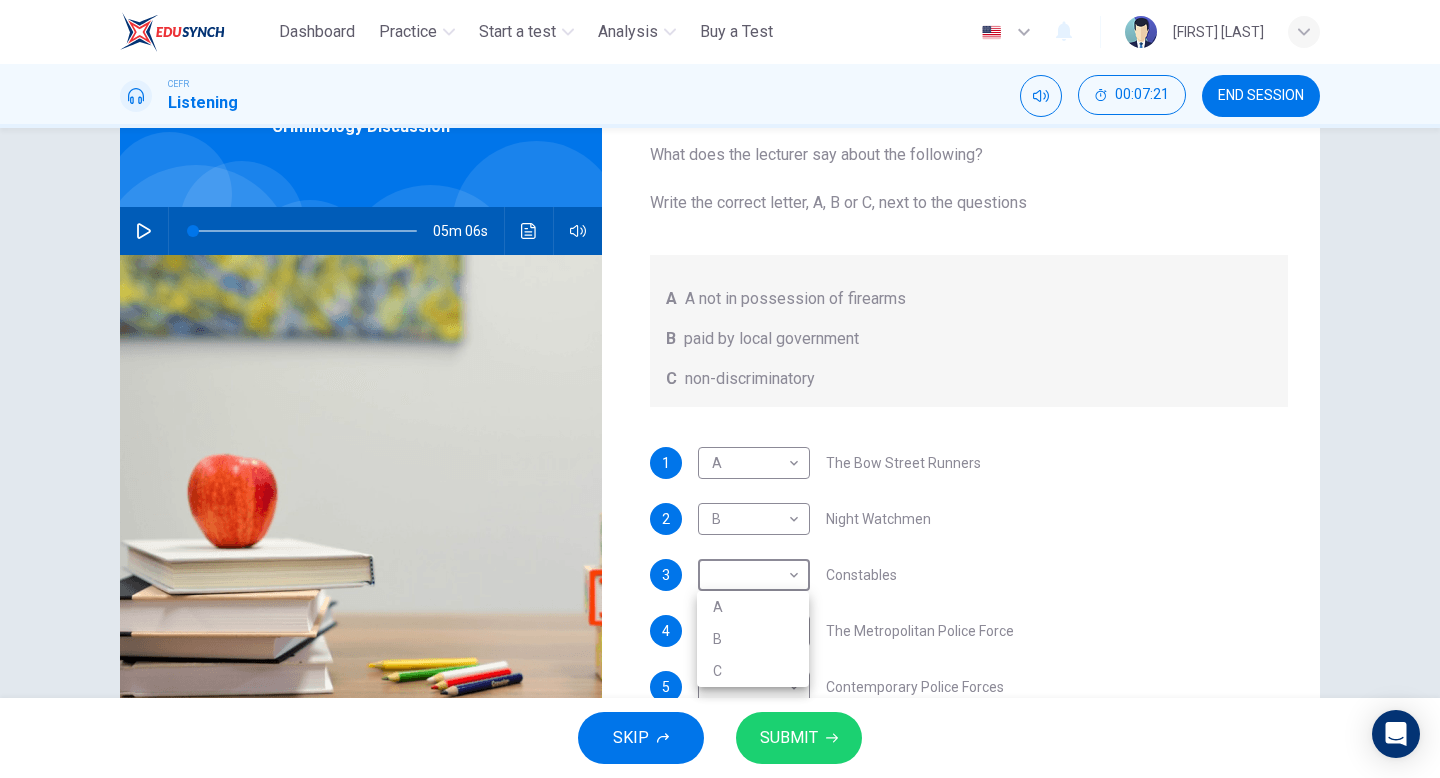 click on "C" at bounding box center [753, 671] 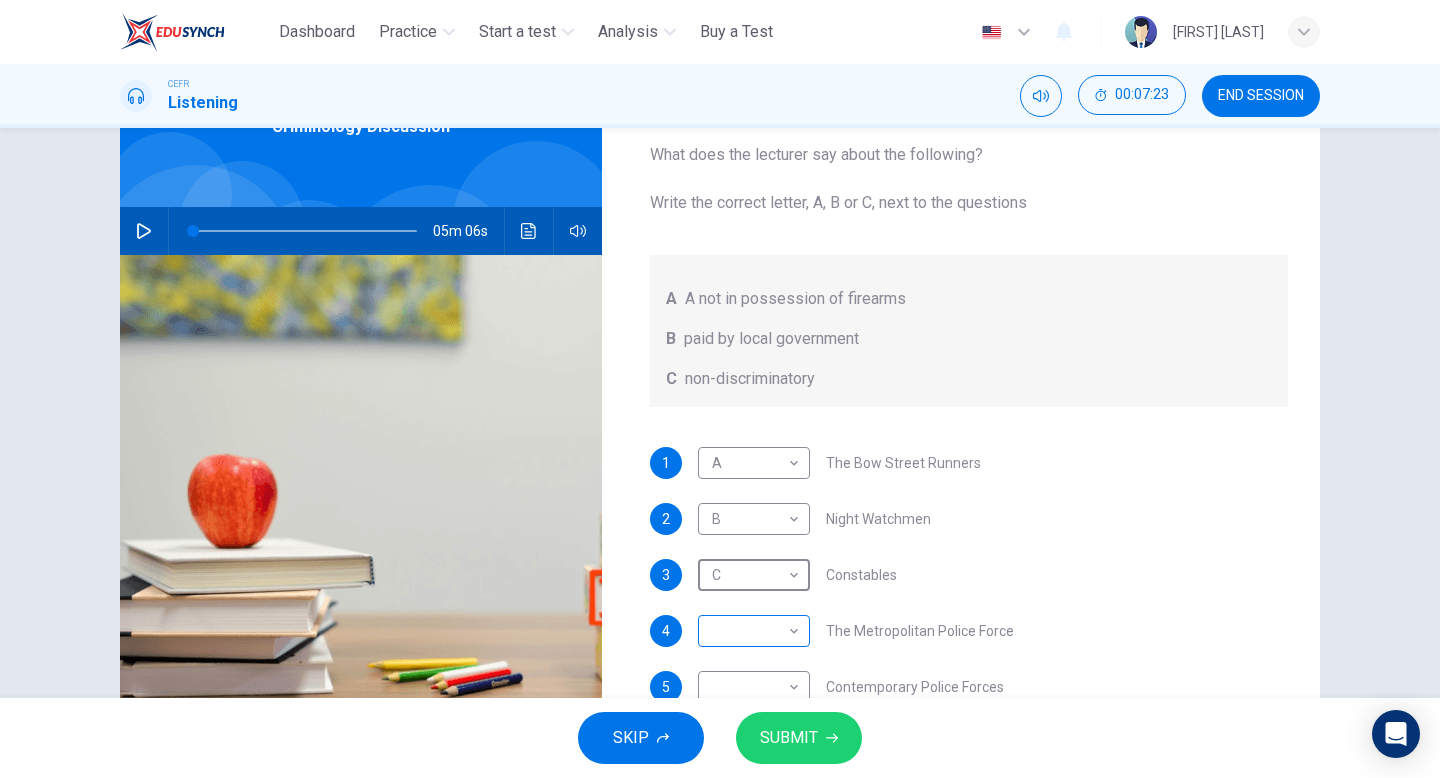 scroll, scrollTop: 1, scrollLeft: 0, axis: vertical 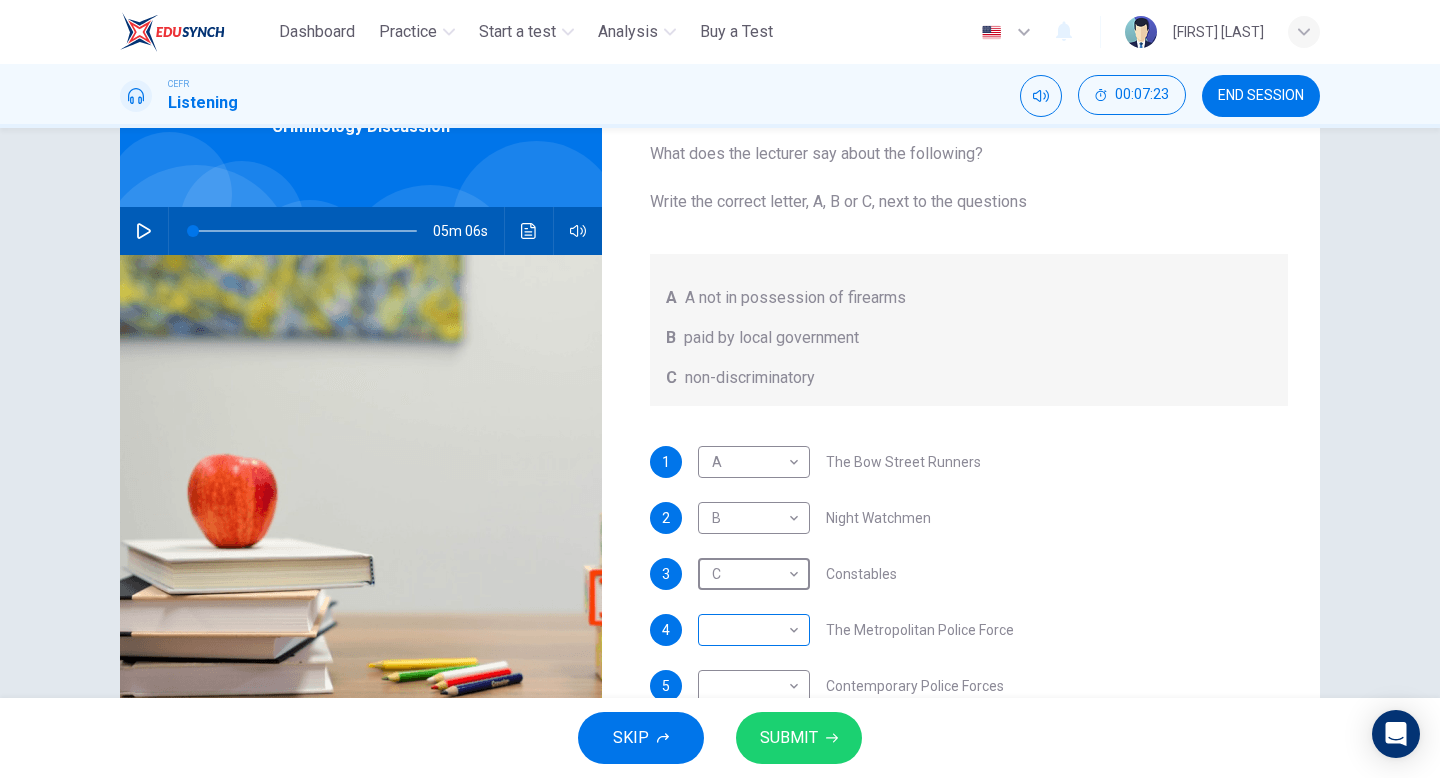 click on "This site uses cookies, as explained in our  Privacy Policy . If you agree to the use of cookies, please click the Accept button and continue to browse our site.   Privacy Policy Accept Dashboard Practice Start a test Analysis Buy a Test English ** ​ [FIRST] [LAST] CEFR Listening 00:07:23 END SESSION Question 6 What does the lecturer say about the following? Write the correct letter, A, B or C, next to the questions A  A not in possession of firearms B paid by local government C non-discriminatory 1 A * ​ The Bow Street Runners
2 B * ​ Night Watchmen 3 C * ​ Constables 4 ​ ​ The Metropolitan Police Force 5 ​ ​ Contemporary Police Forces Criminology Discussion 05m 06s SKIP SUBMIT ELTC - EduSynch CEFR Test for Teachers in Malaysia
Dashboard Practice Start a test Analysis Pricing   Notifications 3 © Copyright  2025" at bounding box center (720, 389) 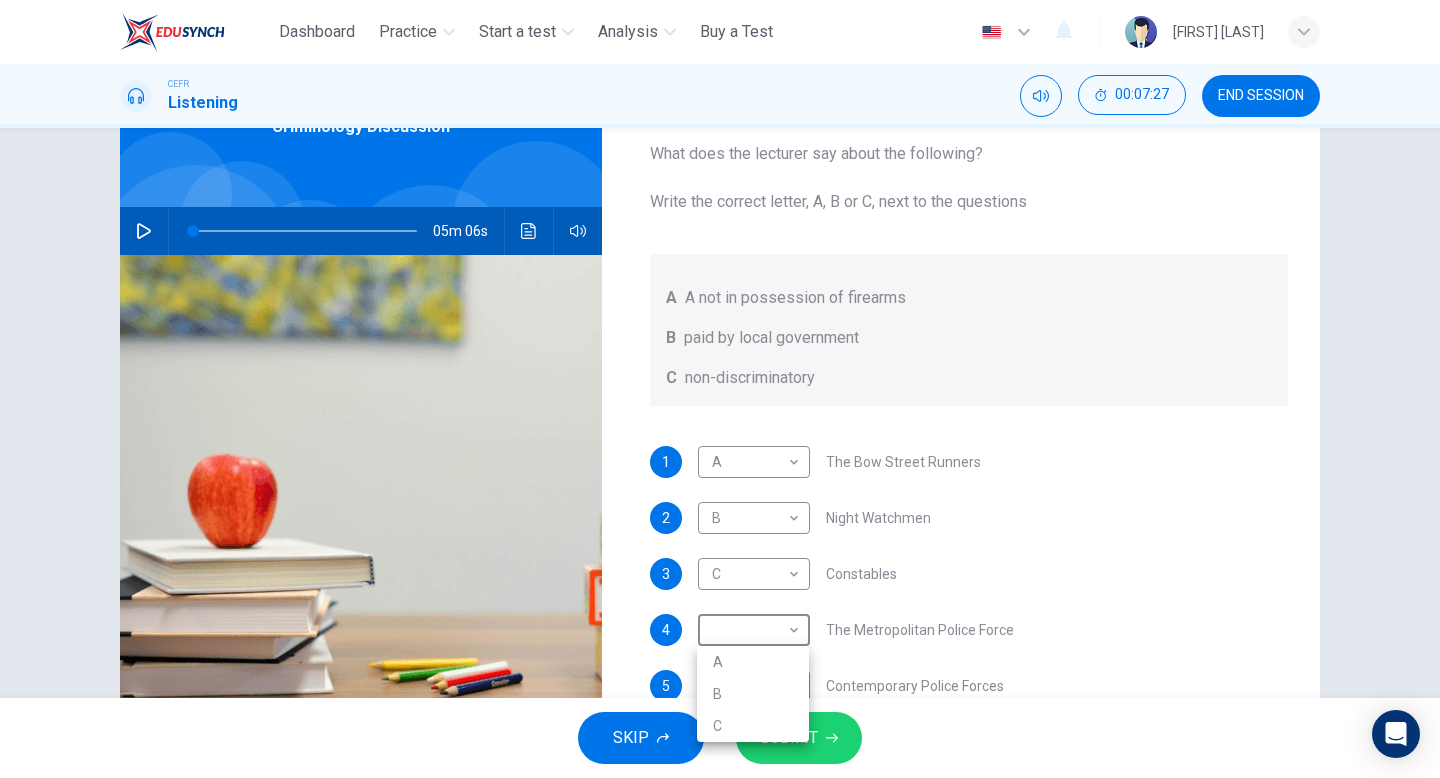 click on "B" at bounding box center [753, 694] 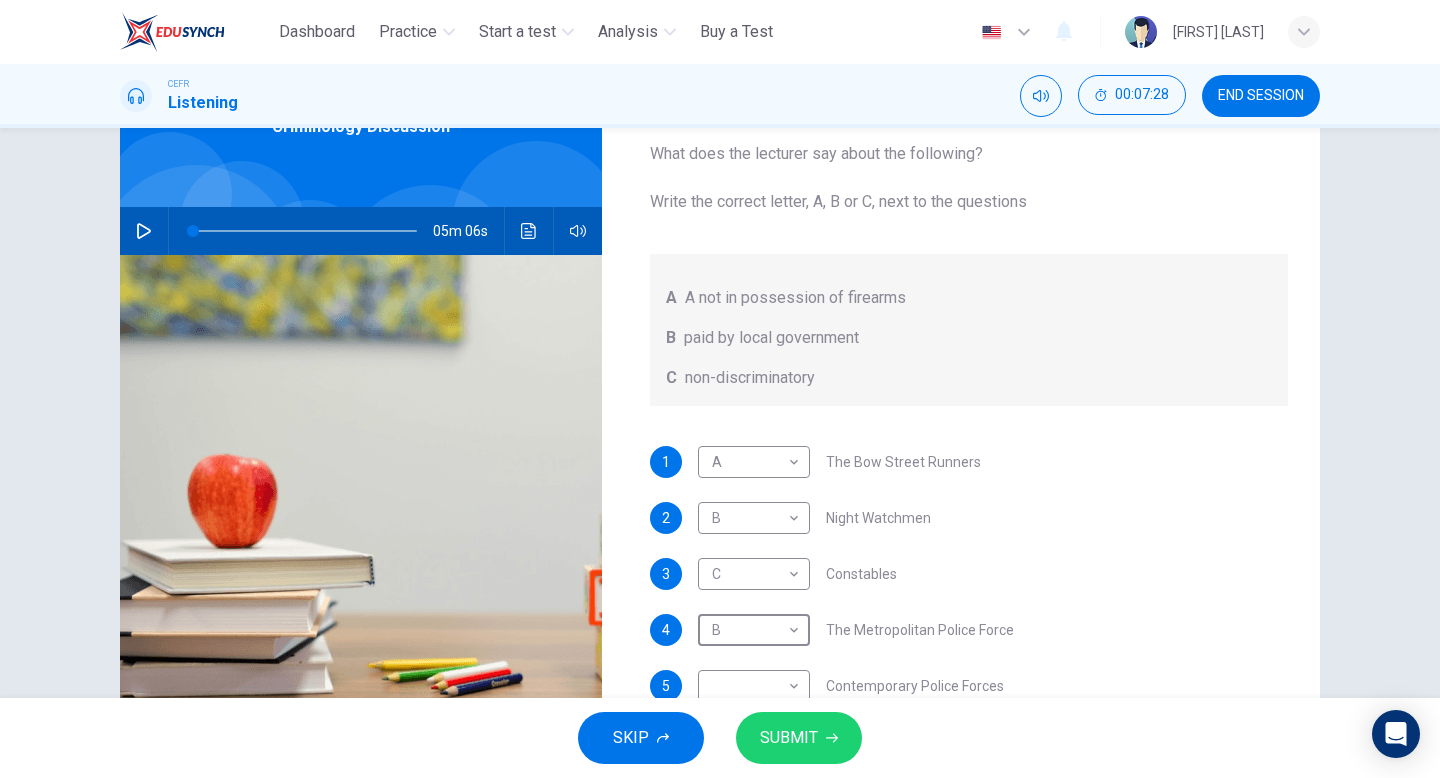 scroll, scrollTop: 205, scrollLeft: 0, axis: vertical 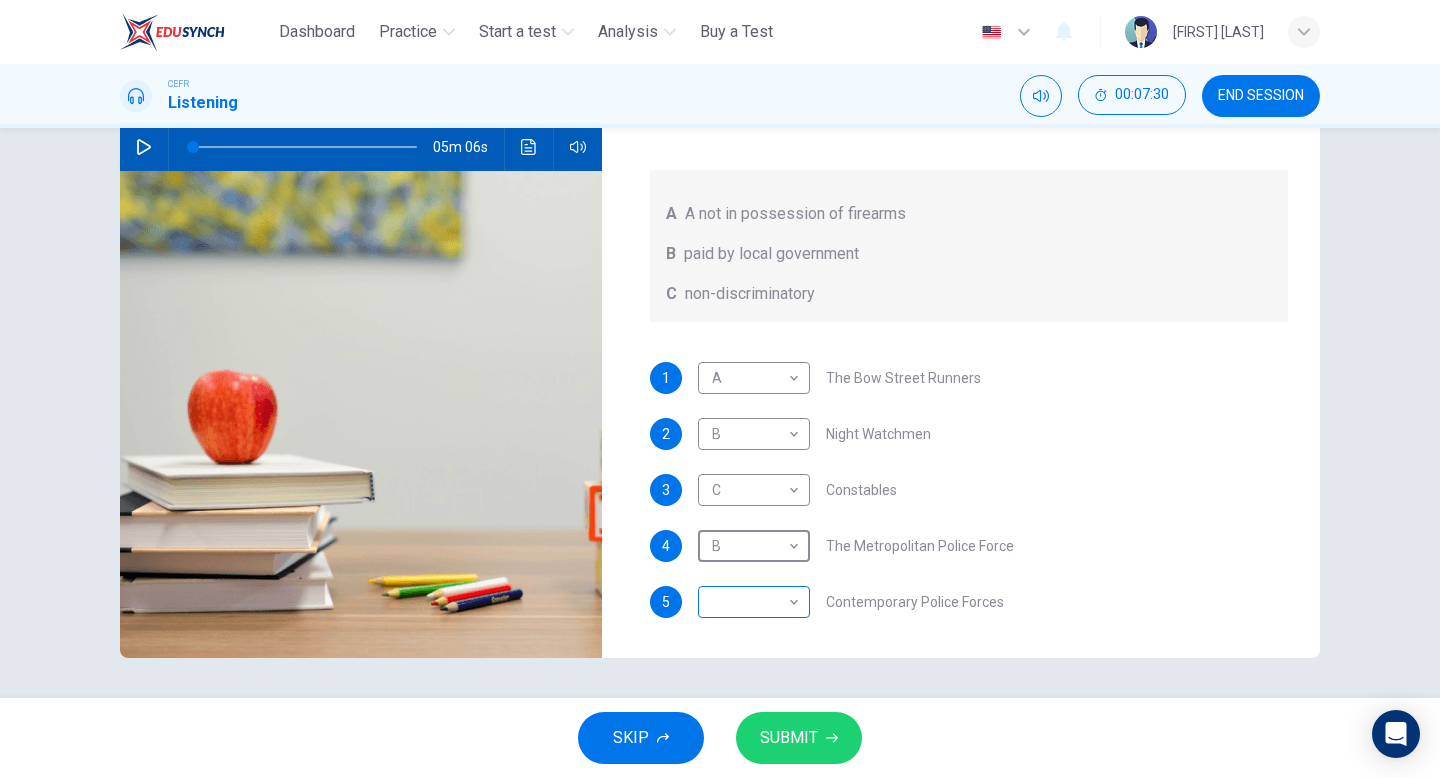 click on "This site uses cookies, as explained in our  Privacy Policy . If you agree to the use of cookies, please click the Accept button and continue to browse our site.   Privacy Policy Accept Dashboard Practice Start a test Analysis Buy a Test English ** ​ [FIRST] [LAST] CEFR Listening 00:07:30 END SESSION Question 6 What does the lecturer say about the following? Write the correct letter, A, B or C, next to the questions A  A not in possession of firearms B paid by local government C non-discriminatory 1 A * ​ The Bow Street Runners
2 B * ​ Night Watchmen 3 C * ​ Constables 4 B * ​ The Metropolitan Police Force 5 ​ ​ Contemporary Police Forces Criminology Discussion 05m 06s SKIP SUBMIT ELTC - EduSynch CEFR Test for Teachers in Malaysia
Dashboard Practice Start a test Analysis Pricing   Notifications 3 © Copyright  2025" at bounding box center (720, 389) 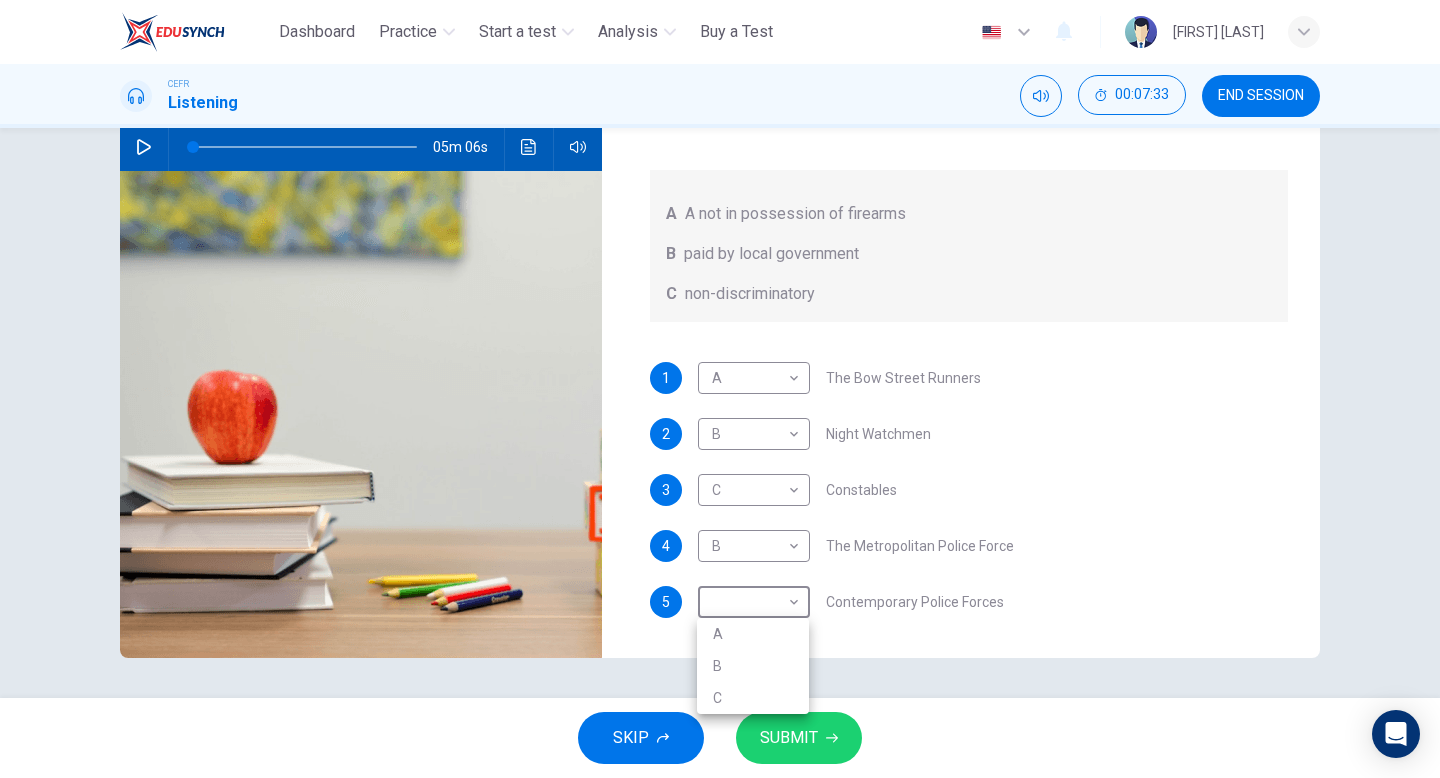 click on "A" at bounding box center (753, 634) 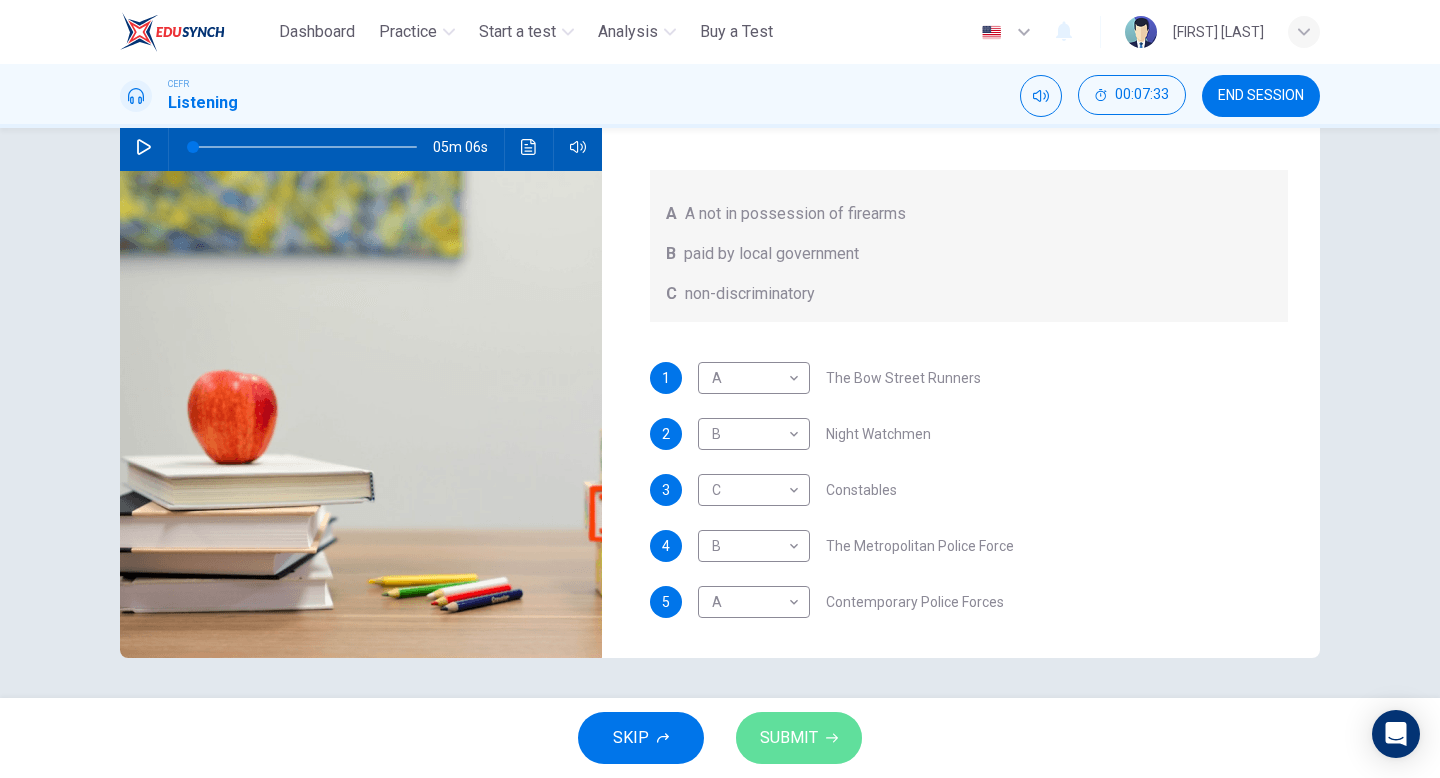 click on "SUBMIT" at bounding box center (789, 738) 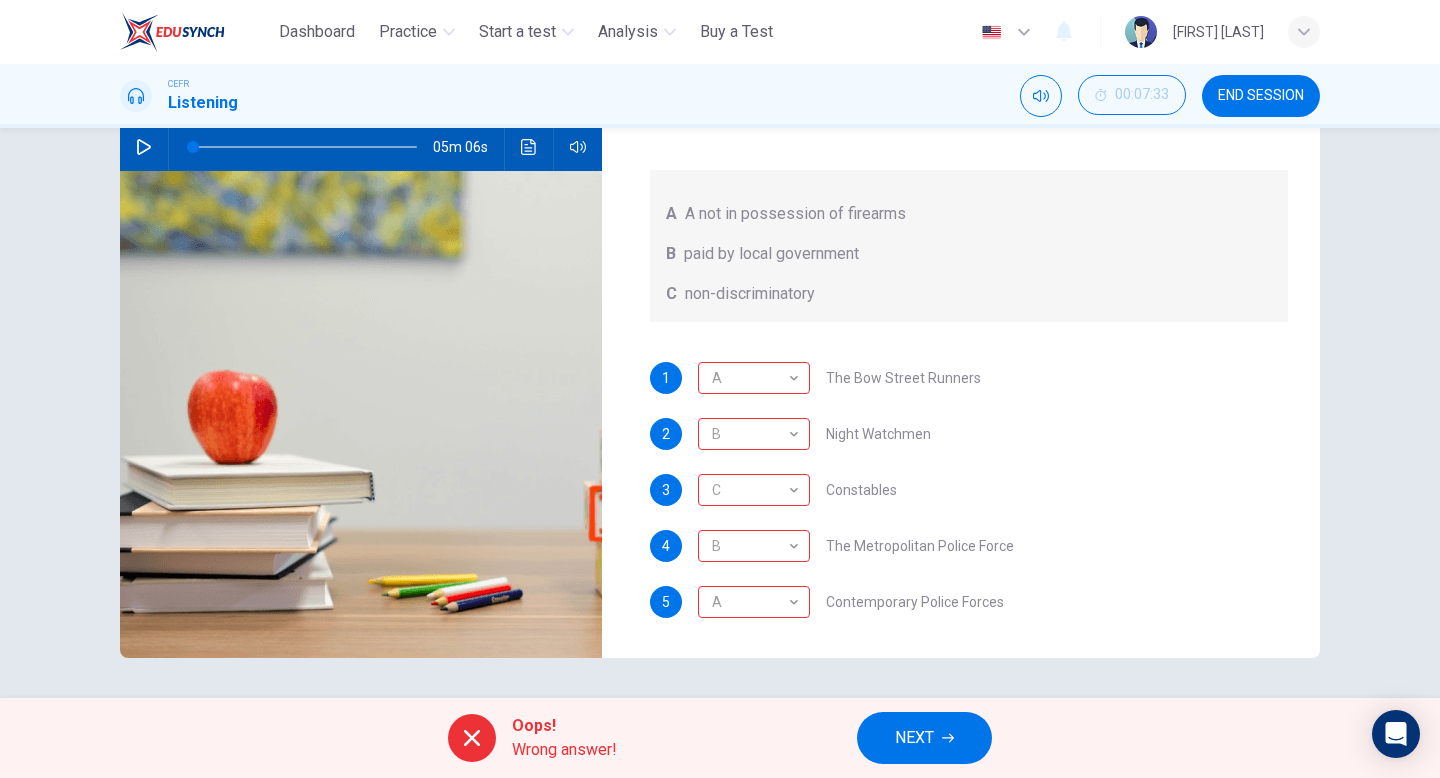 click on "NEXT" at bounding box center [924, 738] 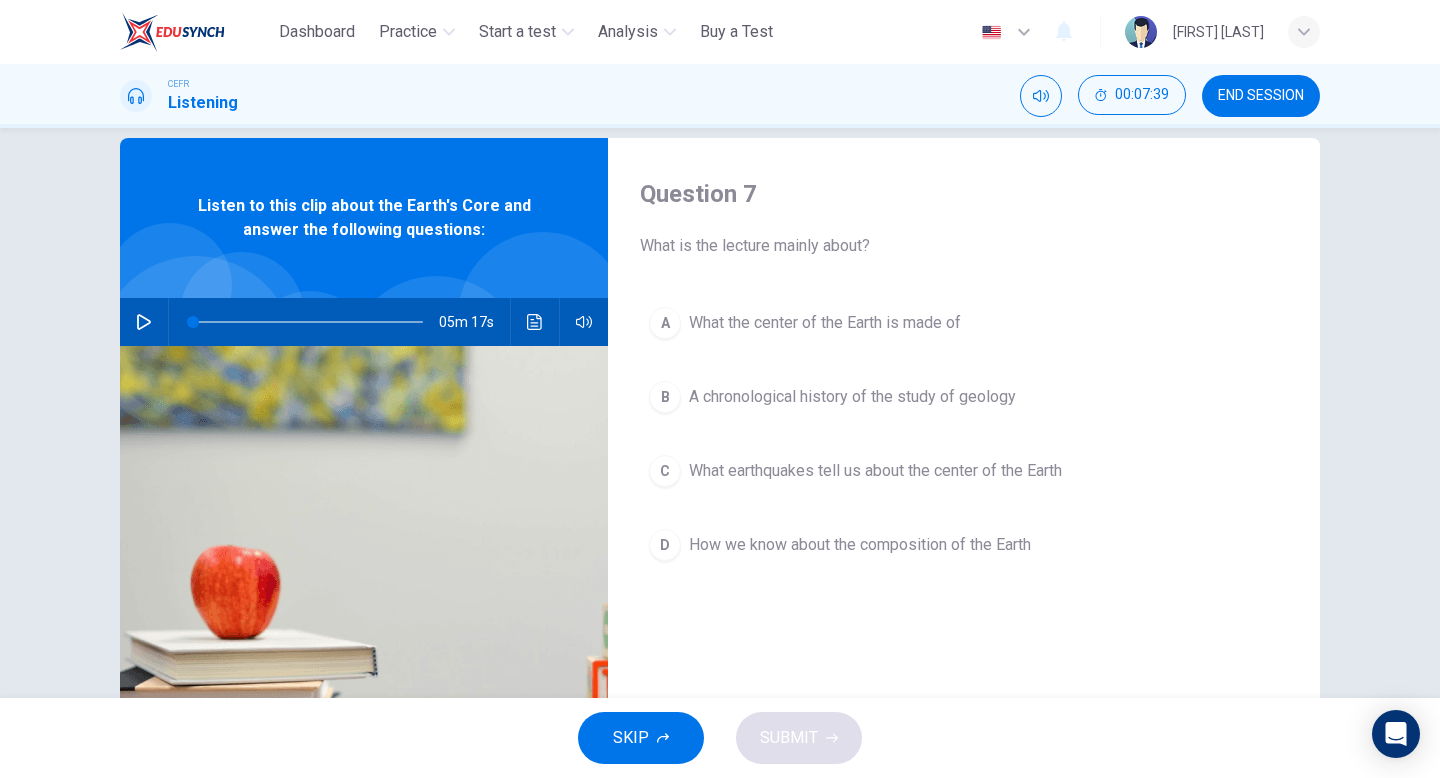 scroll, scrollTop: 0, scrollLeft: 0, axis: both 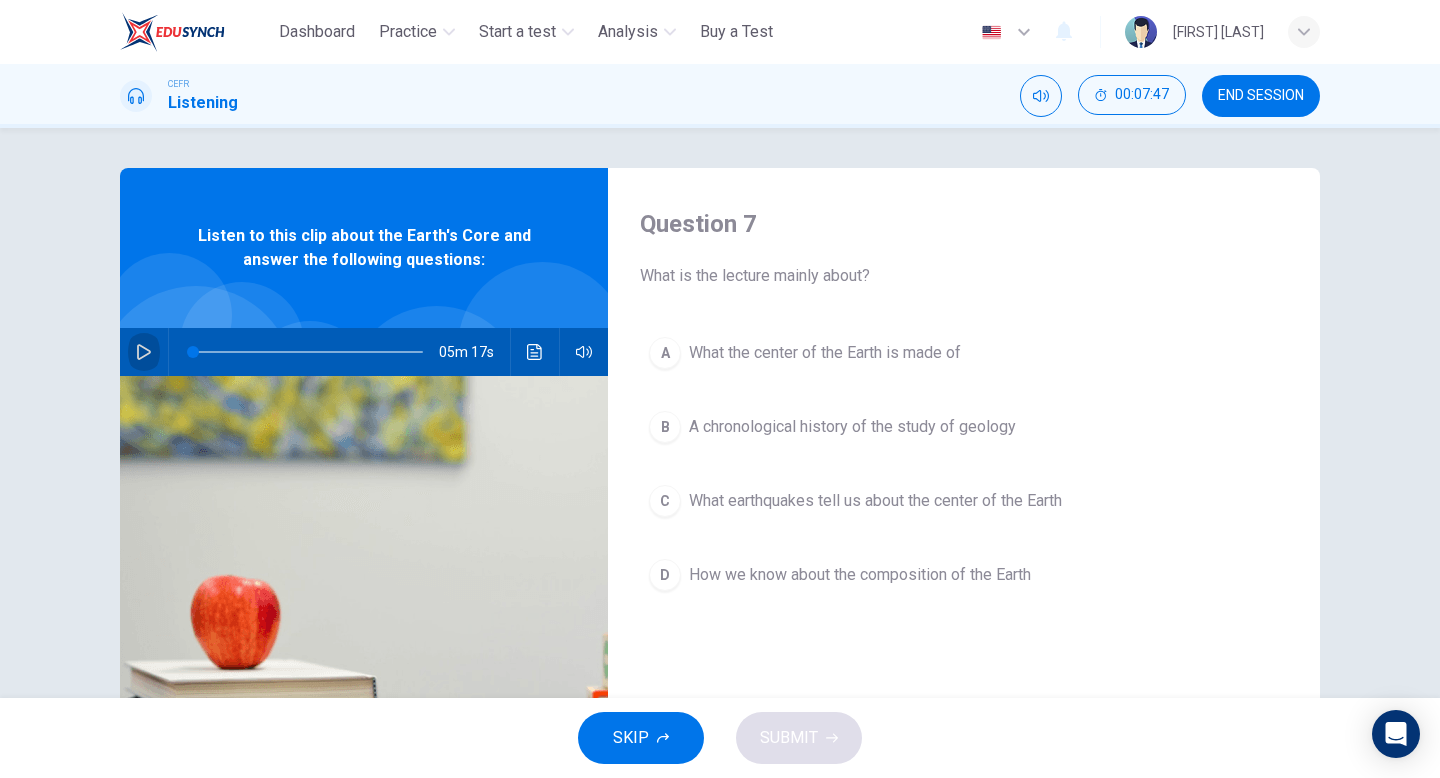 click at bounding box center (144, 352) 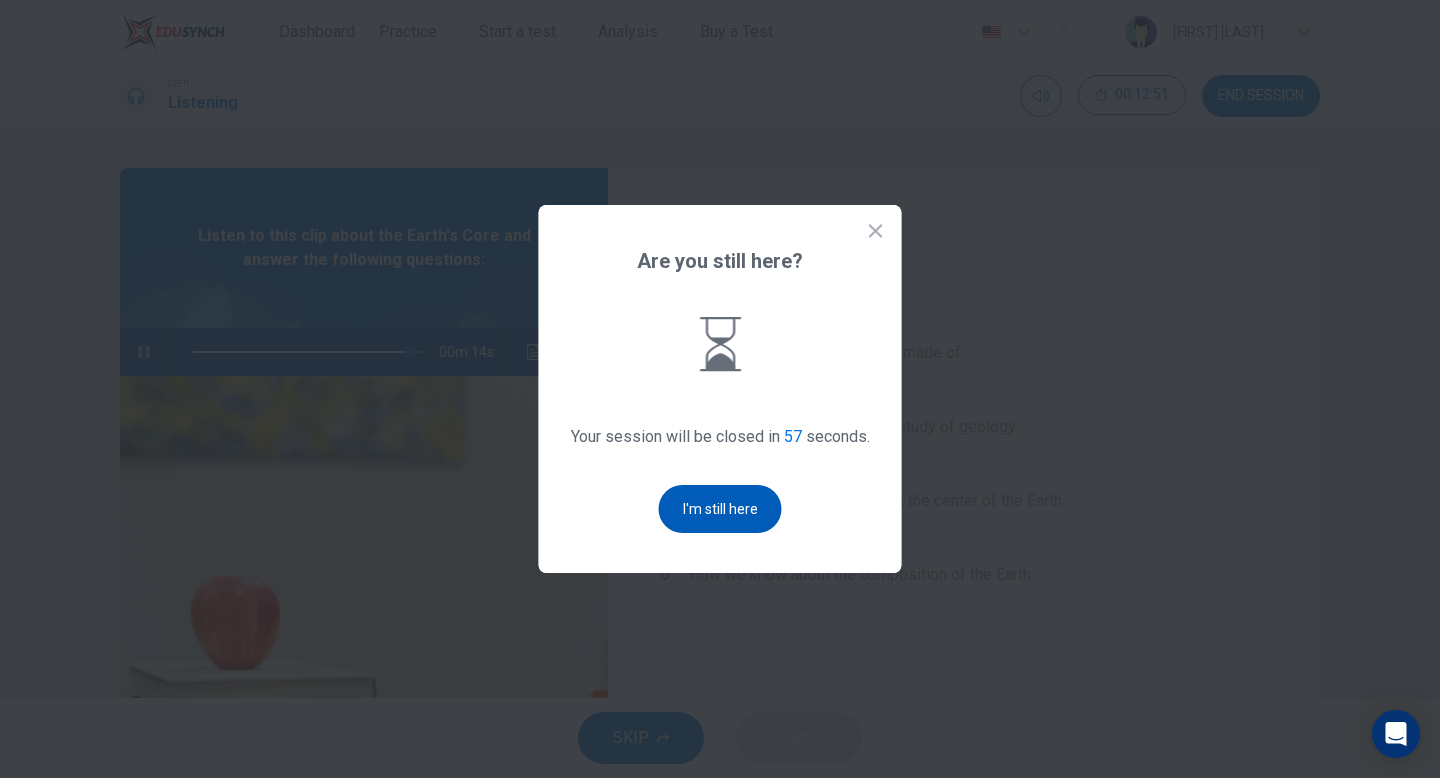 click on "I'm still here" at bounding box center (720, 509) 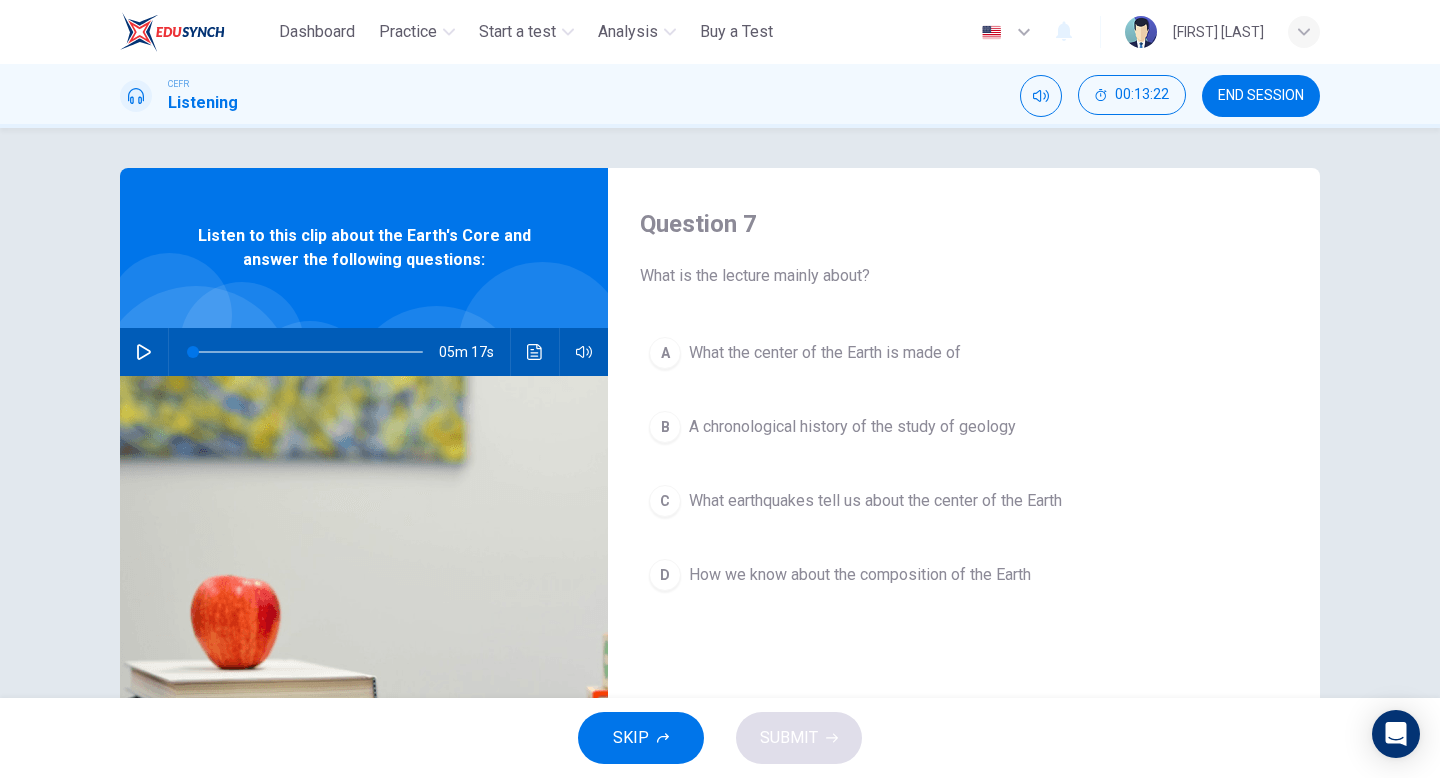 click on "A What the center of the Earth is made of" at bounding box center (964, 353) 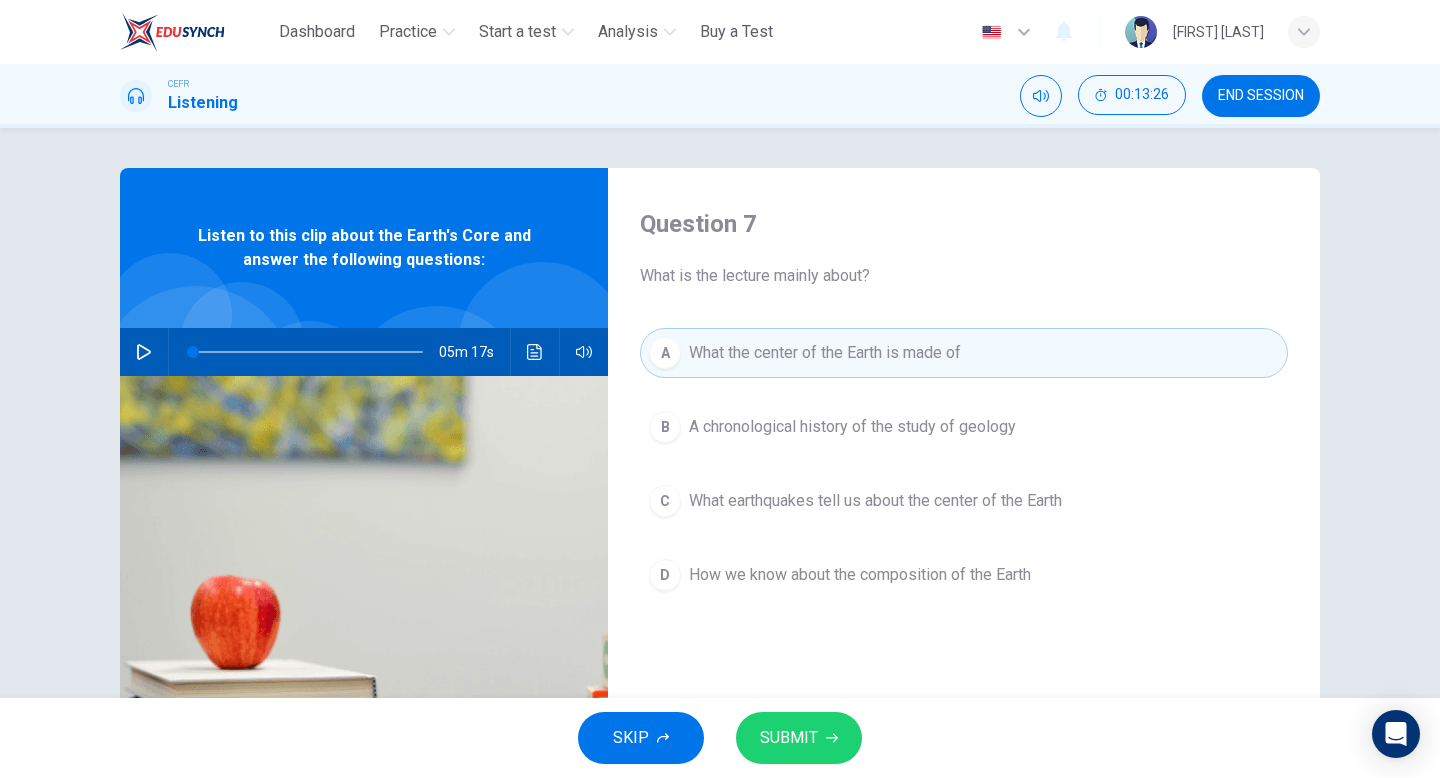 click on "SUBMIT" at bounding box center (799, 738) 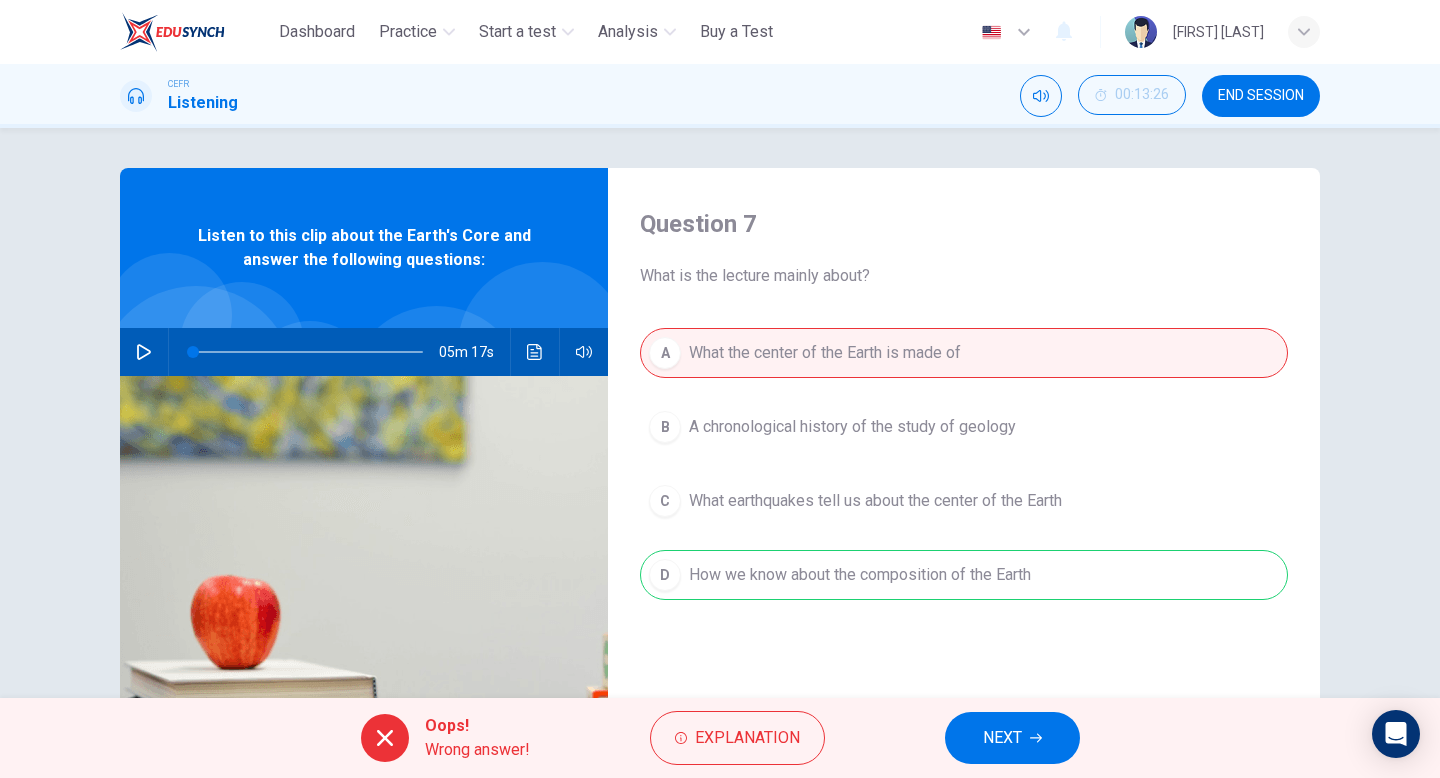 click on "NEXT" at bounding box center (1002, 738) 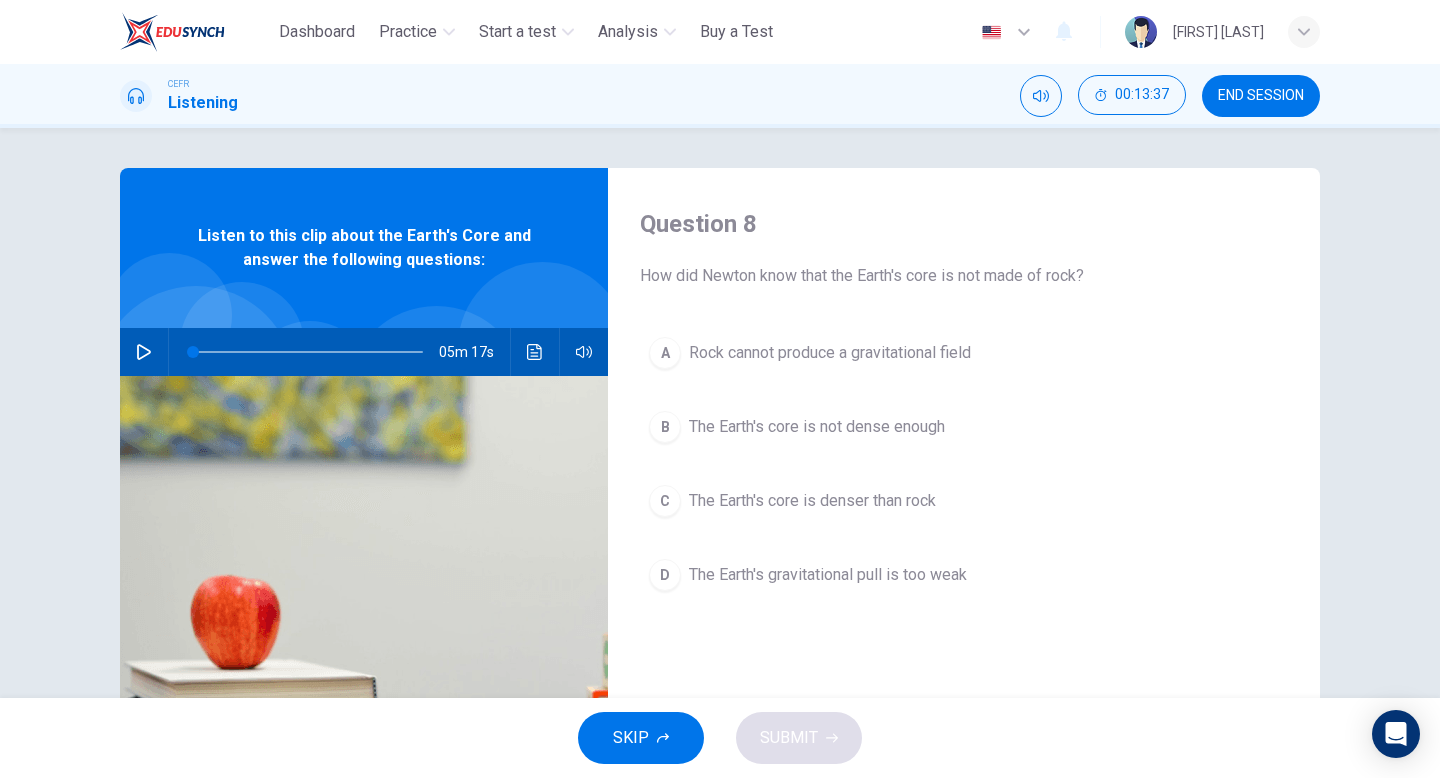 click on "The Earth's core is denser than rock" at bounding box center [830, 353] 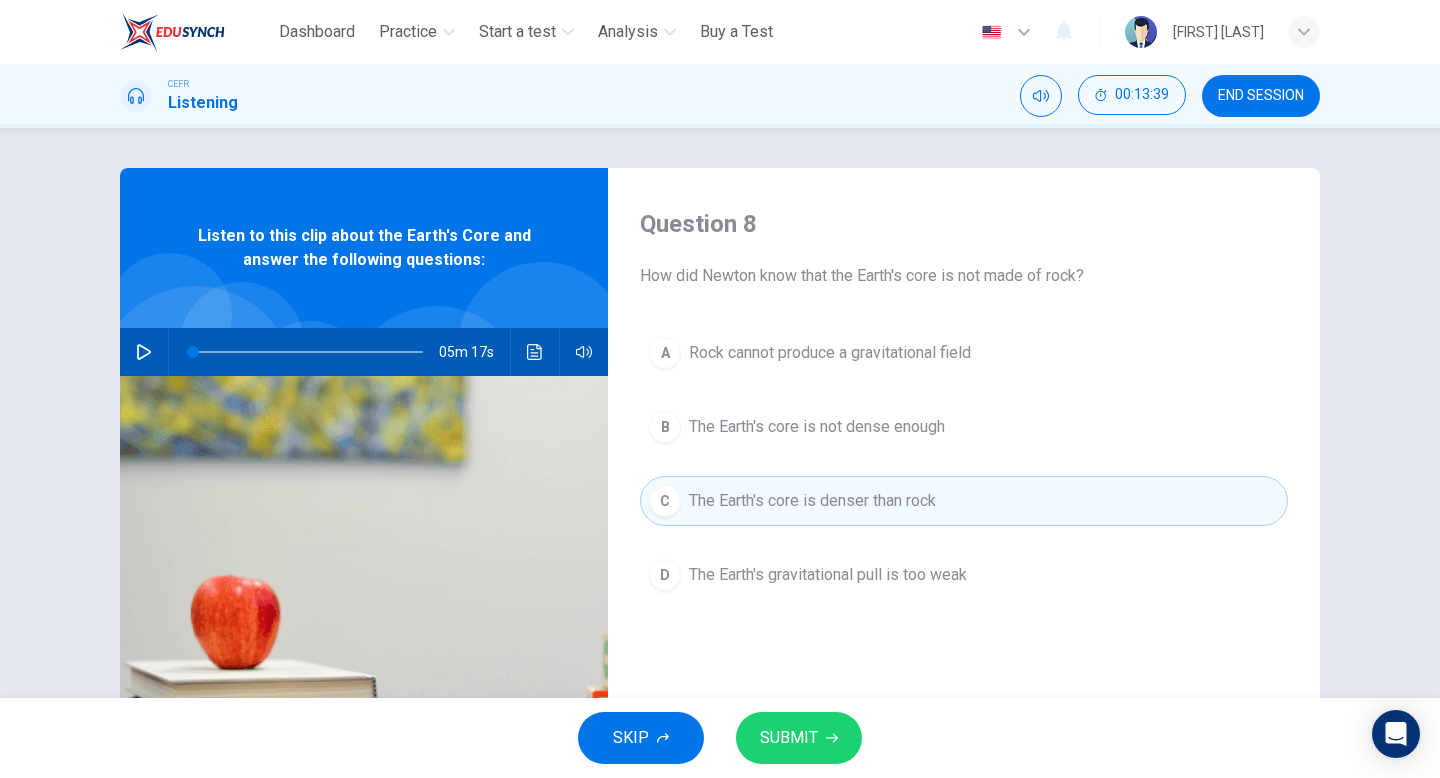 click on "SUBMIT" at bounding box center [789, 738] 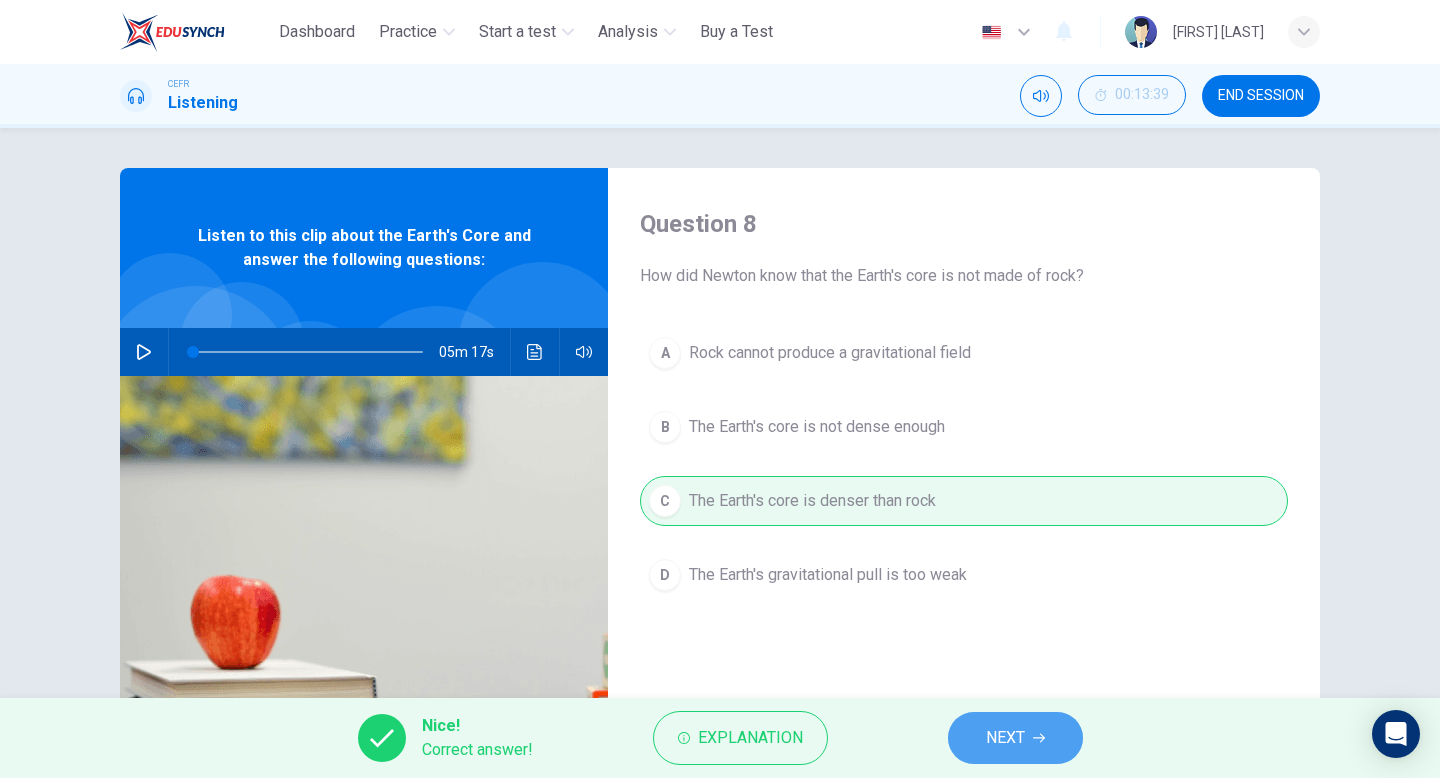 click on "NEXT" at bounding box center (1005, 738) 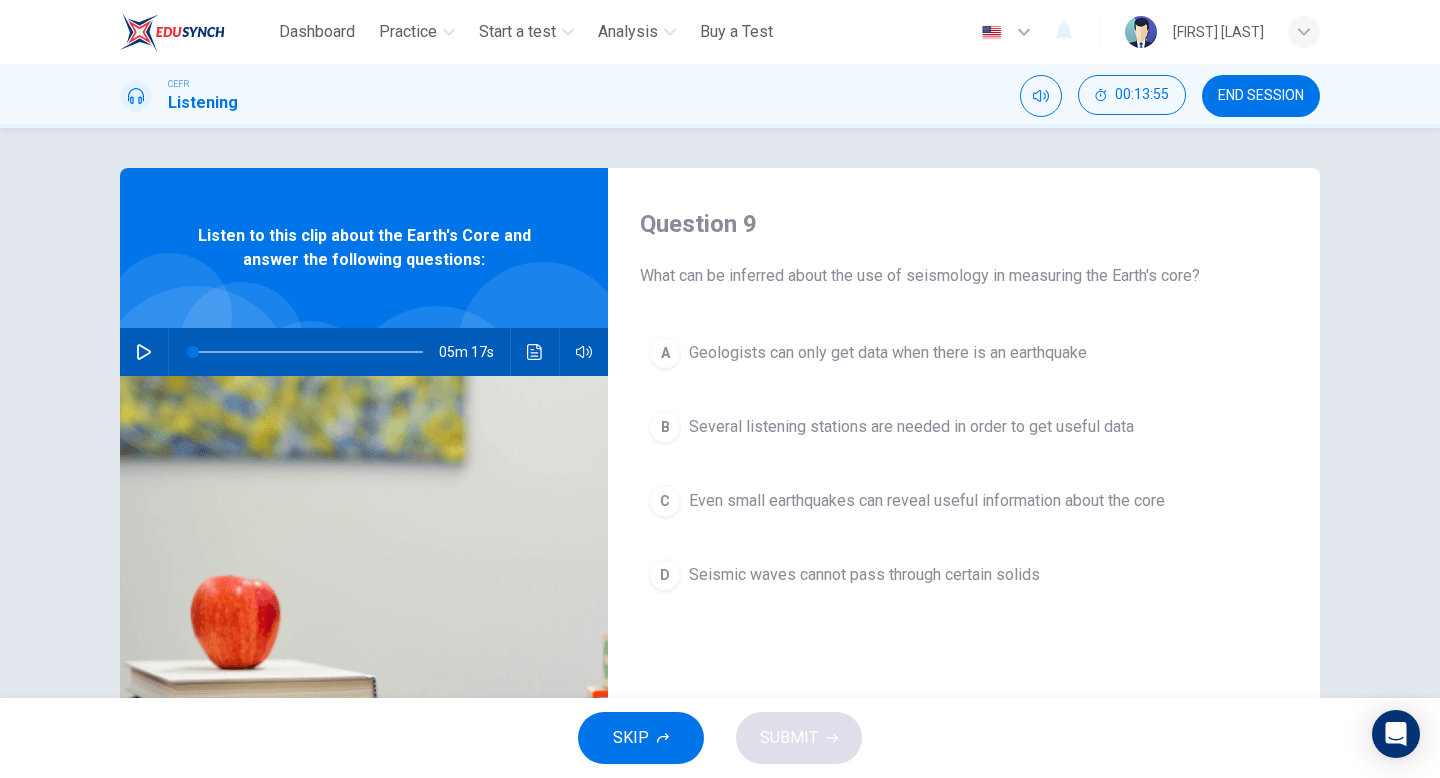 click on "Seismic waves cannot pass through certain solids" at bounding box center [888, 353] 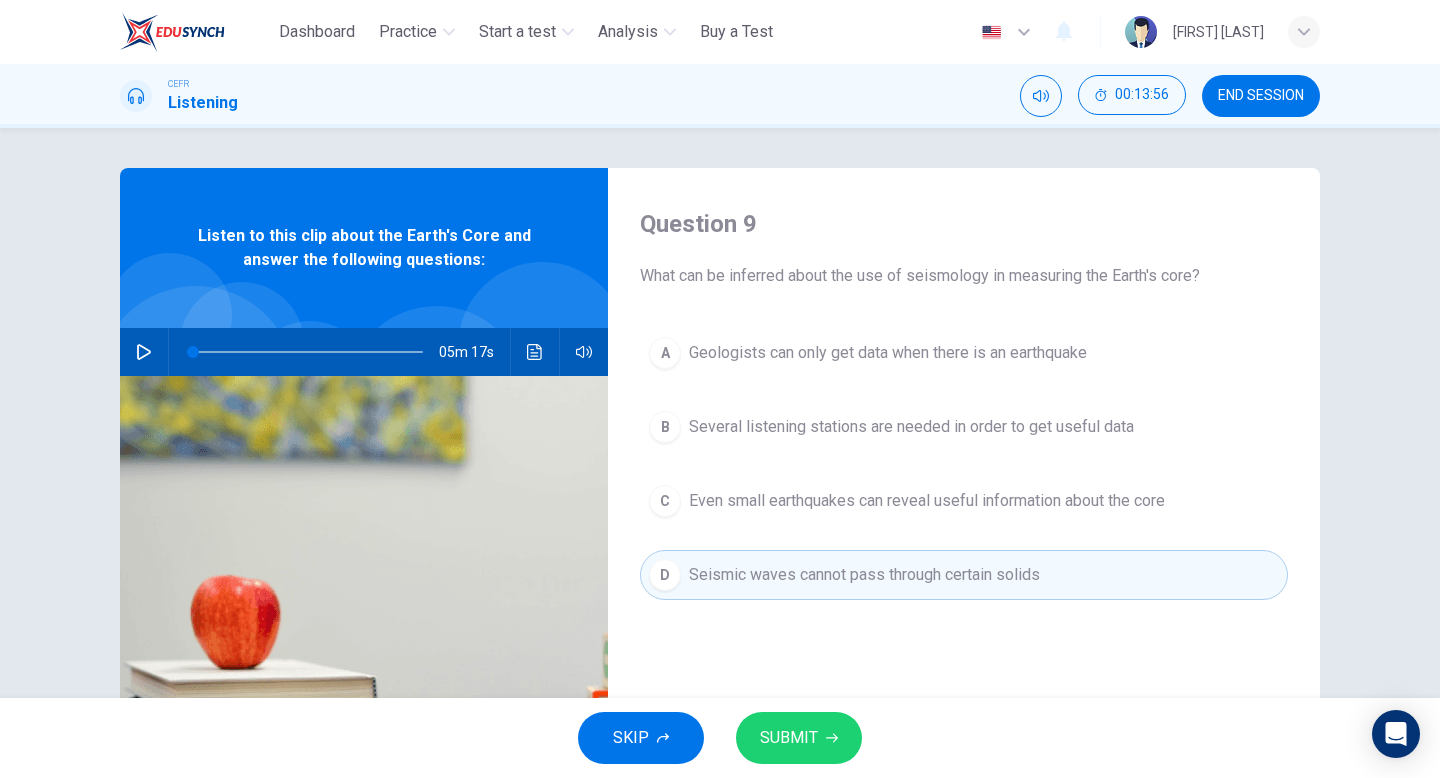 click on "SUBMIT" at bounding box center (799, 738) 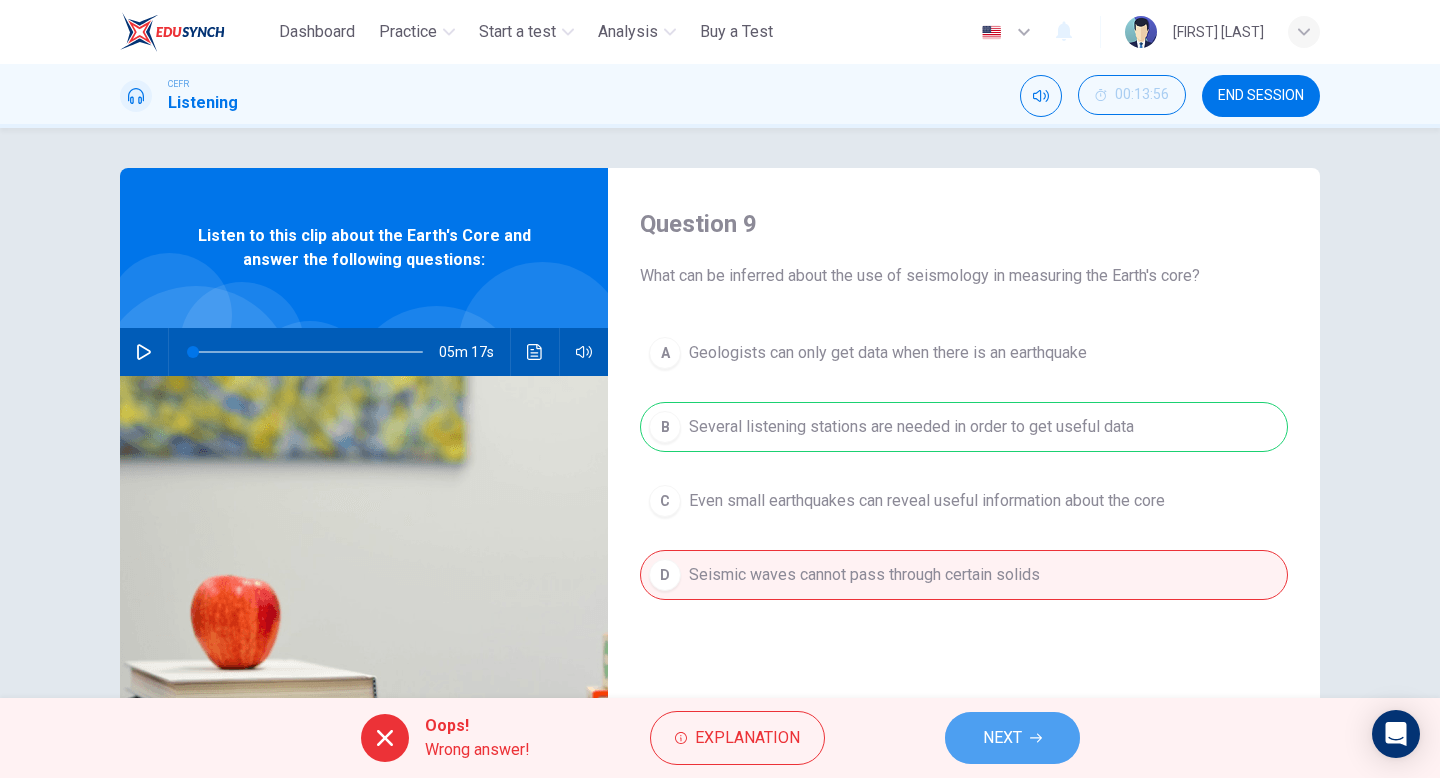 click on "NEXT" at bounding box center (1012, 738) 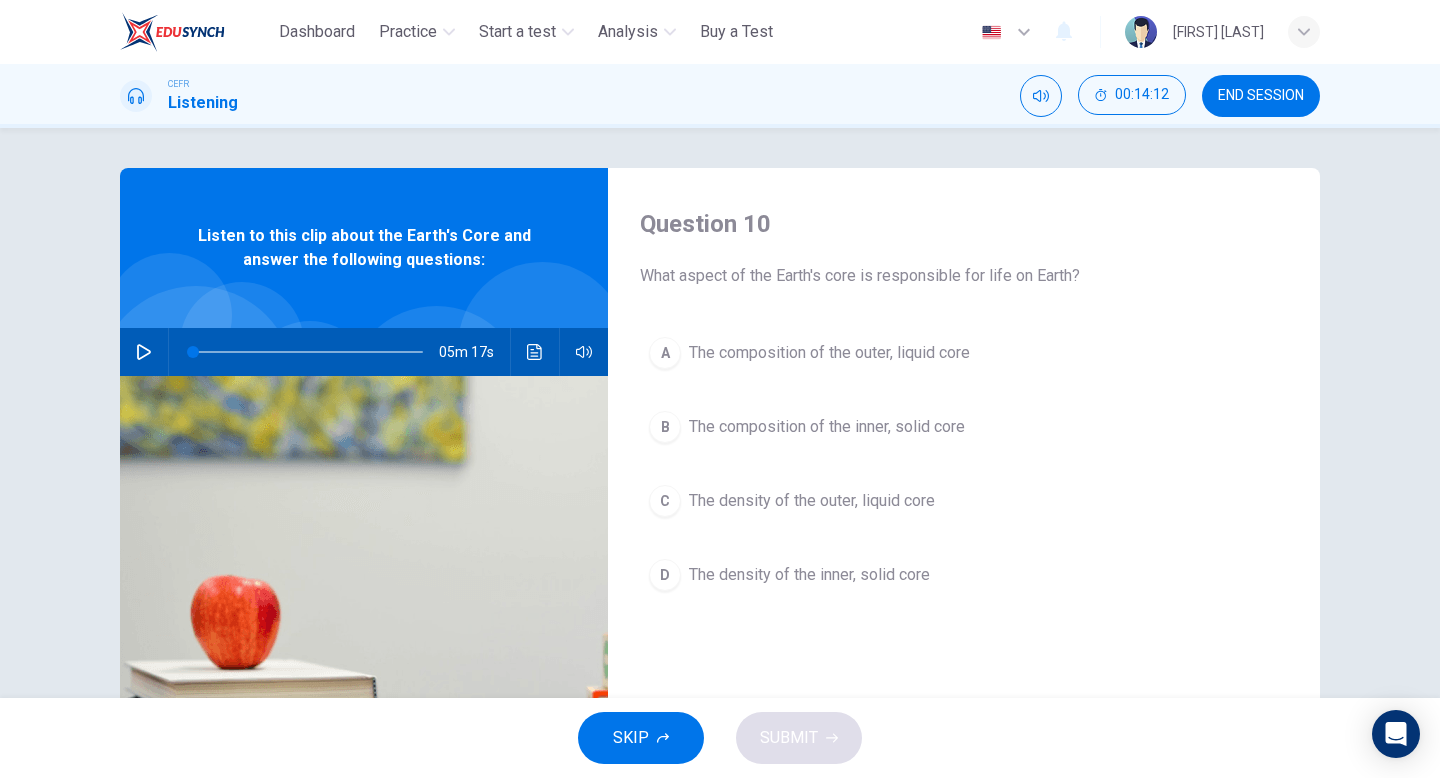 click on "The density of the inner, solid core" at bounding box center [829, 353] 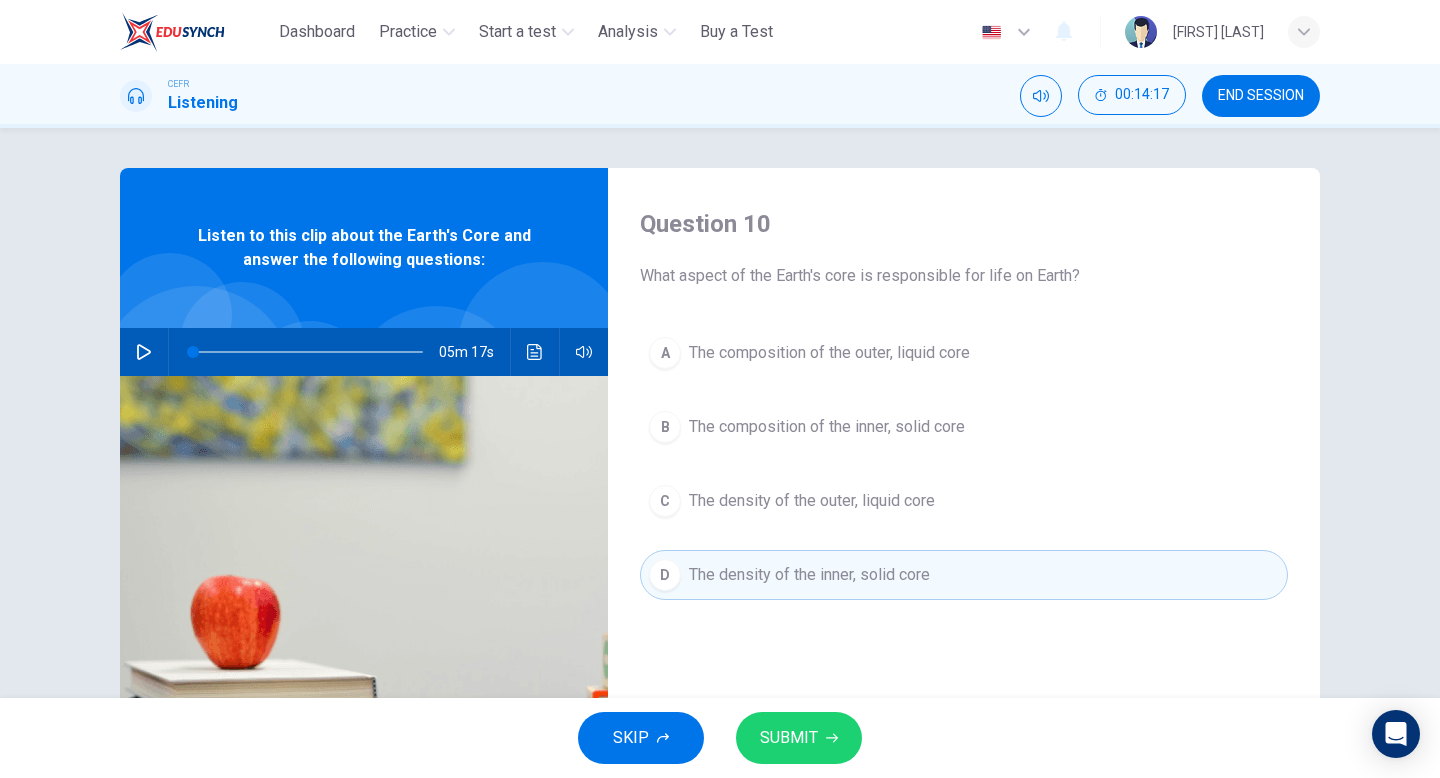 click on "The composition of the inner, solid core" at bounding box center [829, 353] 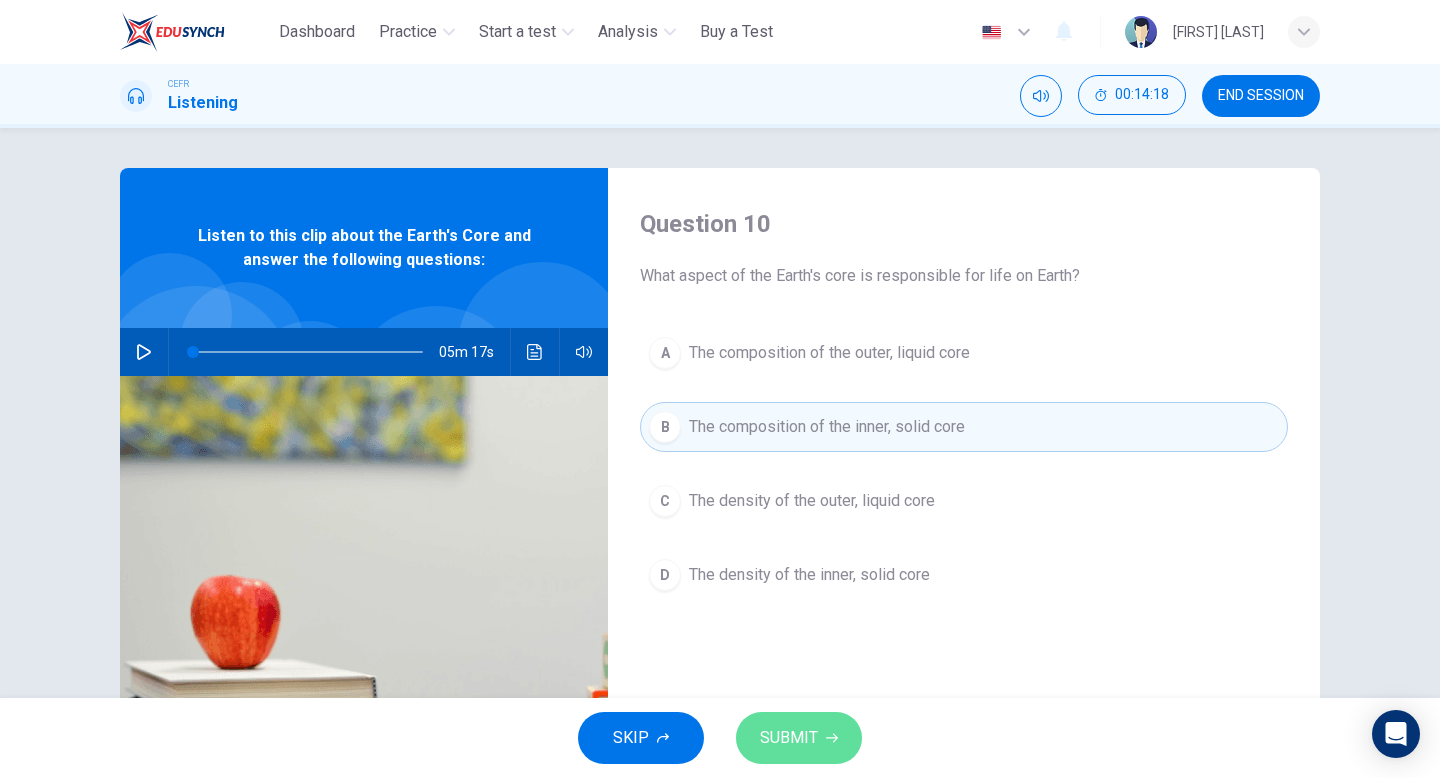 click on "SUBMIT" at bounding box center [799, 738] 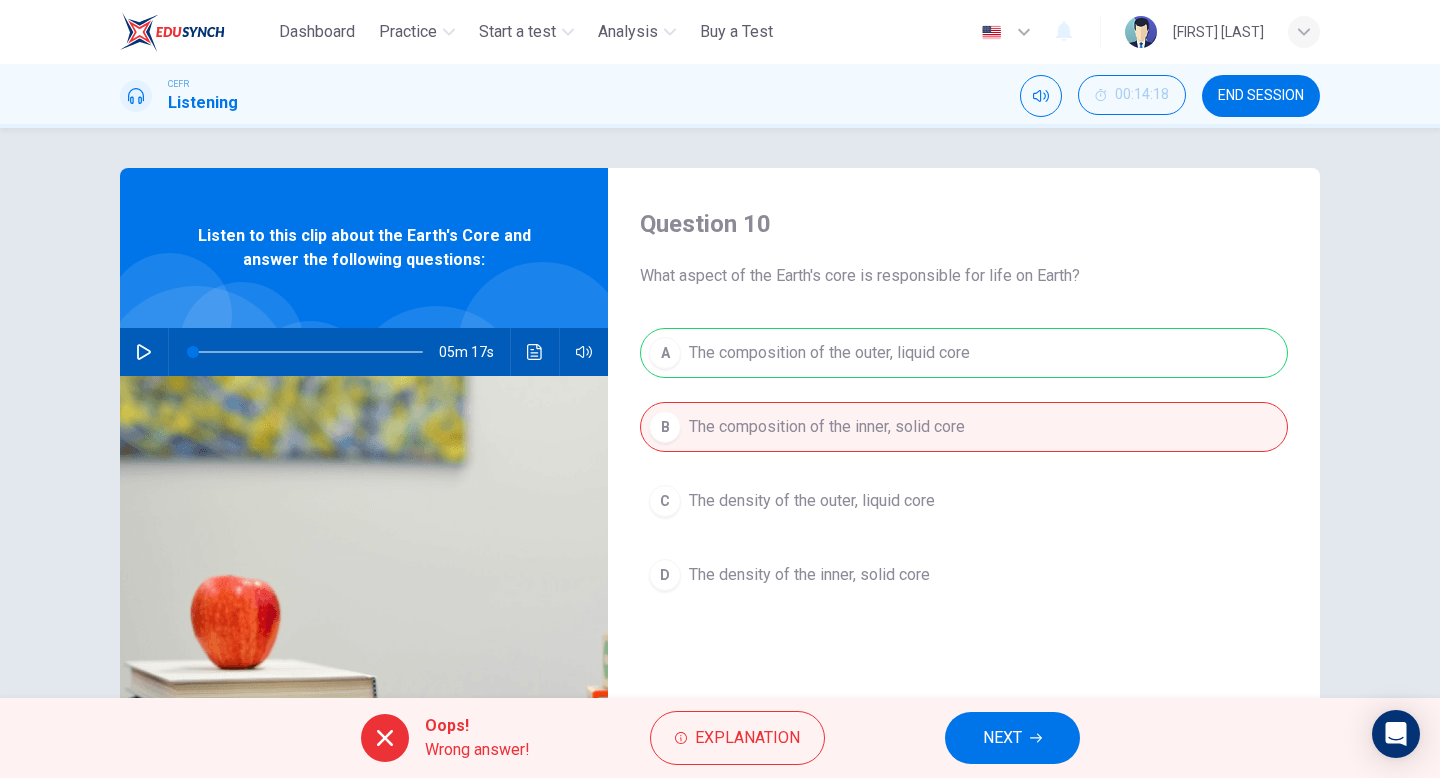 click on "NEXT" at bounding box center [1012, 738] 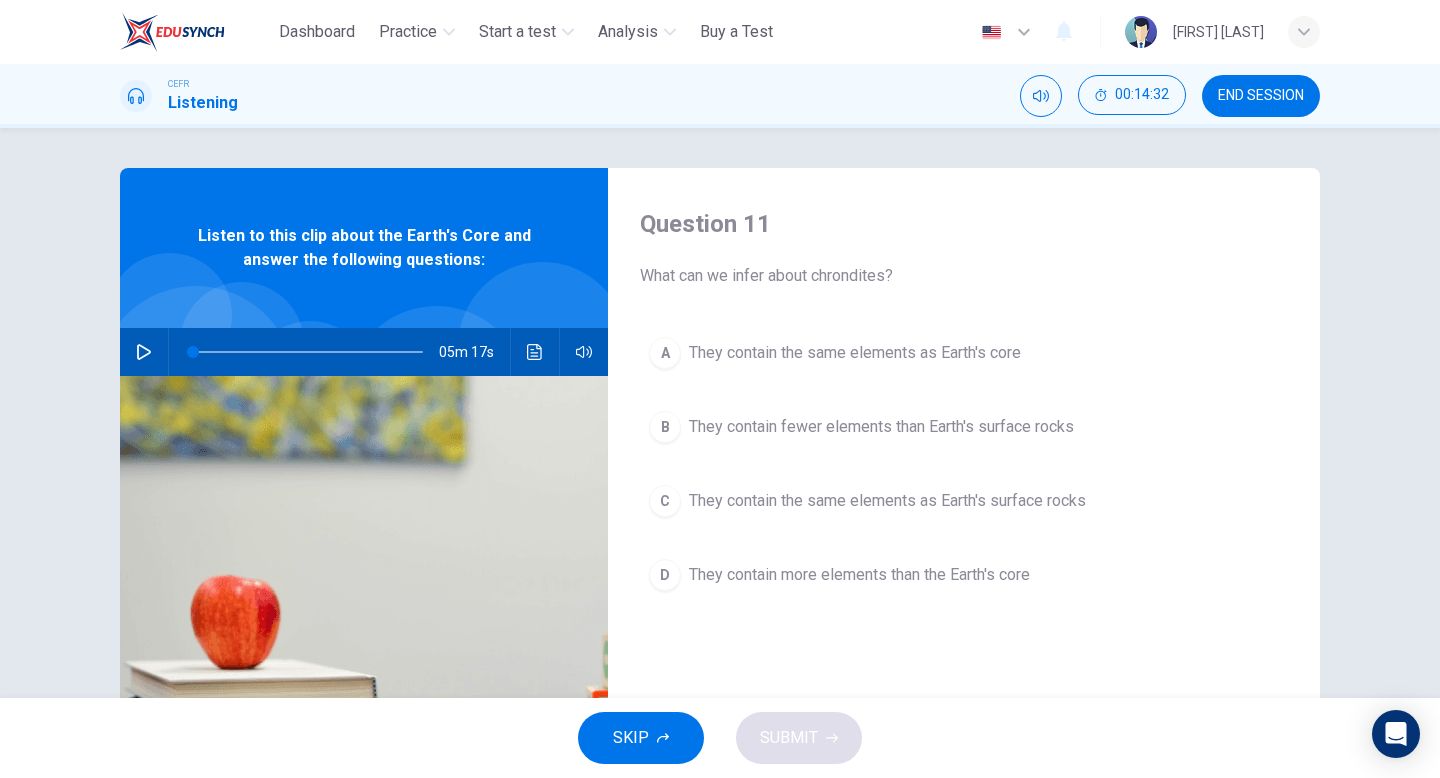 click on "They contain more elements than the Earth's core" at bounding box center (855, 353) 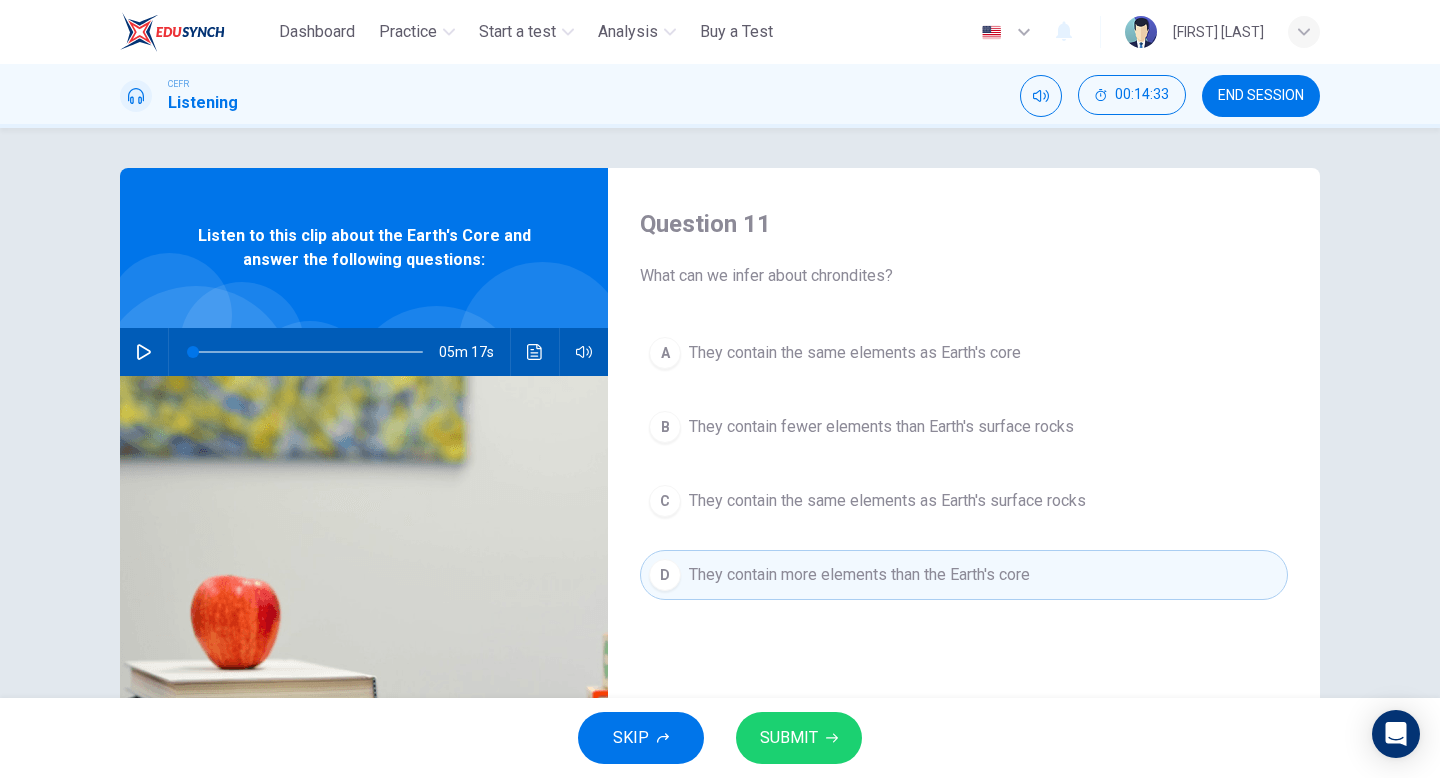 click on "SUBMIT" at bounding box center (789, 738) 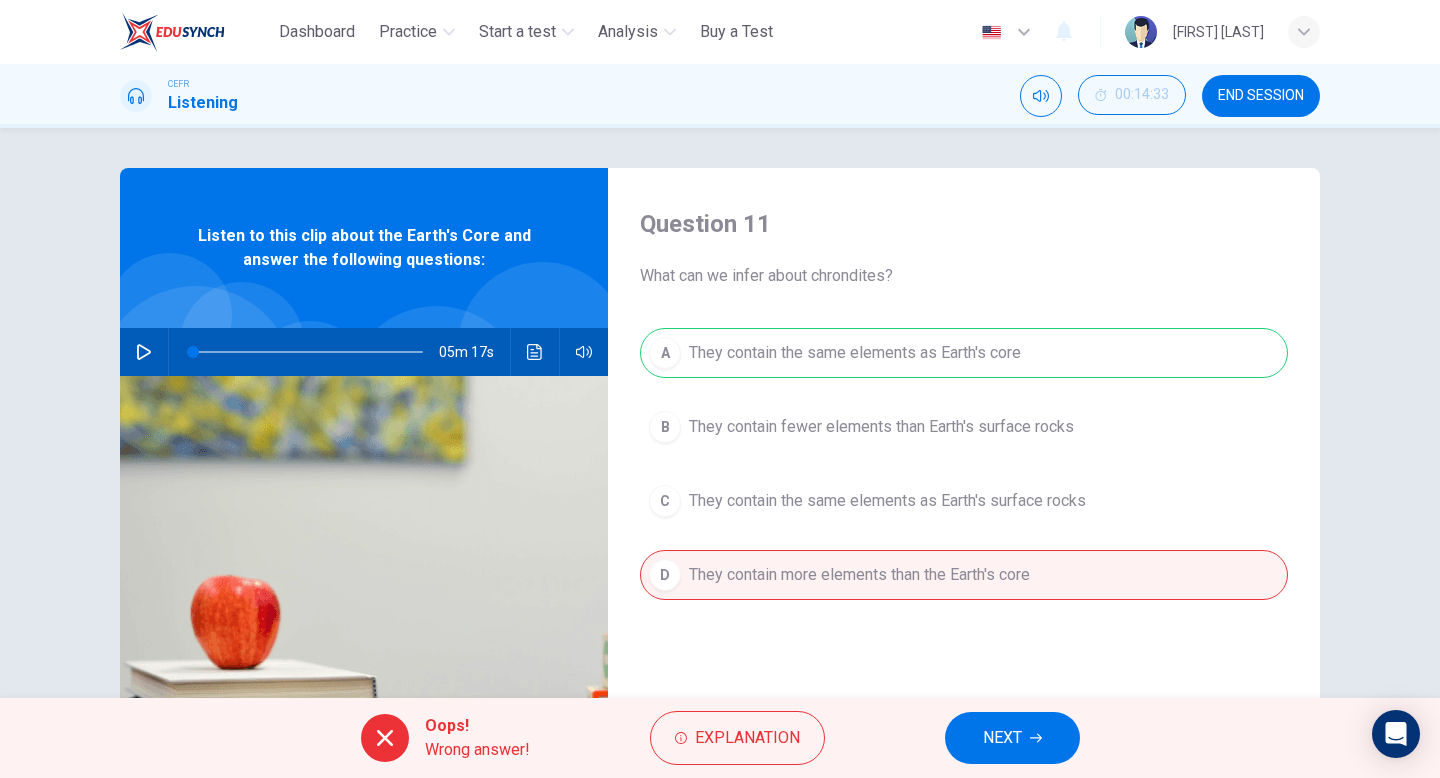 click on "NEXT" at bounding box center (1002, 738) 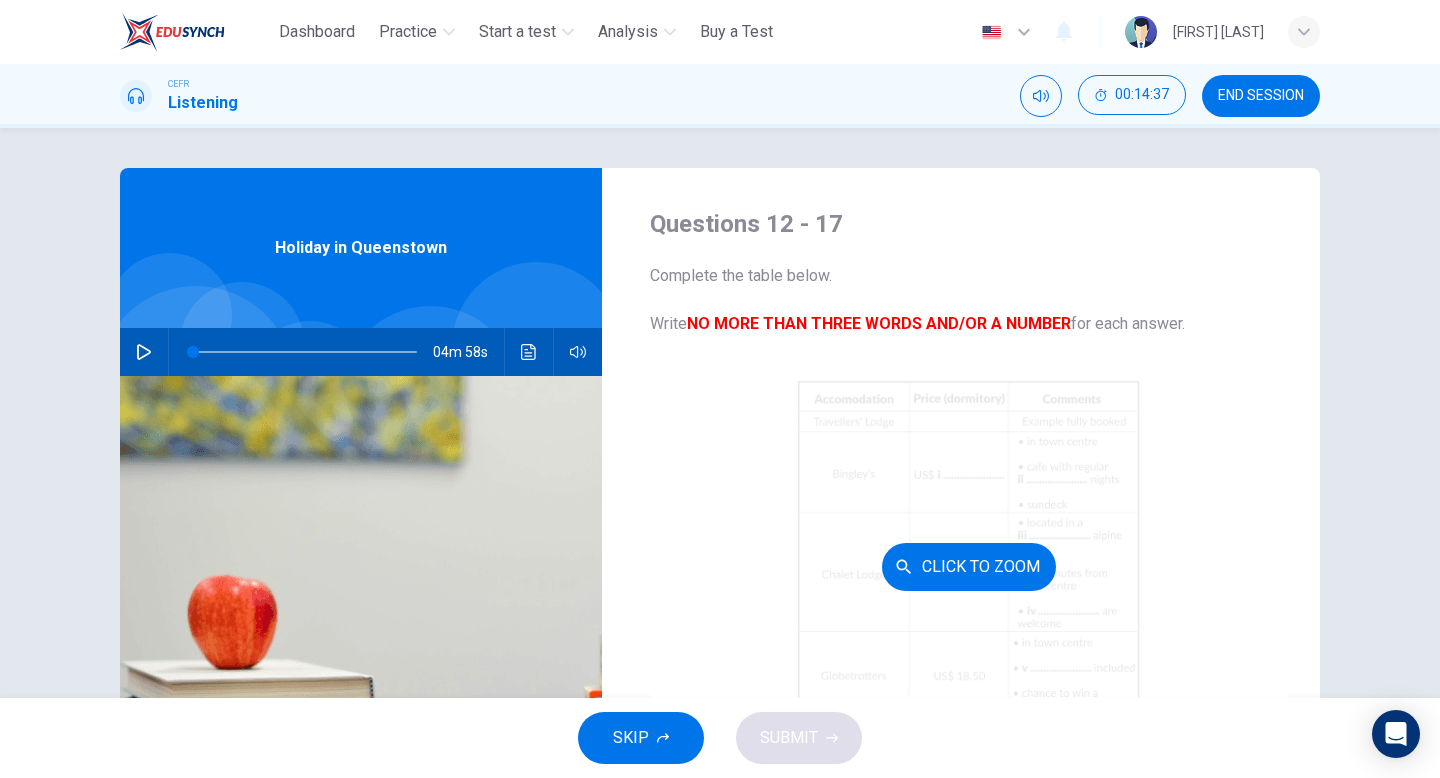 click on "Click to Zoom" at bounding box center [969, 567] 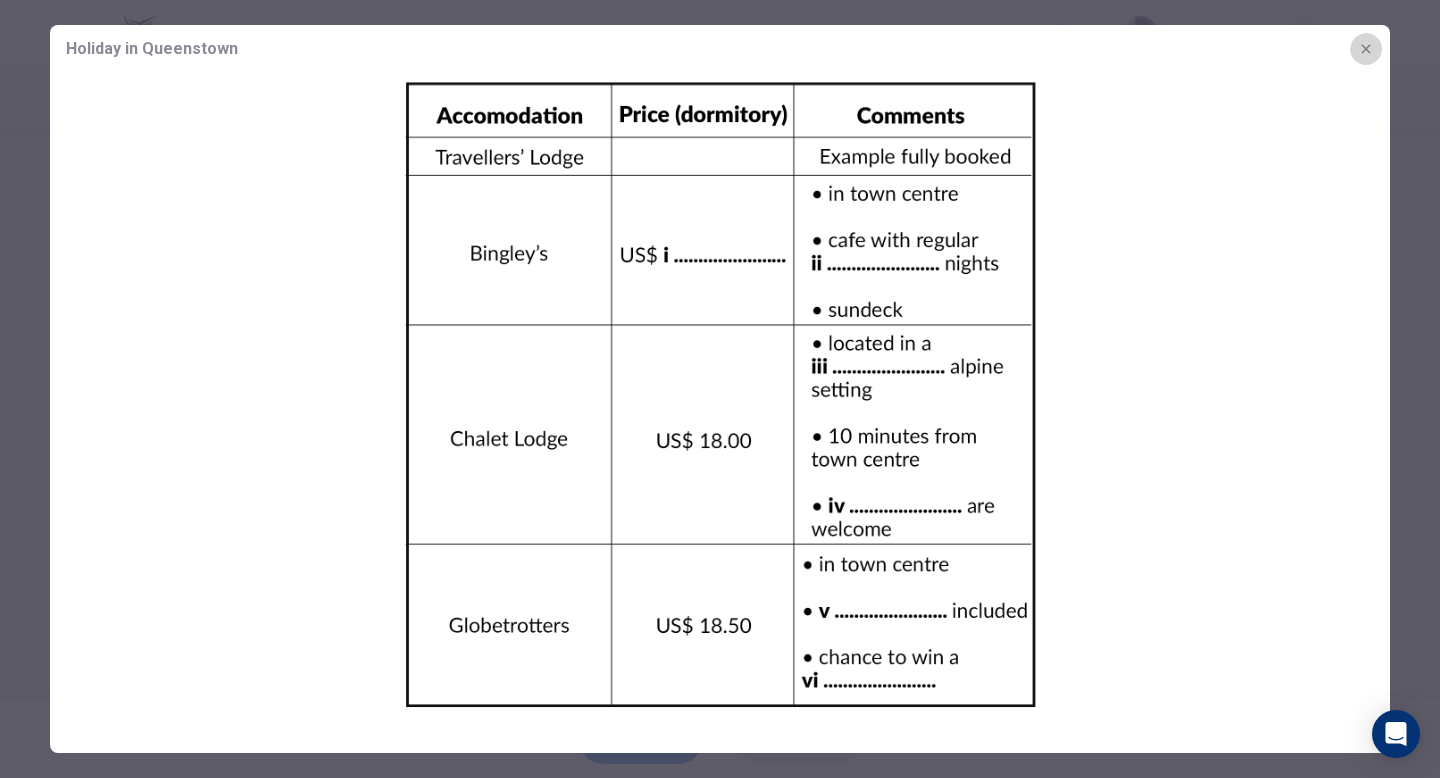 click at bounding box center [1365, 48] 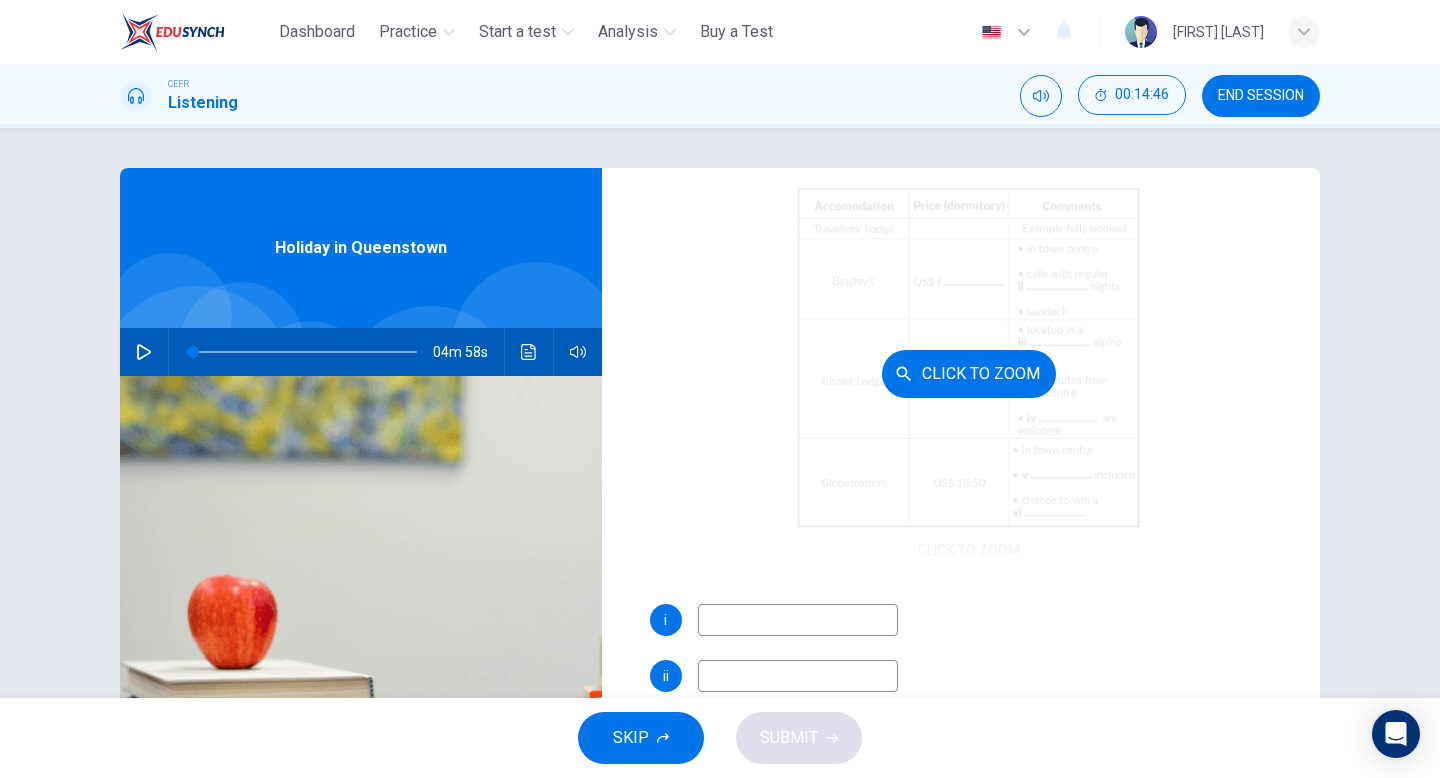 scroll, scrollTop: 286, scrollLeft: 0, axis: vertical 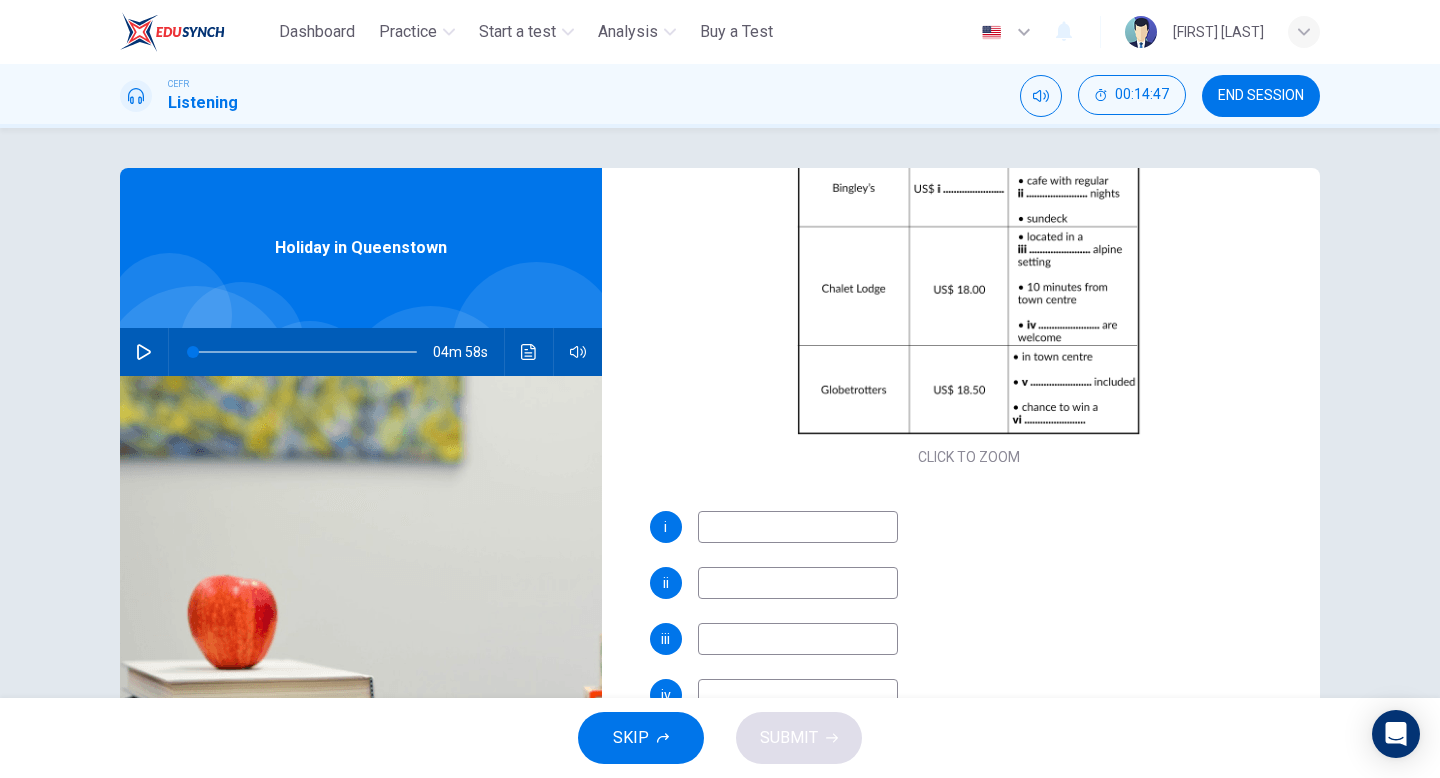click at bounding box center (798, 527) 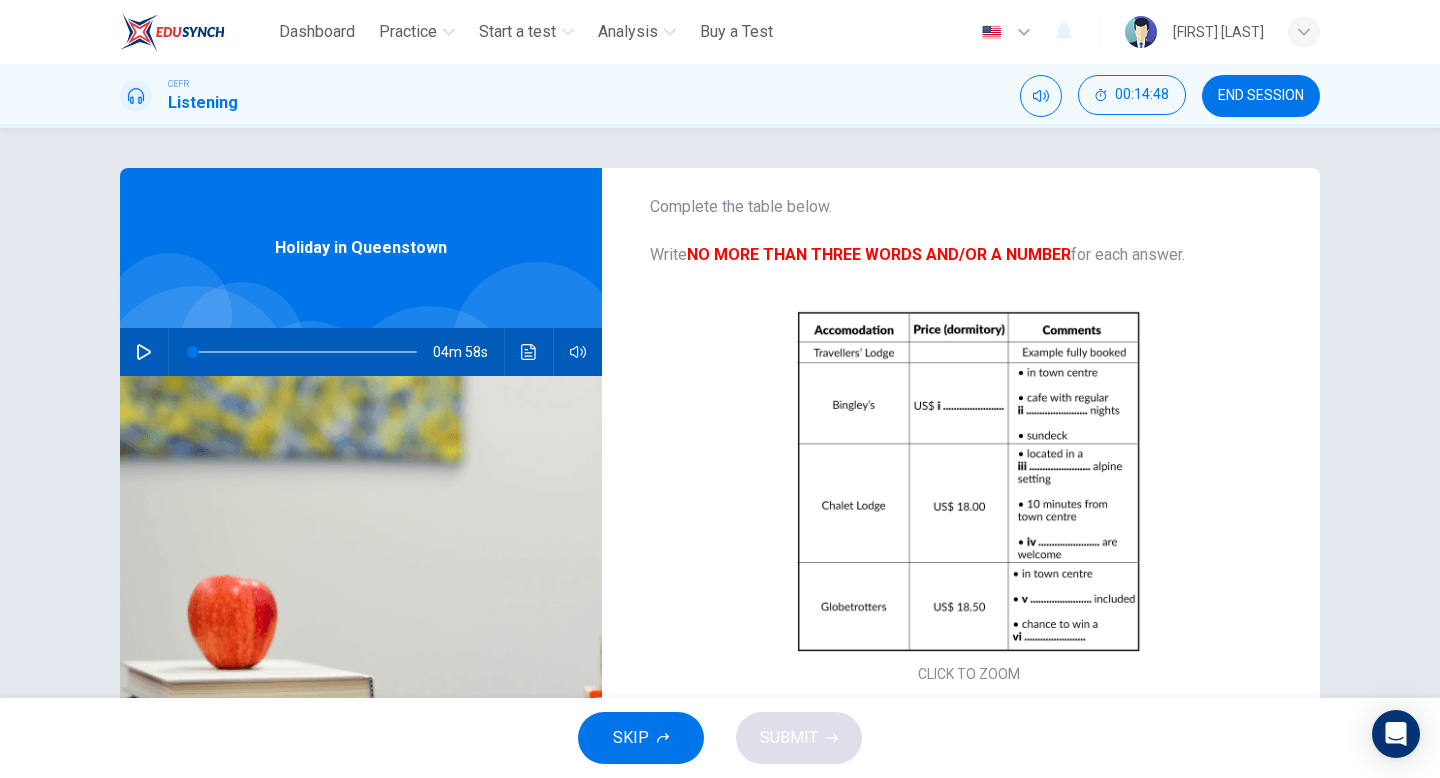 scroll, scrollTop: 0, scrollLeft: 0, axis: both 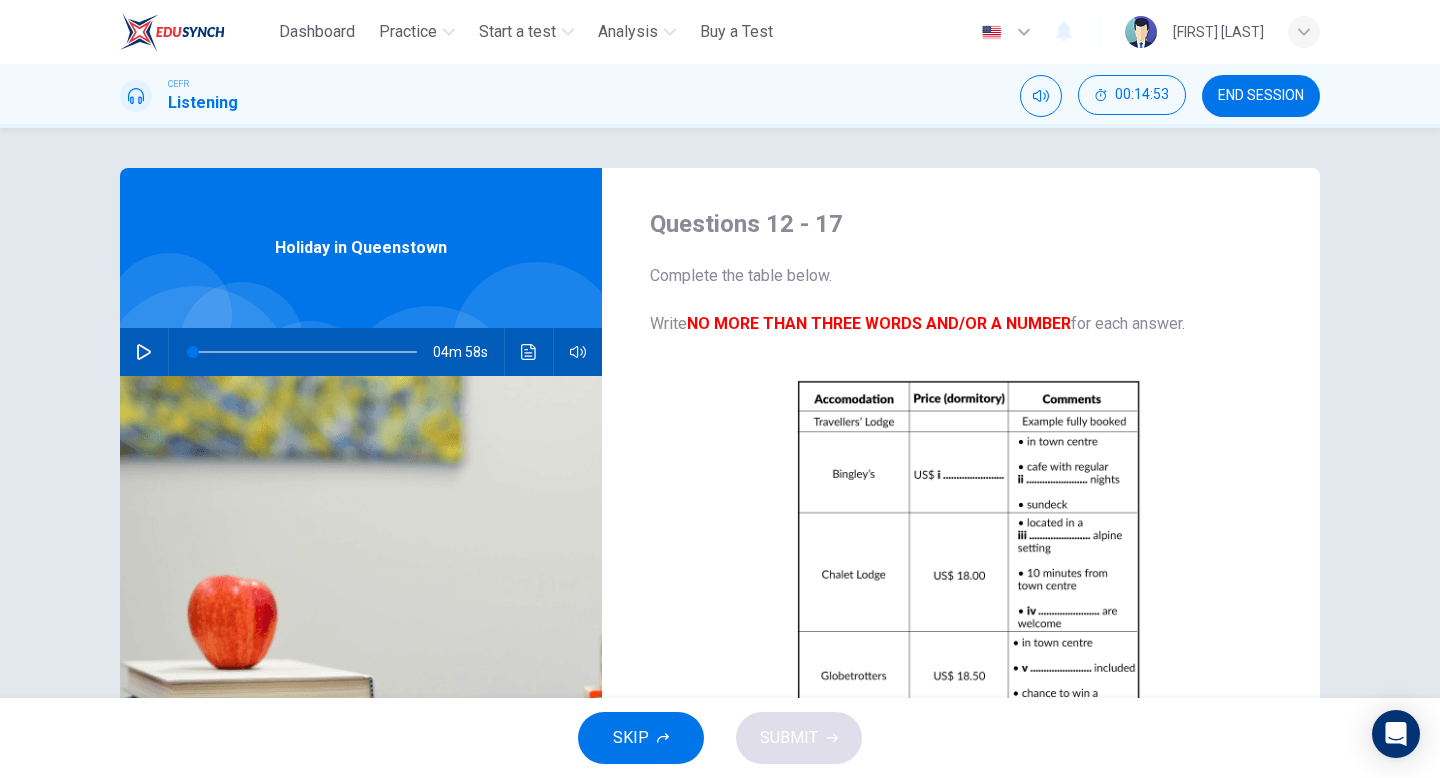 click at bounding box center [144, 352] 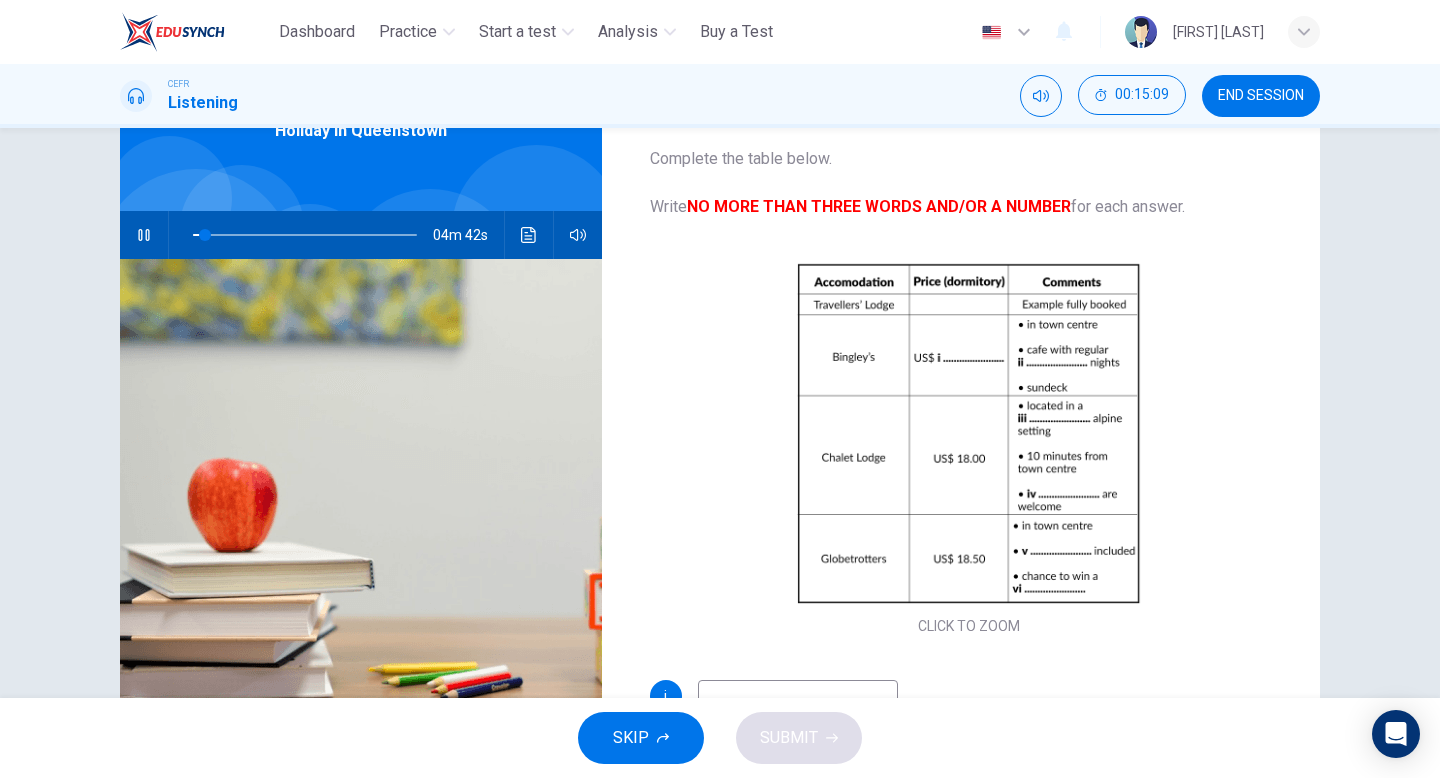 scroll, scrollTop: 129, scrollLeft: 0, axis: vertical 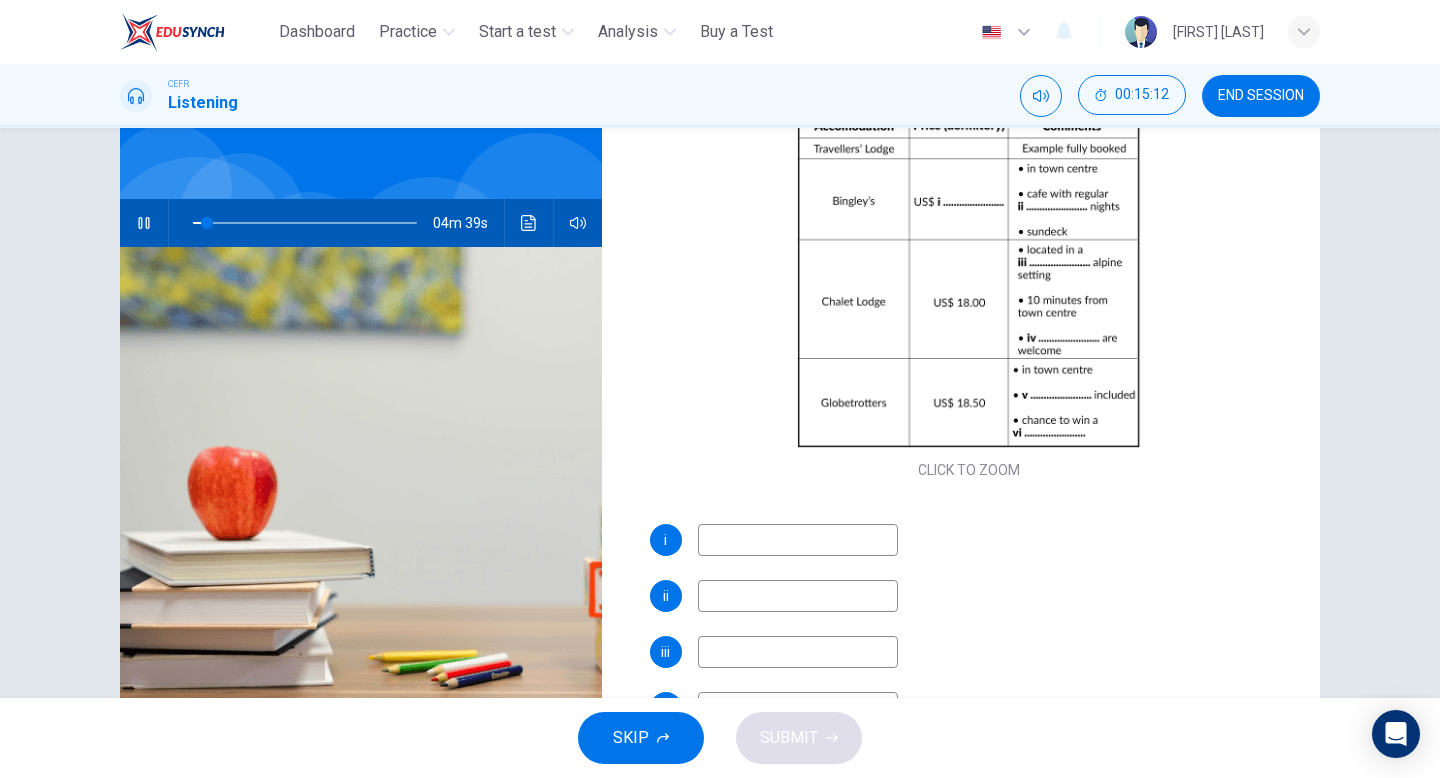 click at bounding box center [798, 540] 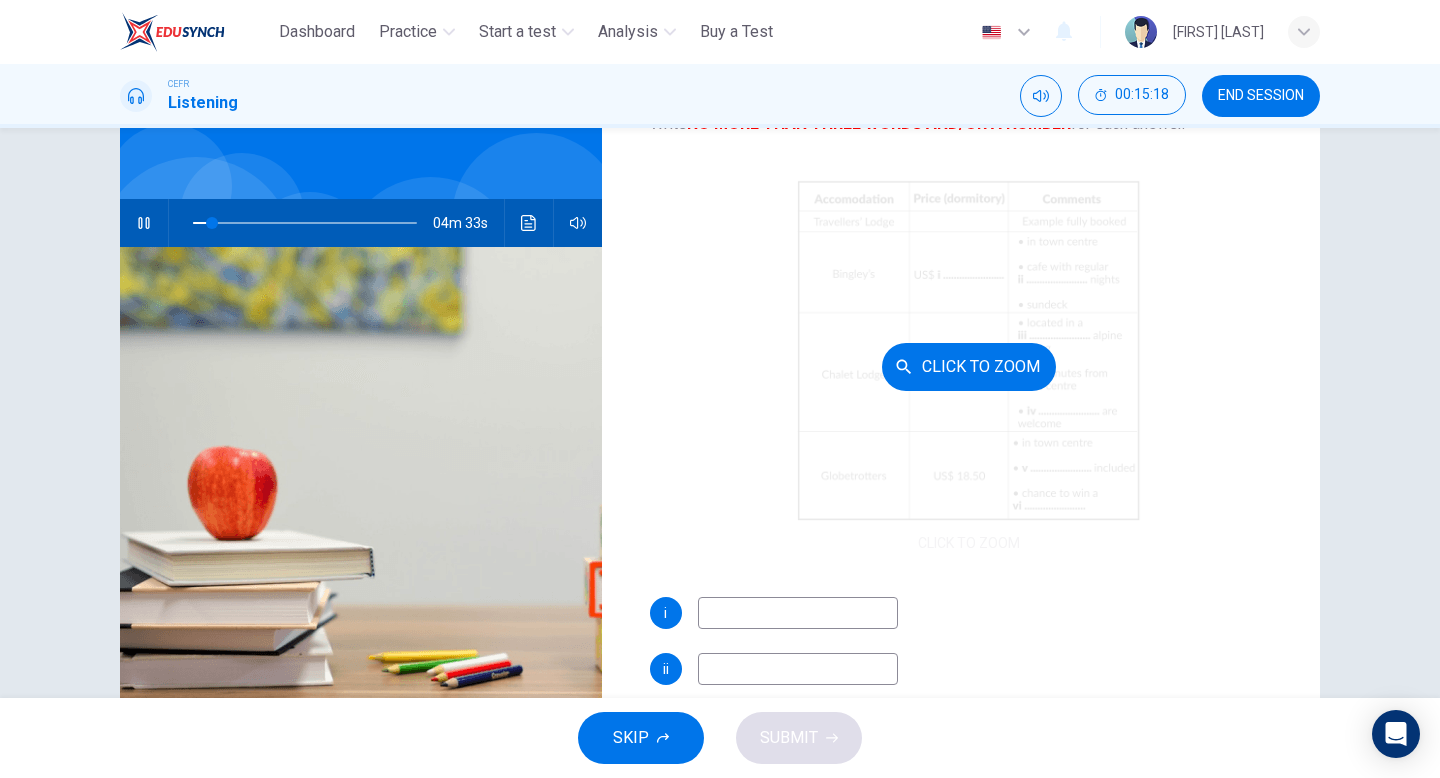 scroll, scrollTop: 0, scrollLeft: 0, axis: both 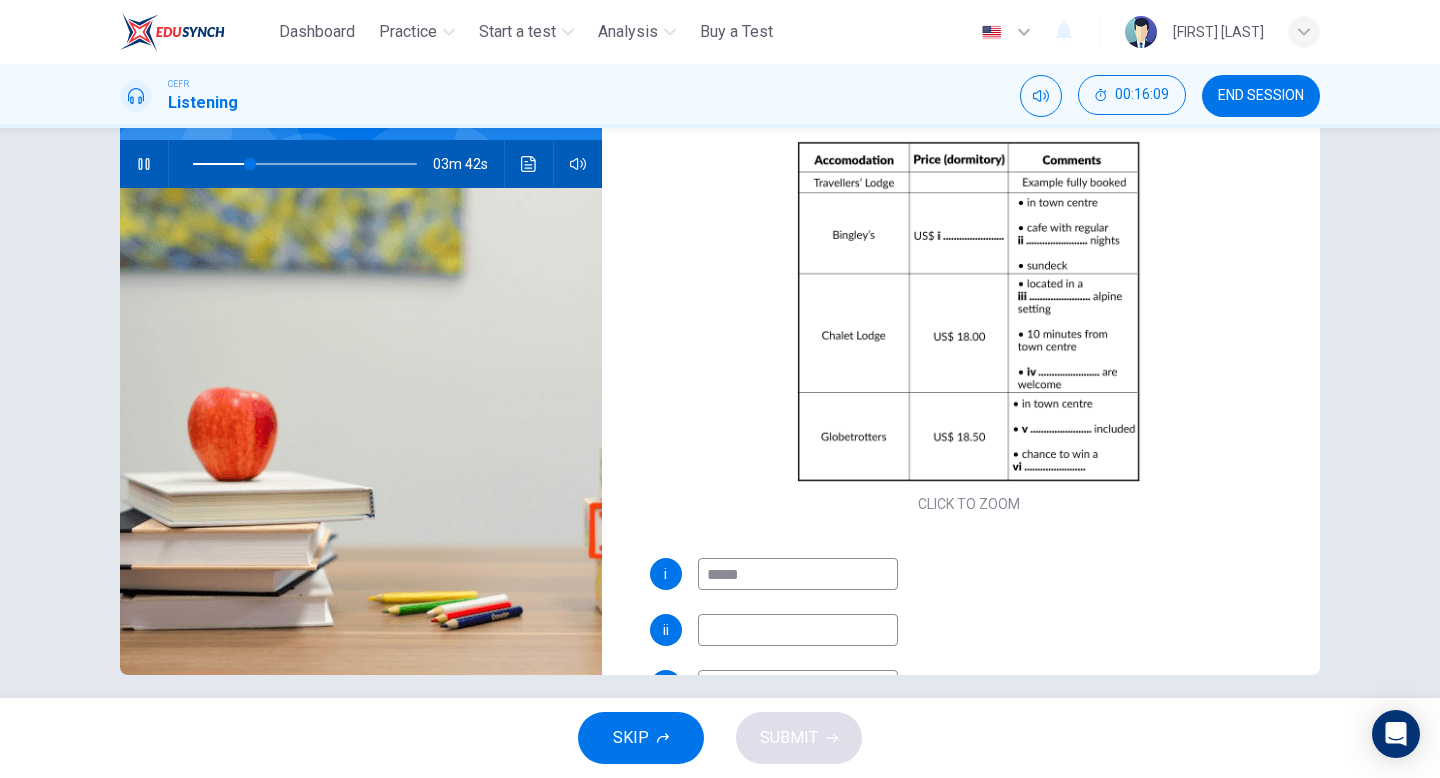 click on "*****" at bounding box center [798, 574] 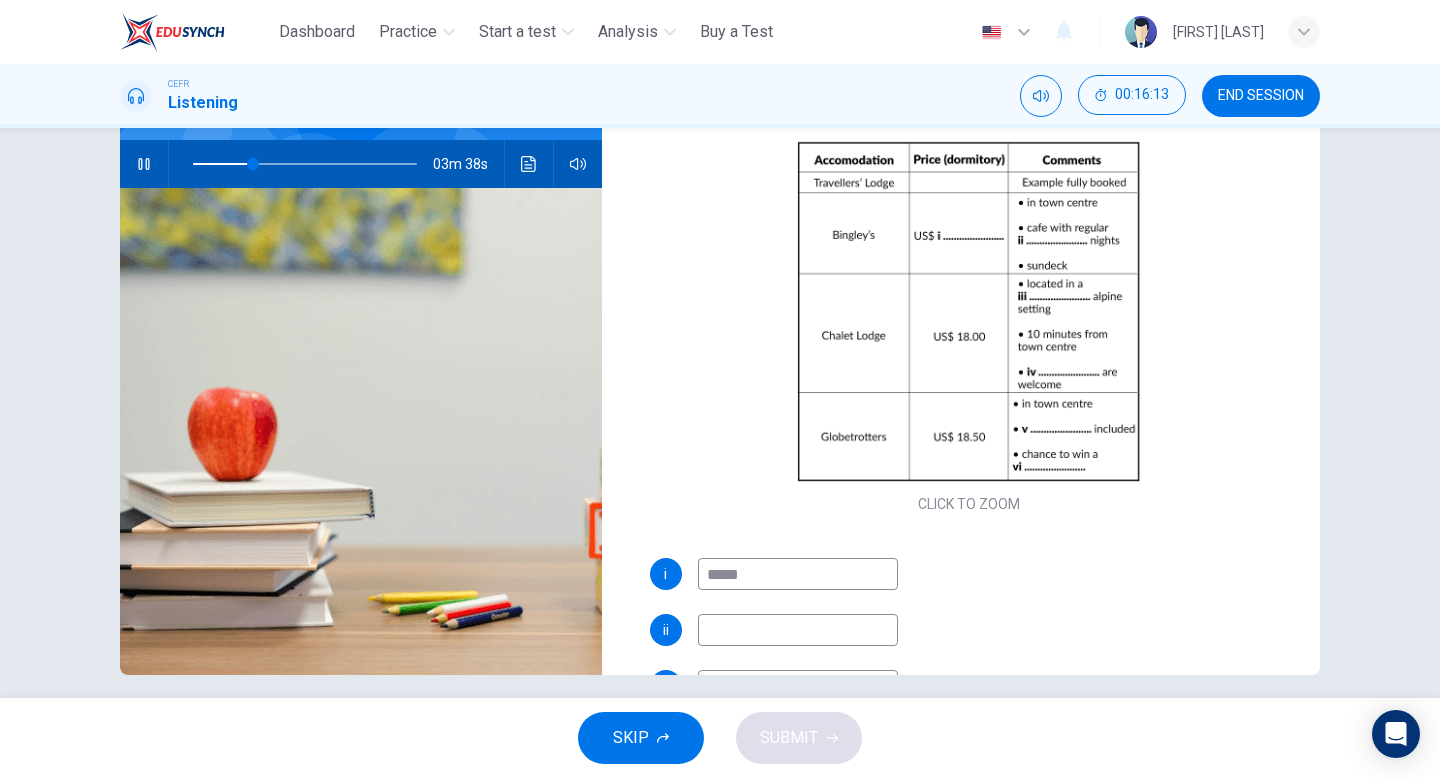type on "*****" 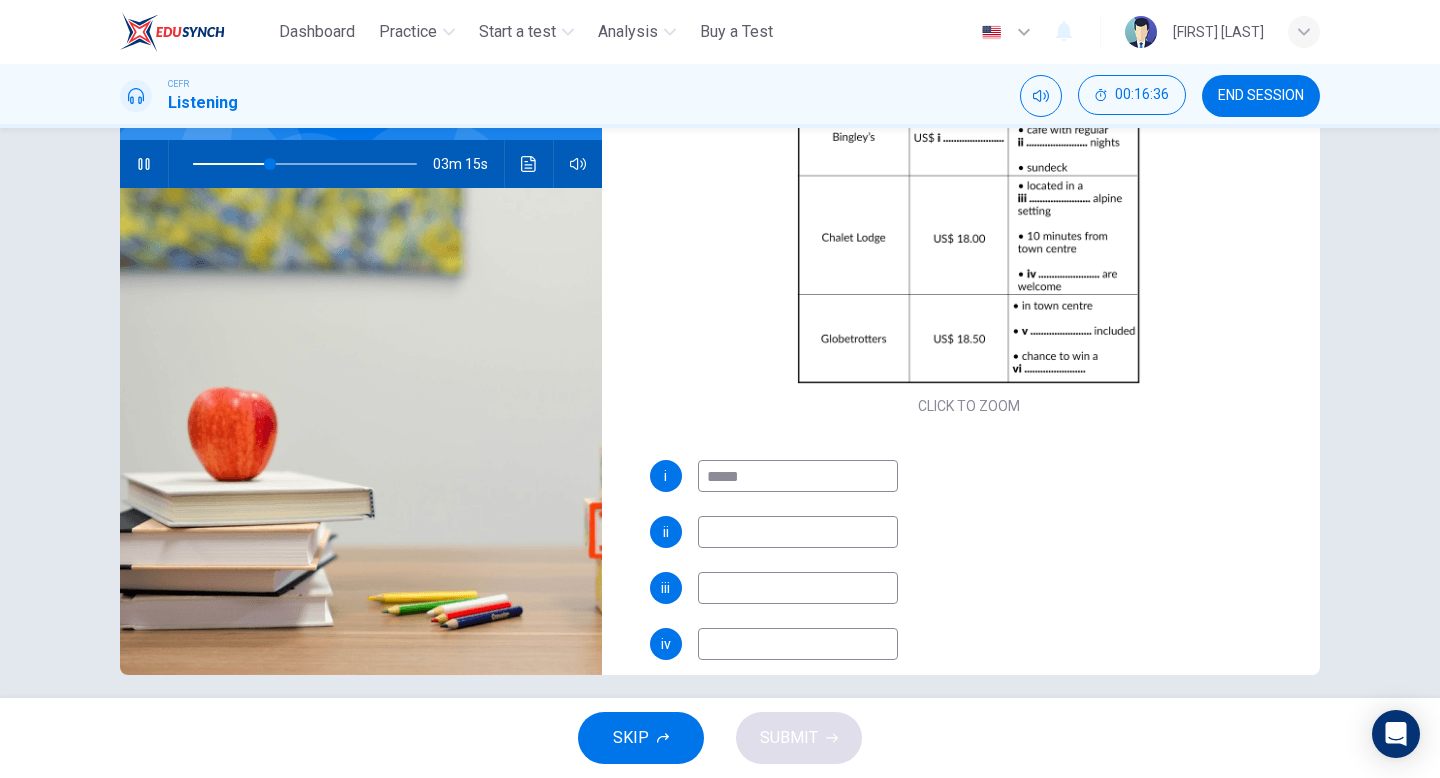 scroll, scrollTop: 138, scrollLeft: 0, axis: vertical 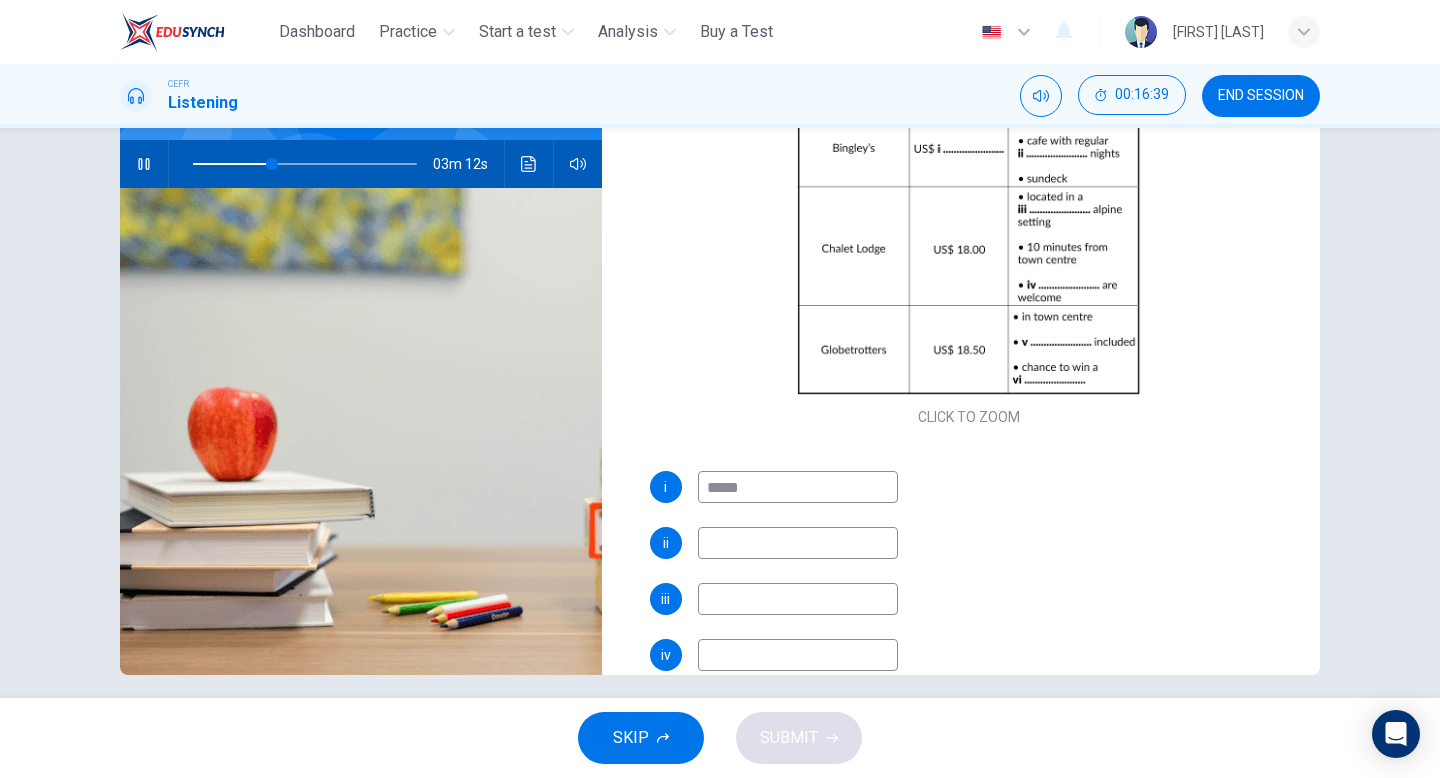 click at bounding box center (798, 487) 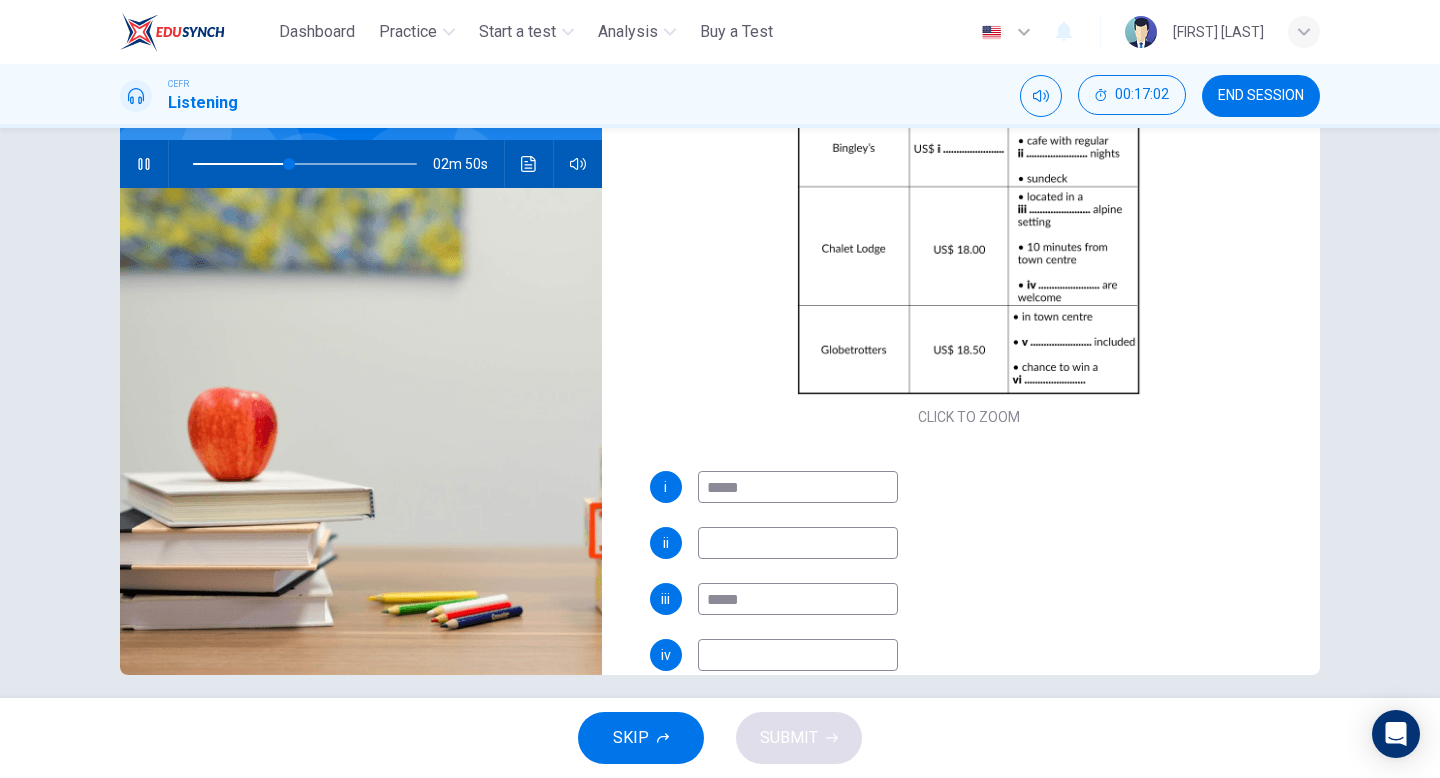 type on "*****" 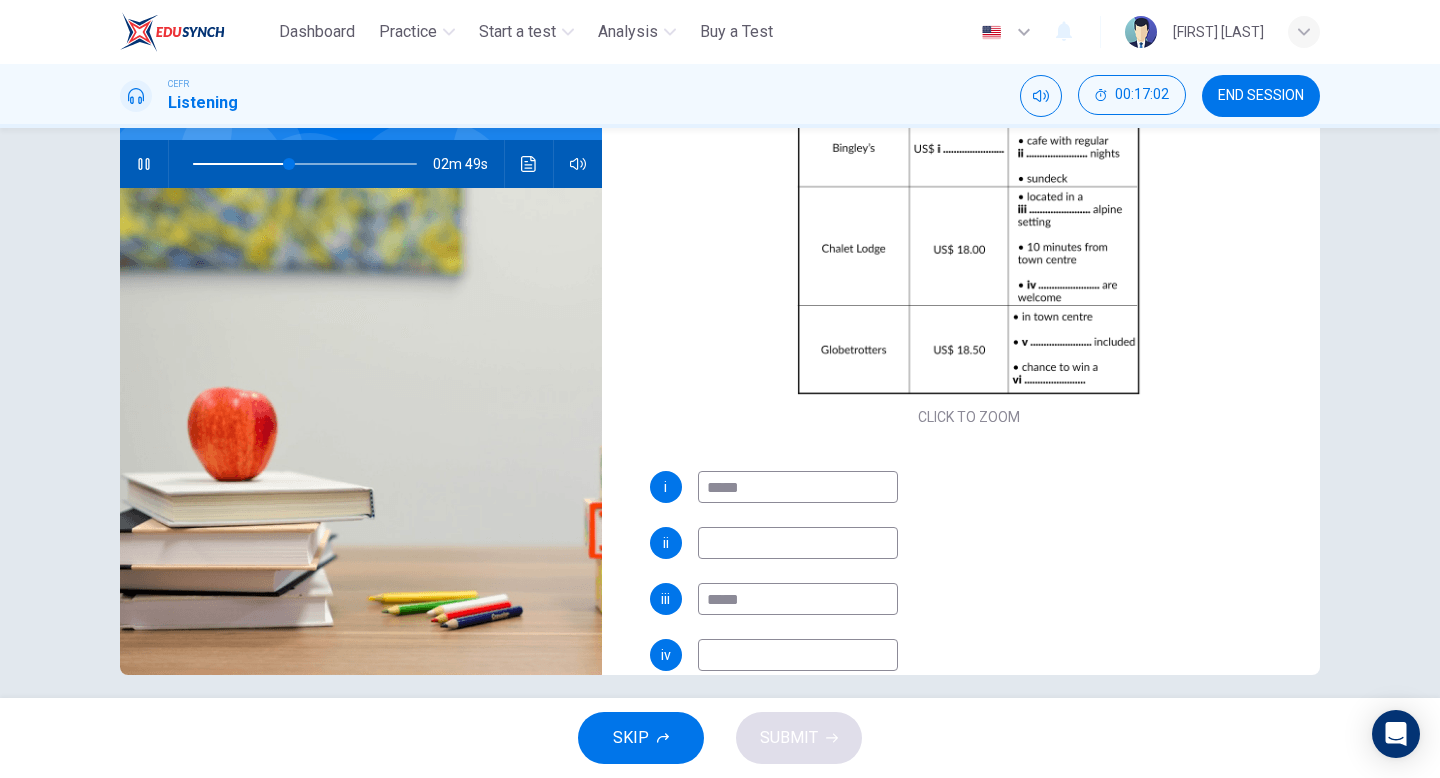 click at bounding box center [798, 487] 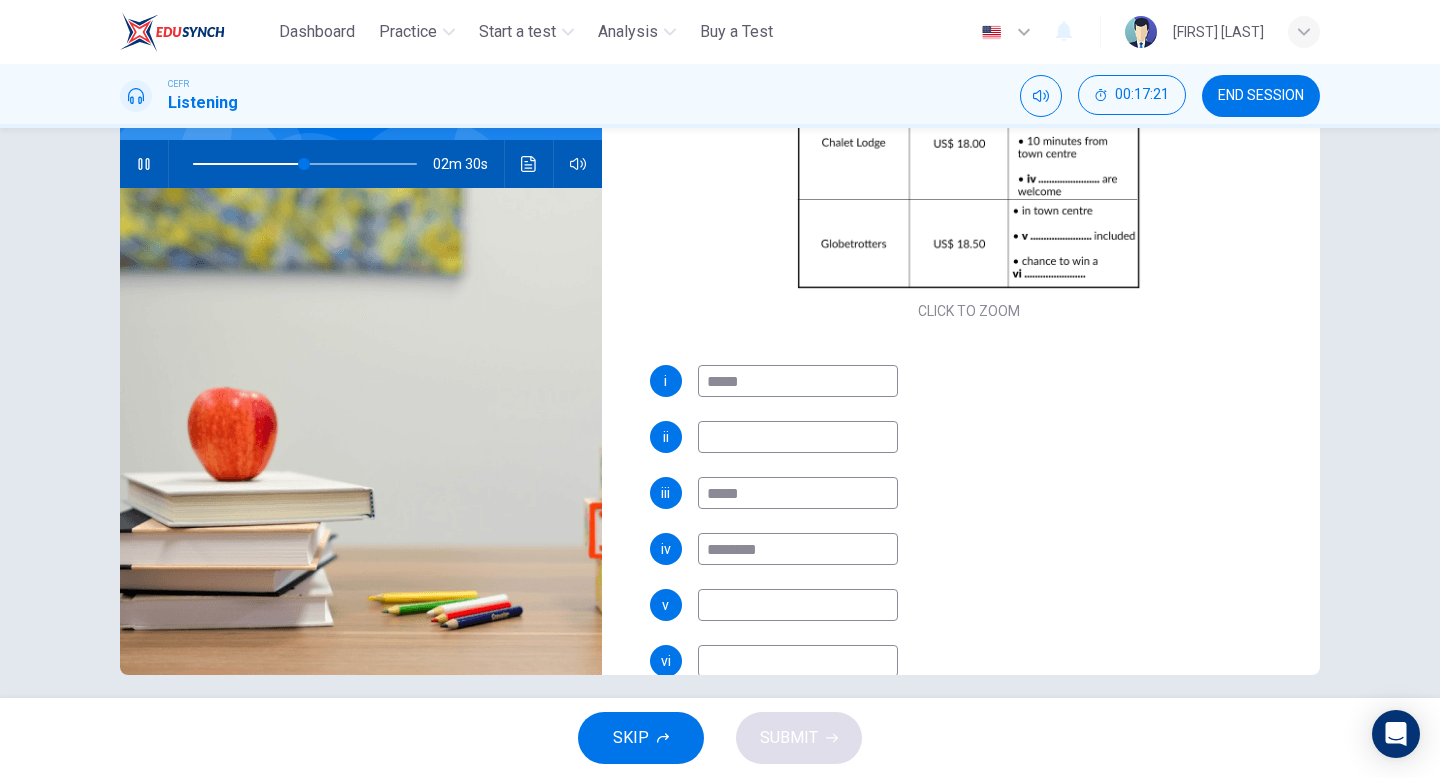 scroll, scrollTop: 249, scrollLeft: 0, axis: vertical 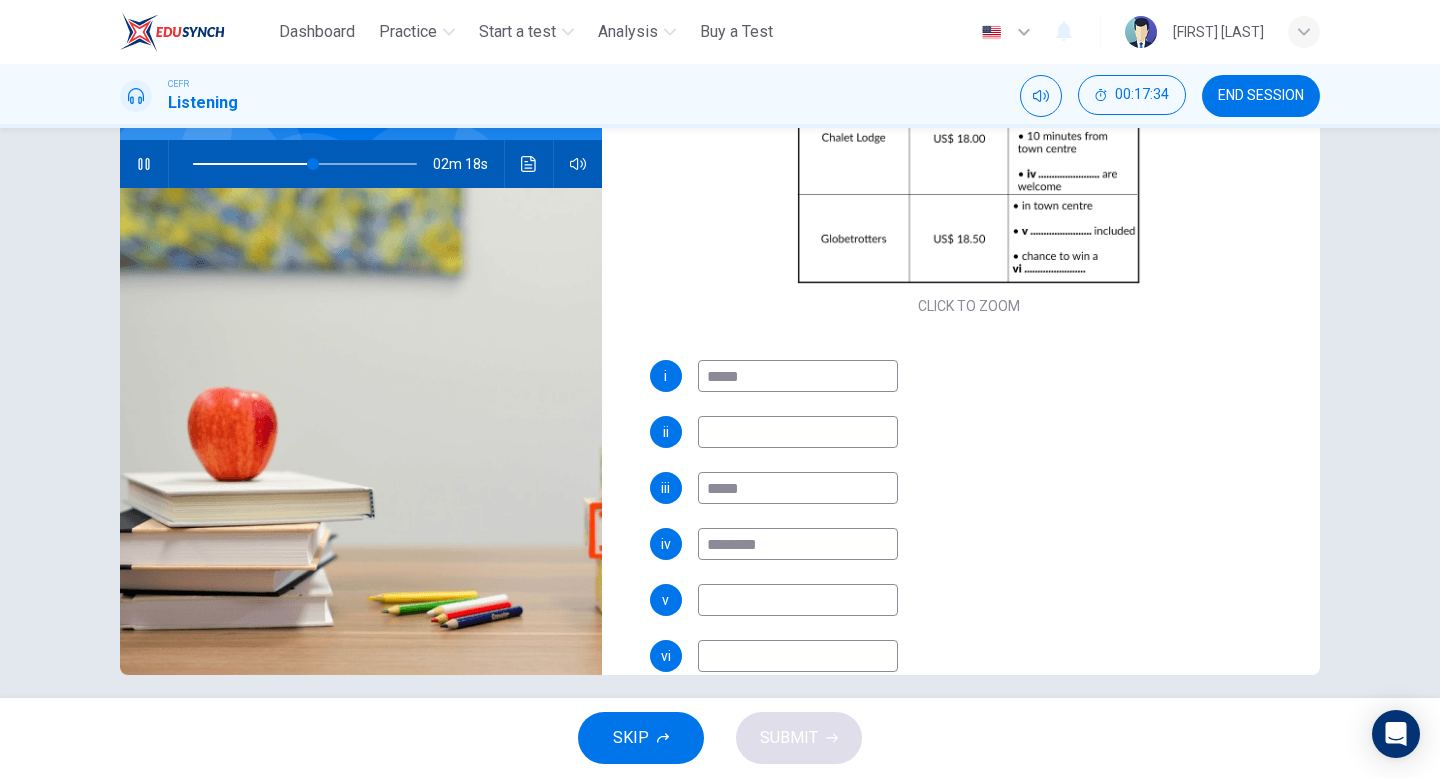 type on "********" 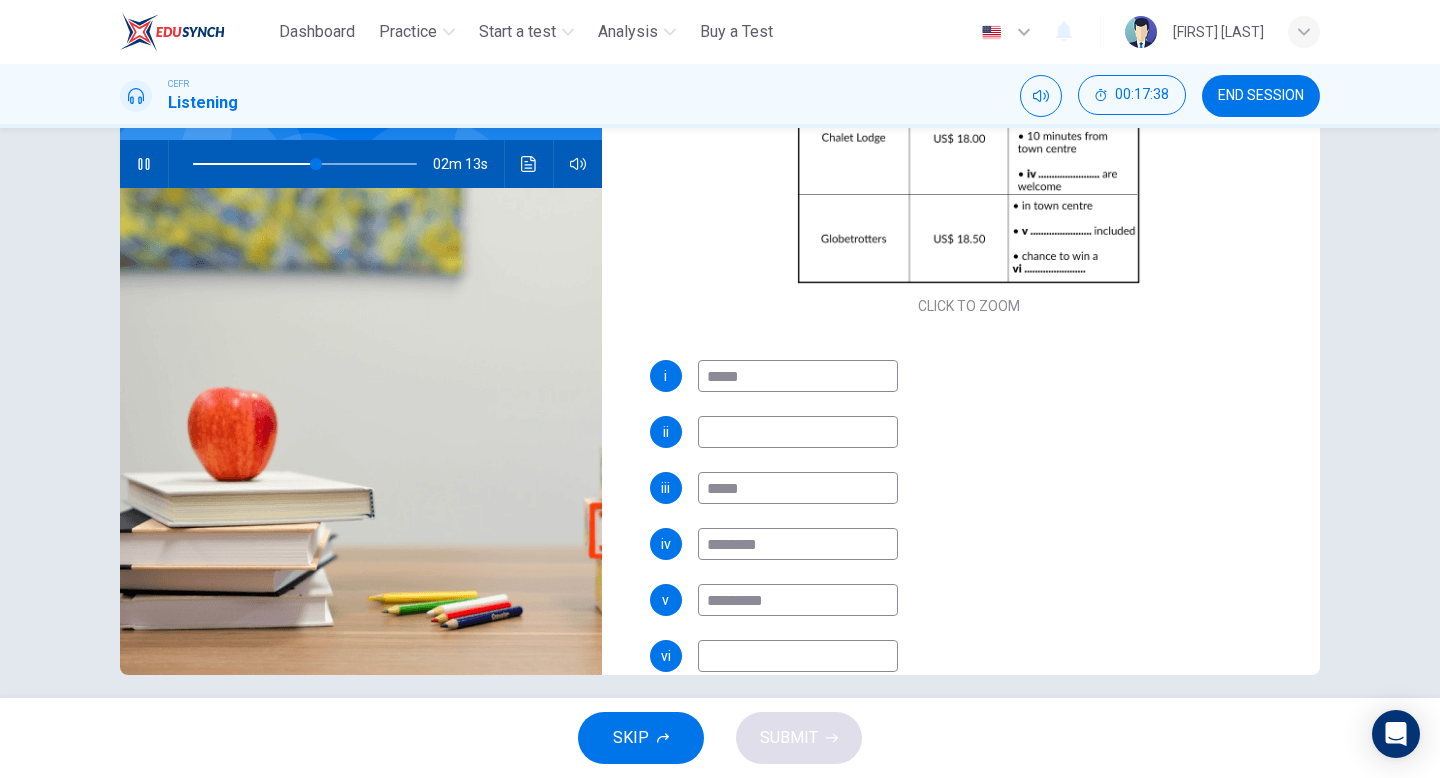 scroll, scrollTop: 286, scrollLeft: 0, axis: vertical 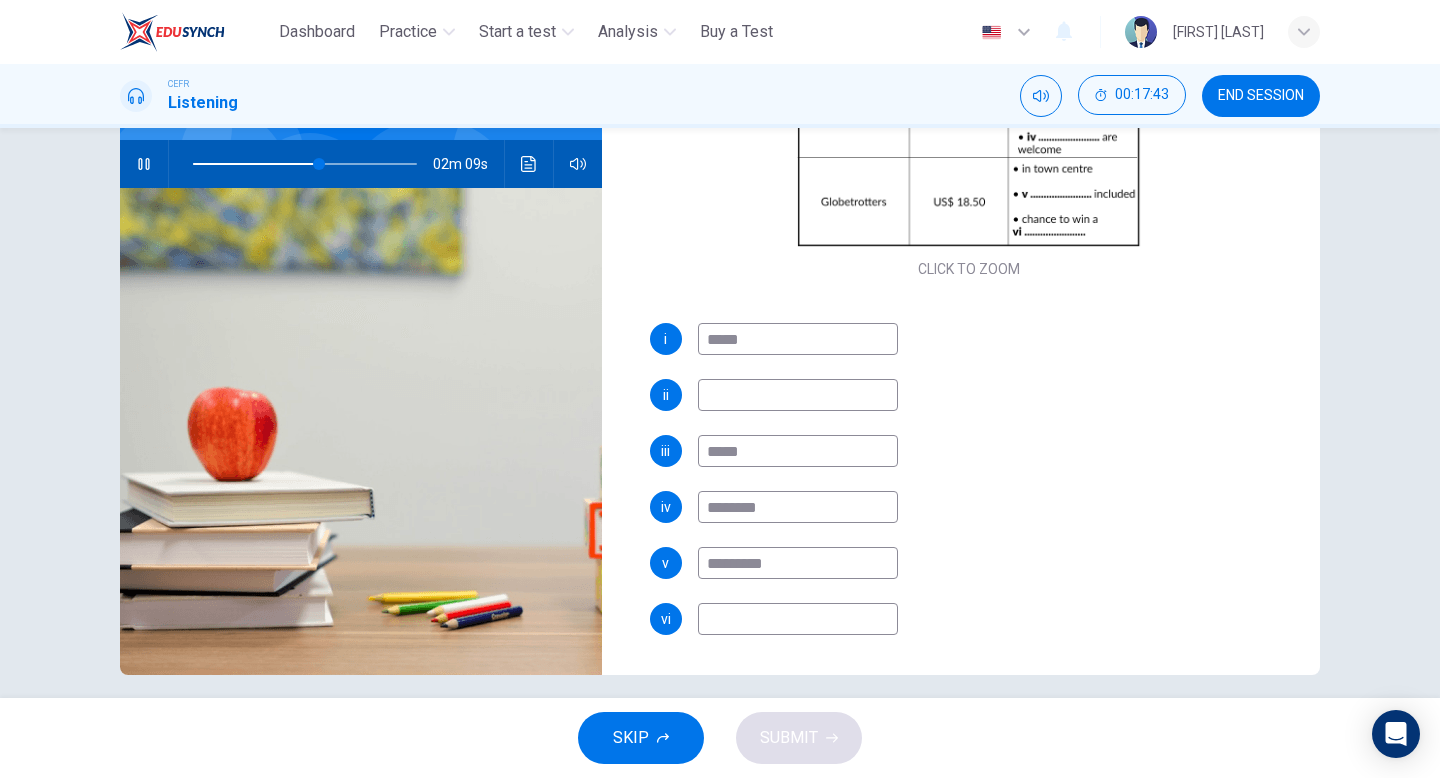 type on "*********" 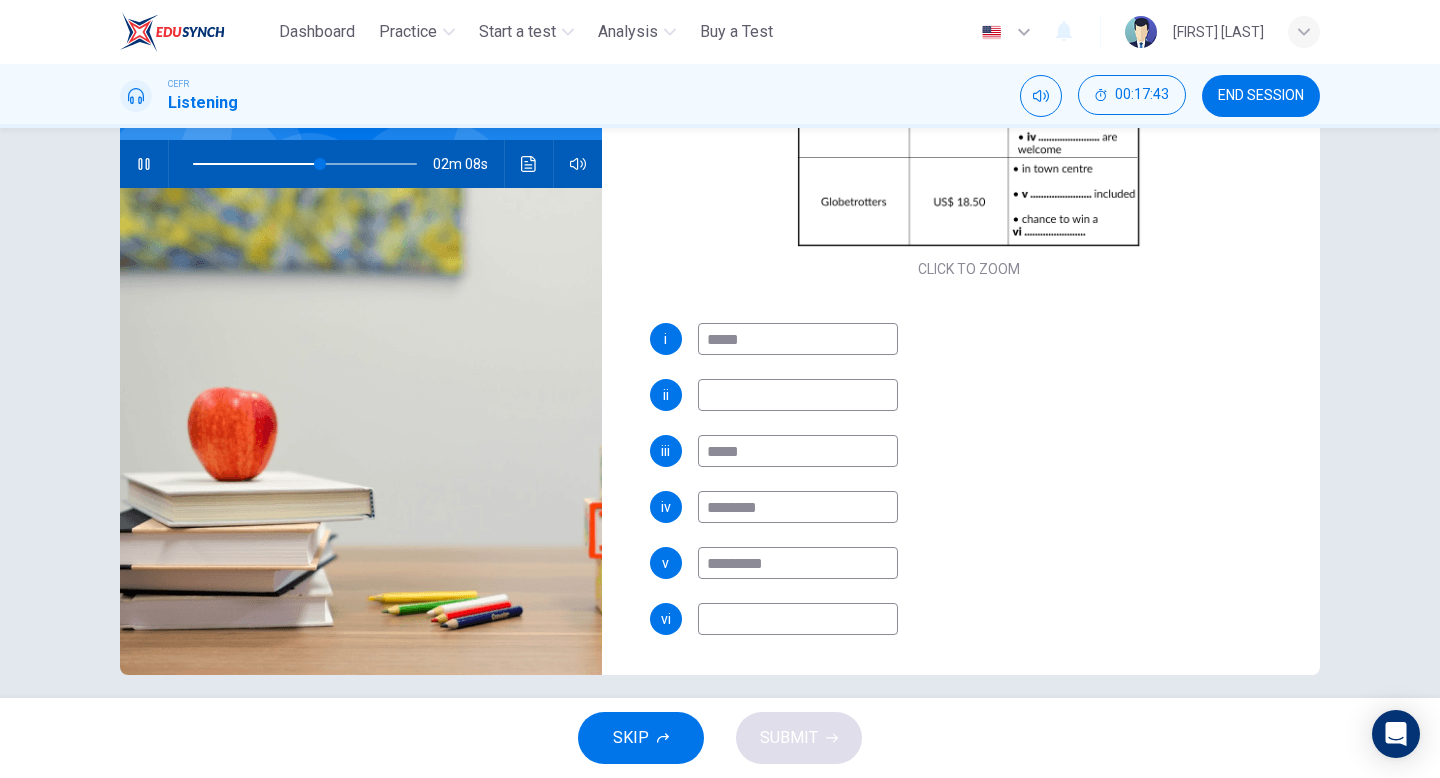 click at bounding box center [798, 339] 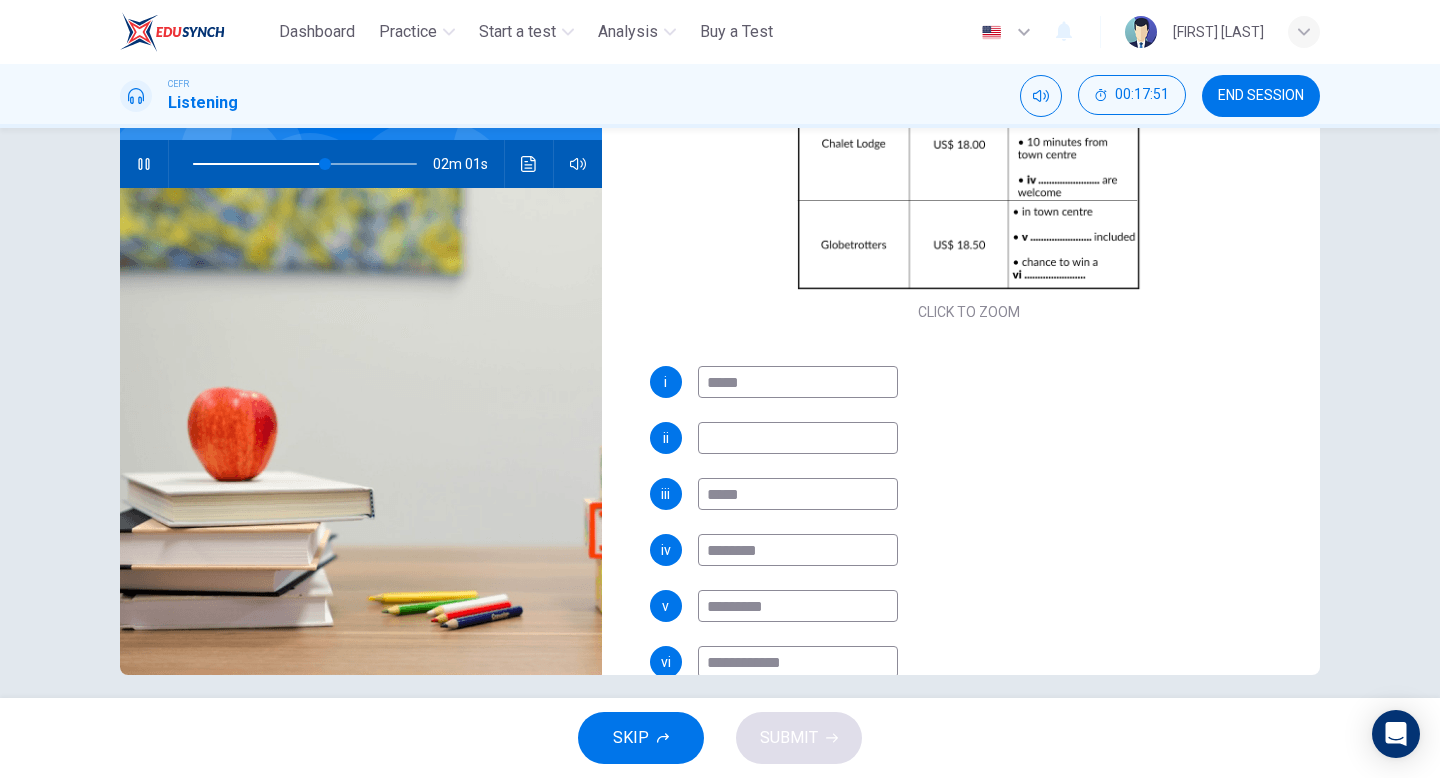 scroll, scrollTop: 286, scrollLeft: 0, axis: vertical 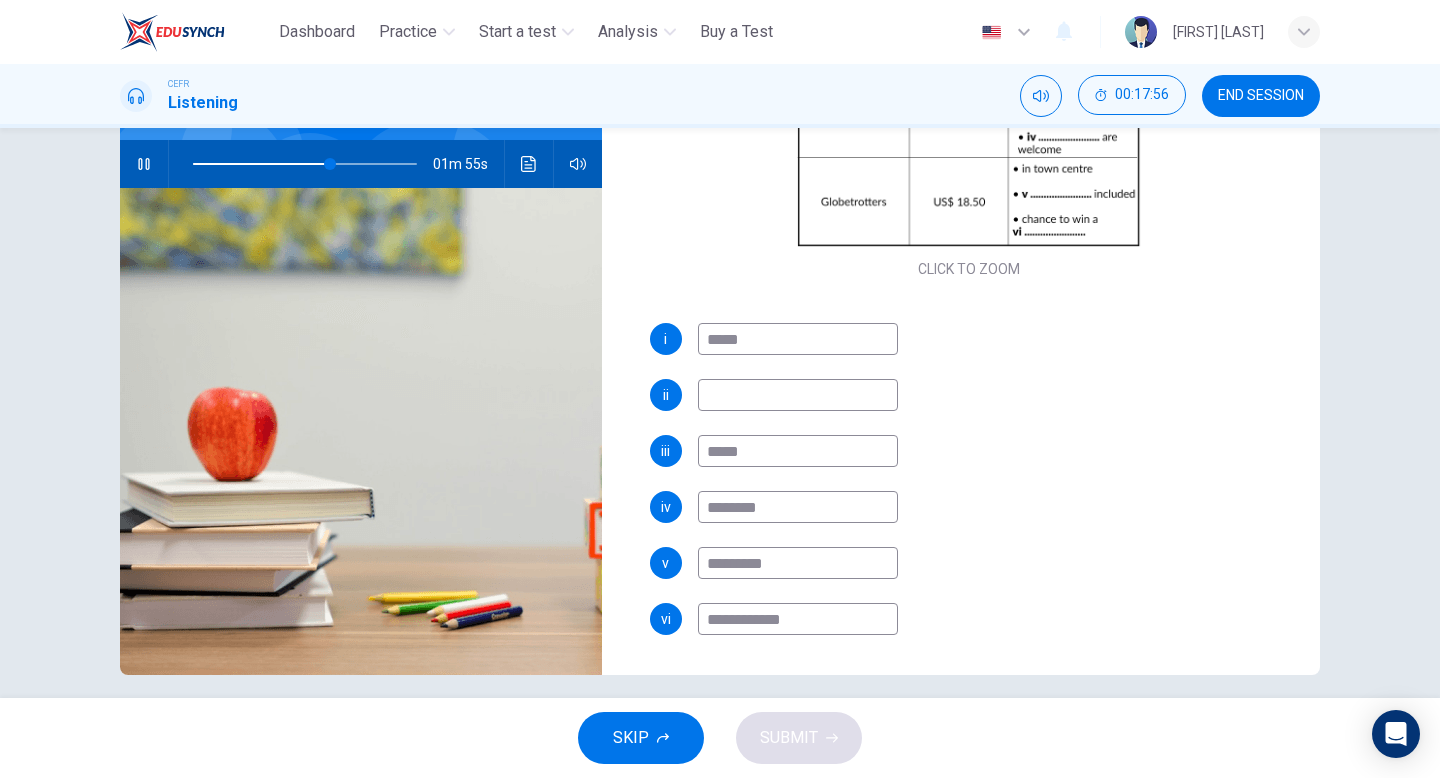 drag, startPoint x: 738, startPoint y: 622, endPoint x: 672, endPoint y: 622, distance: 66 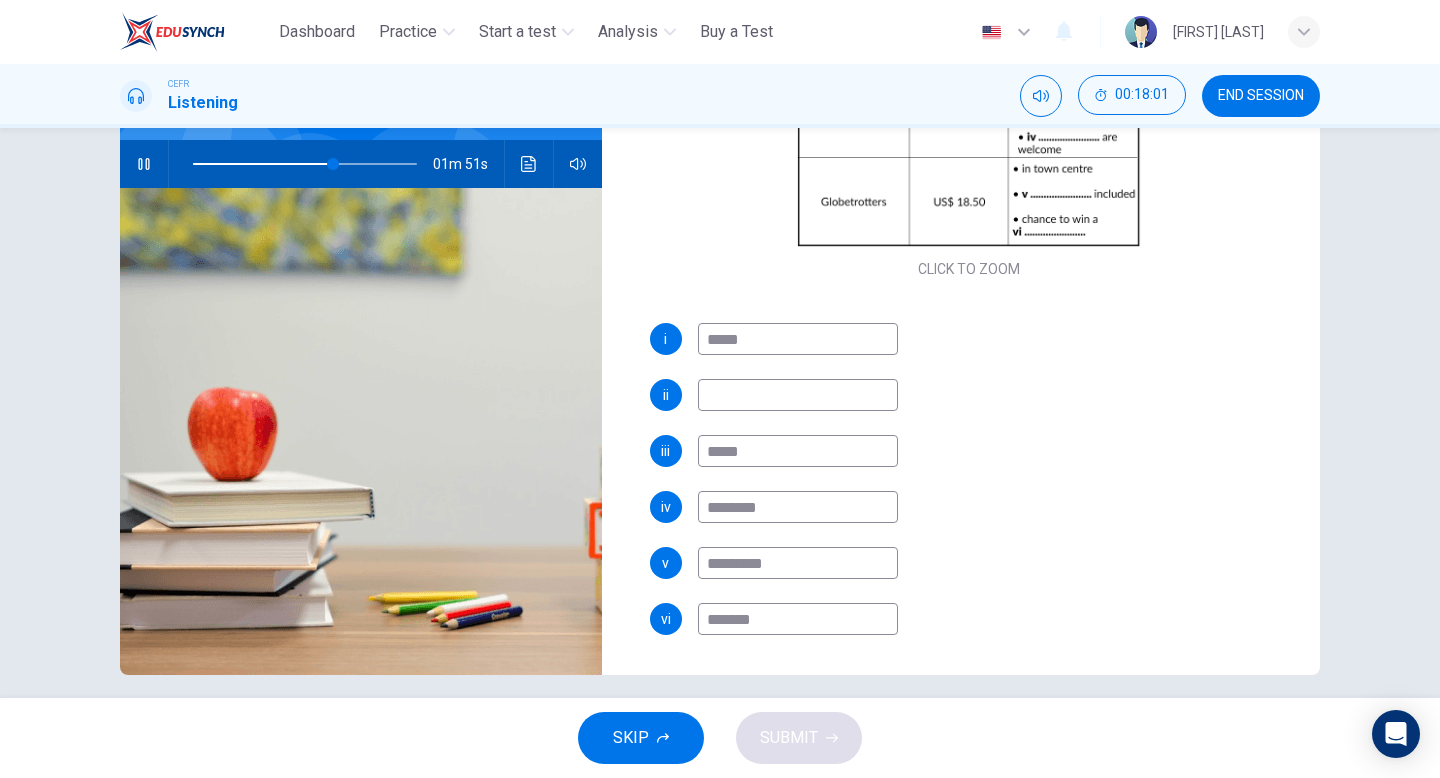 type on "*******" 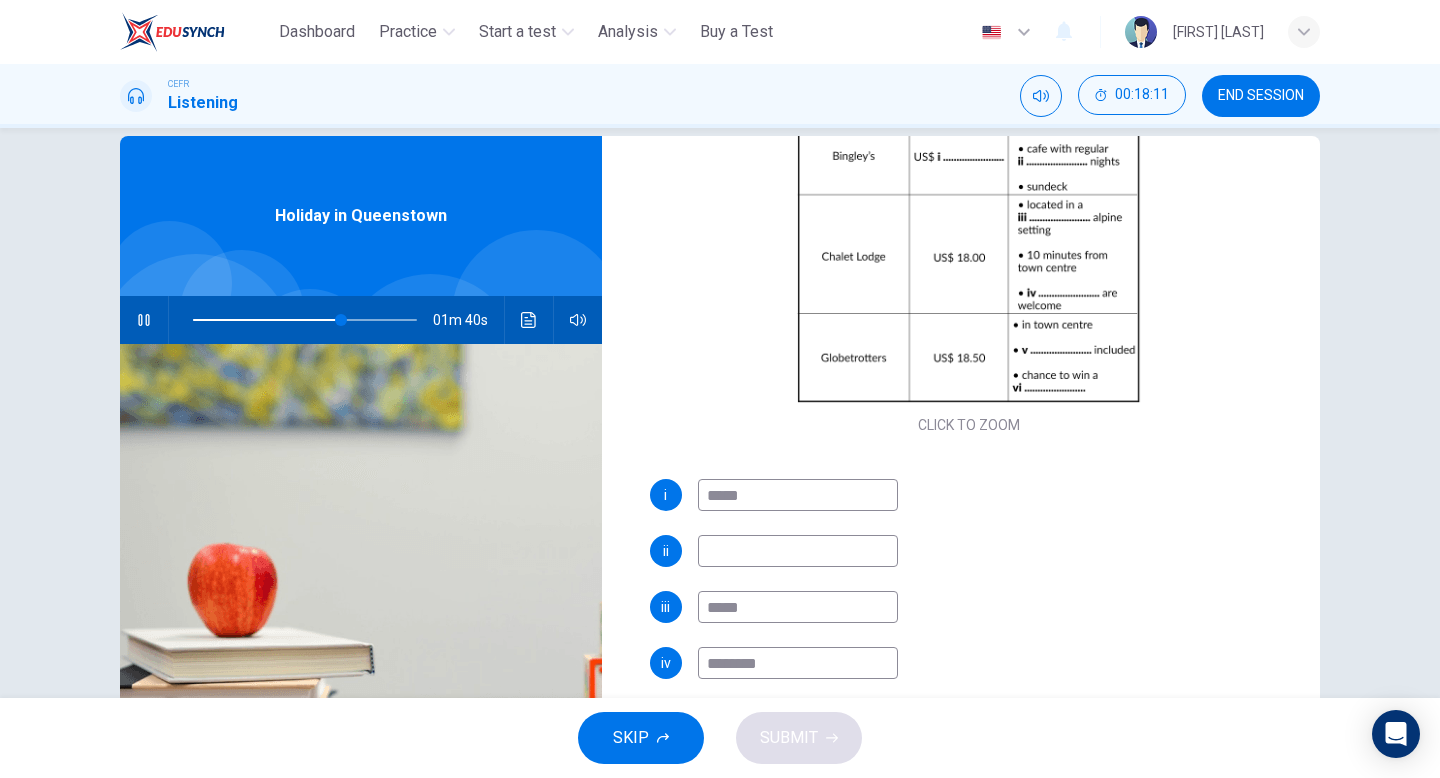 scroll, scrollTop: 31, scrollLeft: 0, axis: vertical 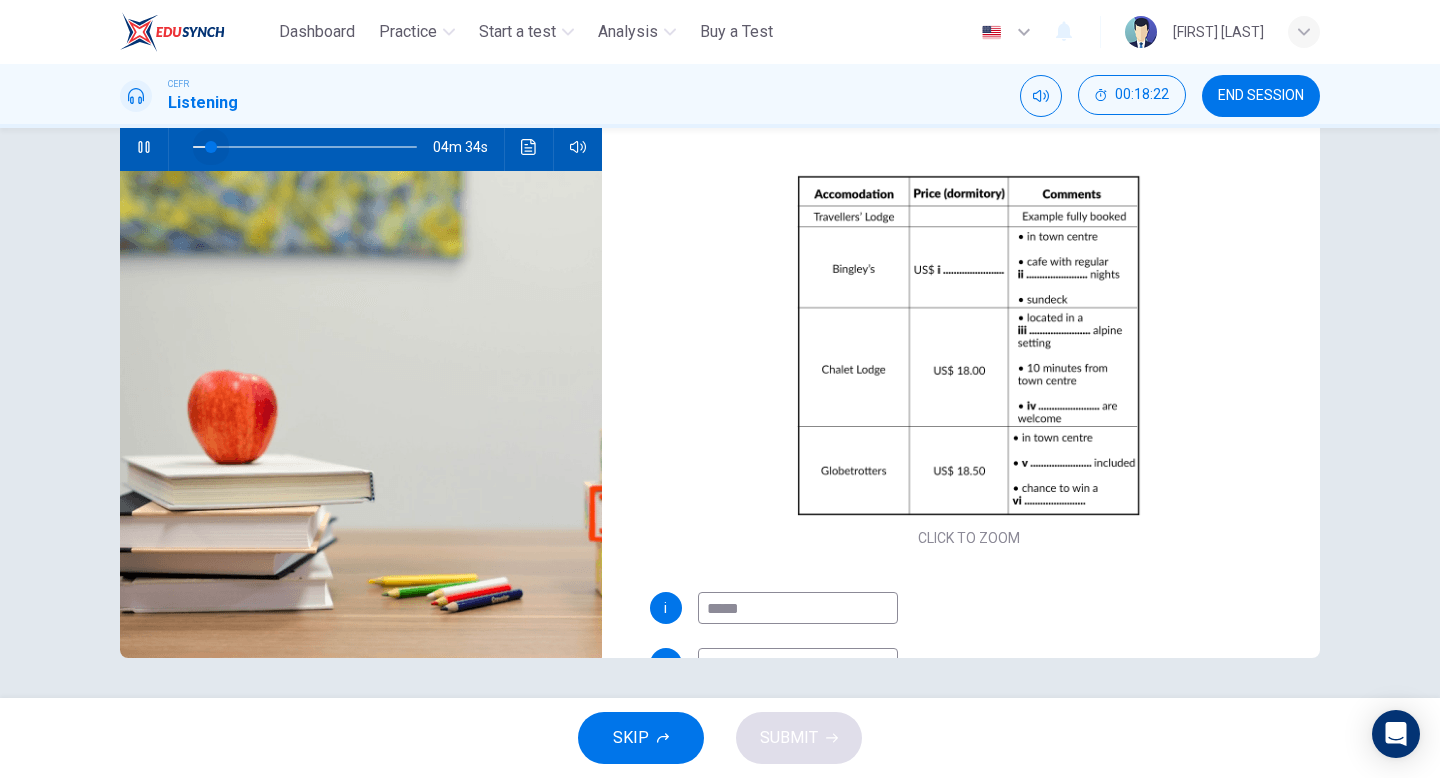 click at bounding box center [305, 147] 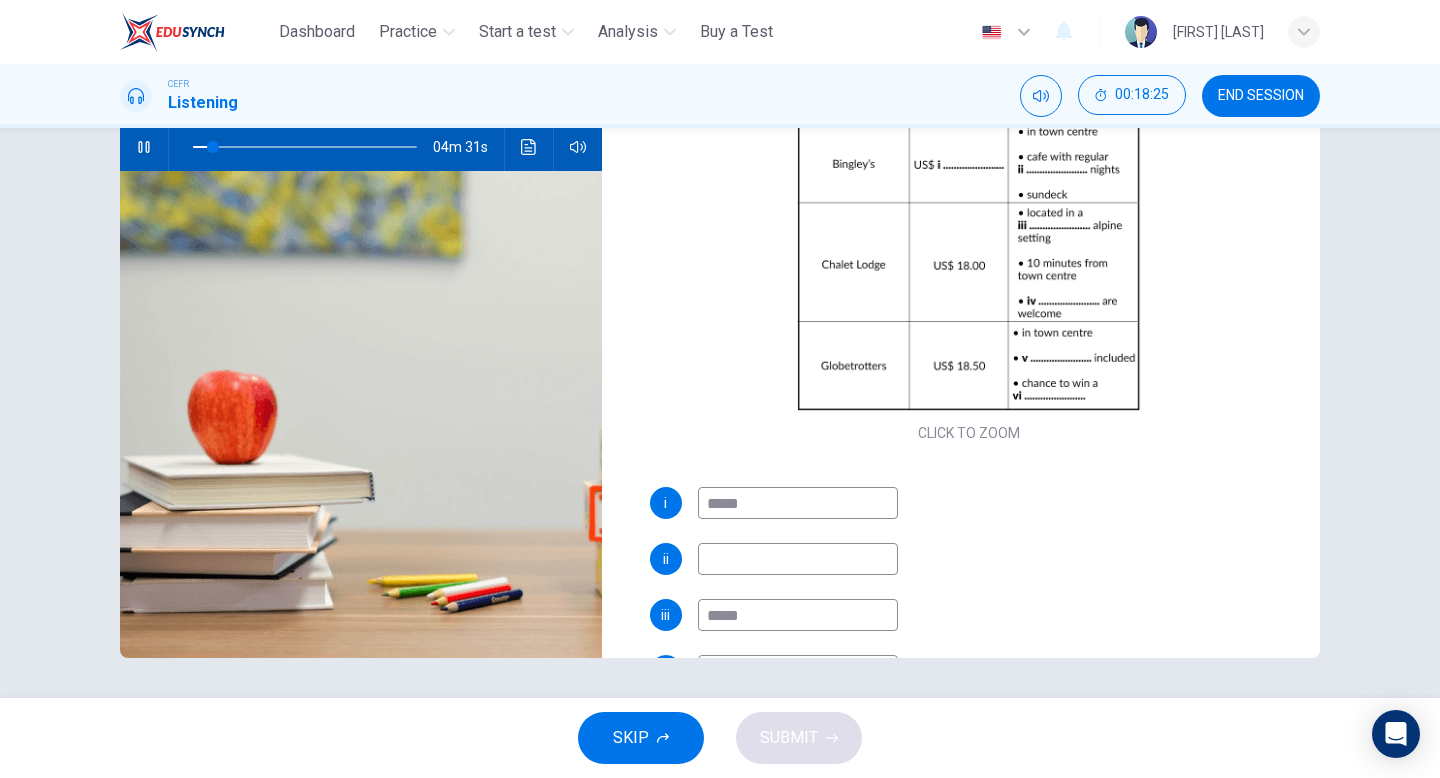 scroll, scrollTop: 106, scrollLeft: 0, axis: vertical 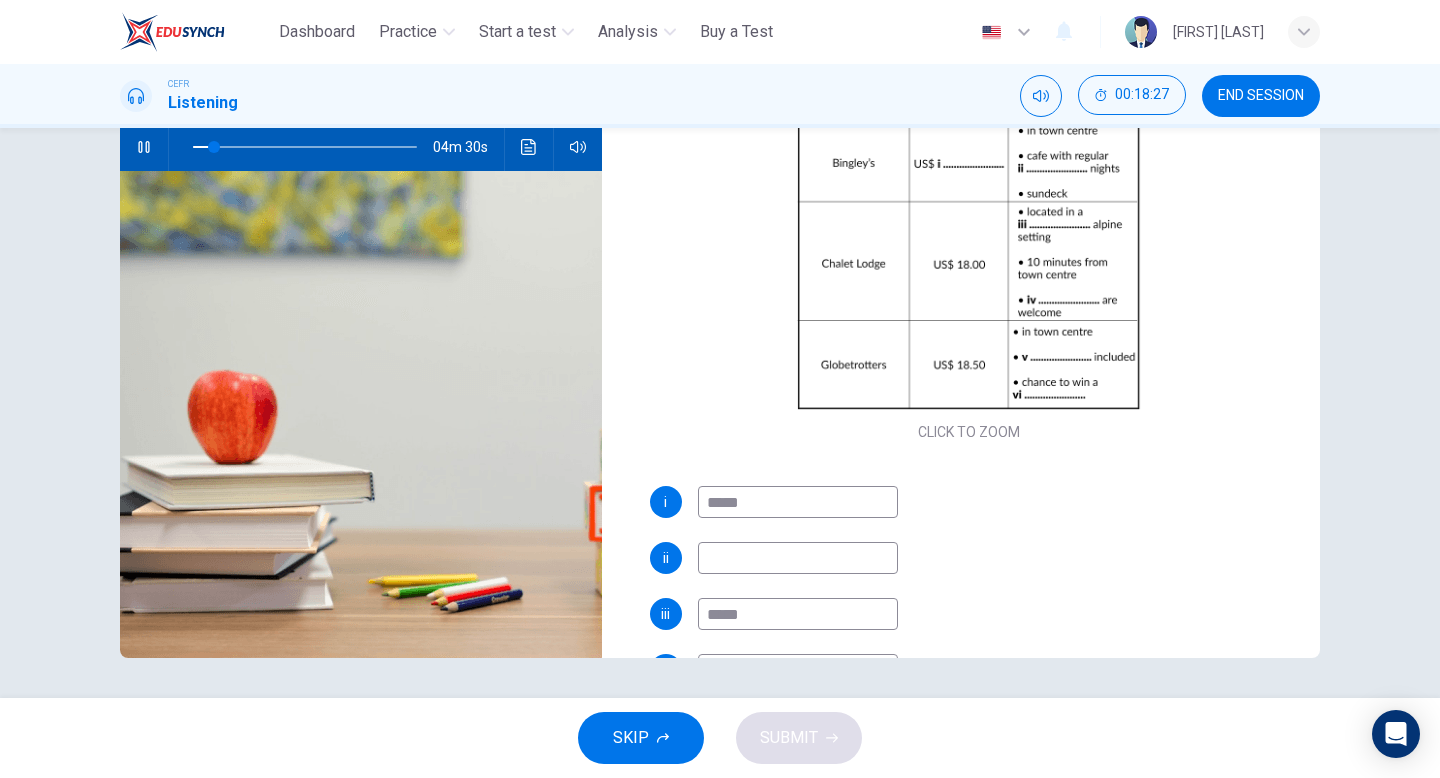 click at bounding box center (798, 502) 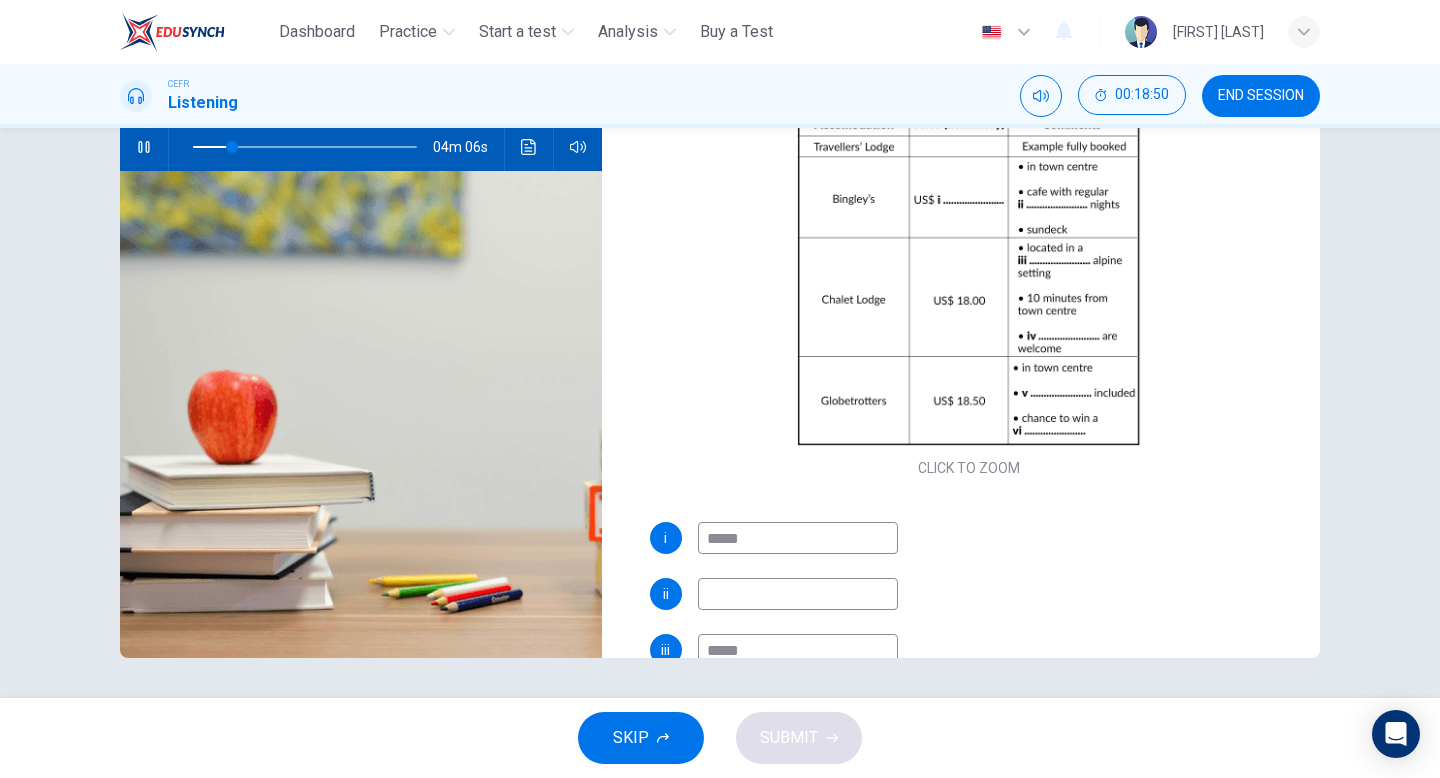 scroll, scrollTop: 56, scrollLeft: 0, axis: vertical 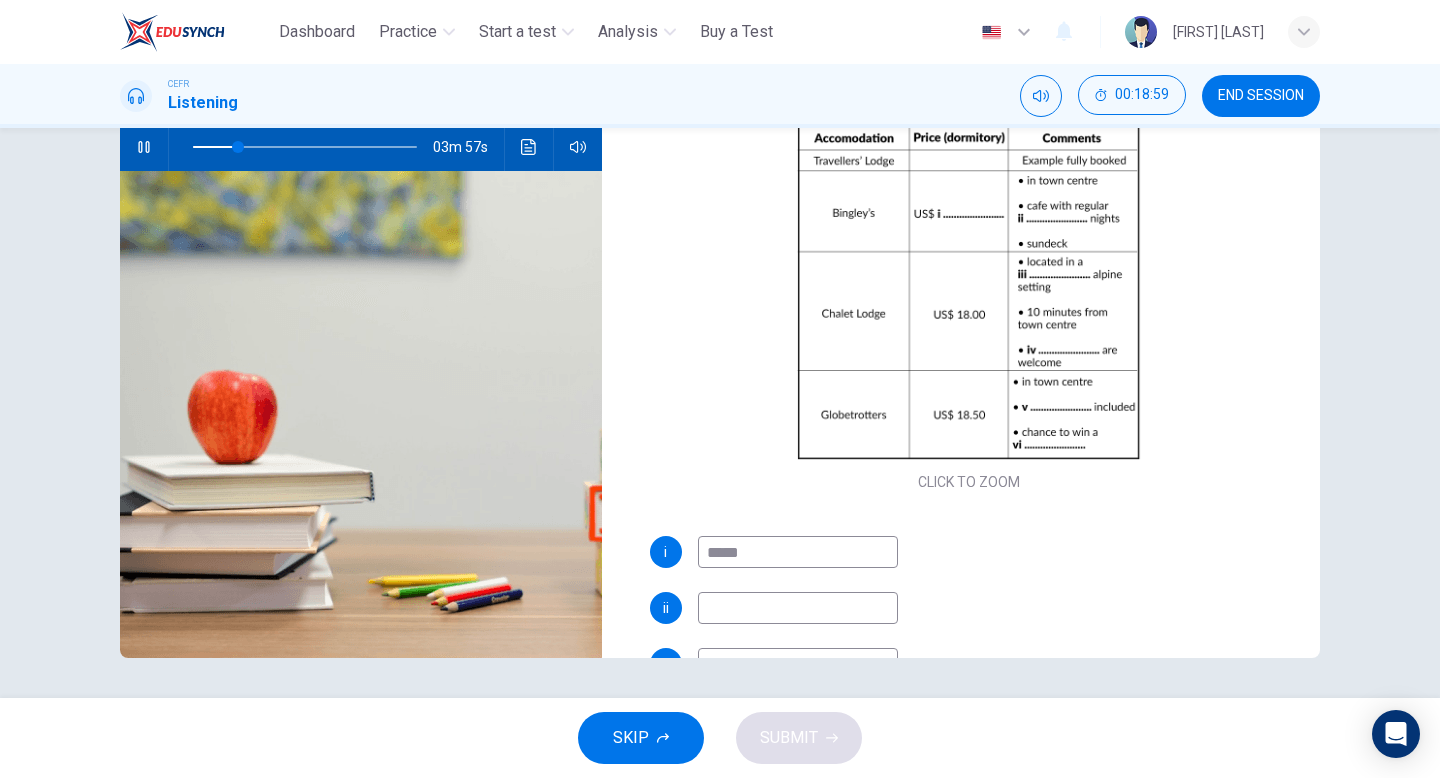 click on "*****" at bounding box center (798, 552) 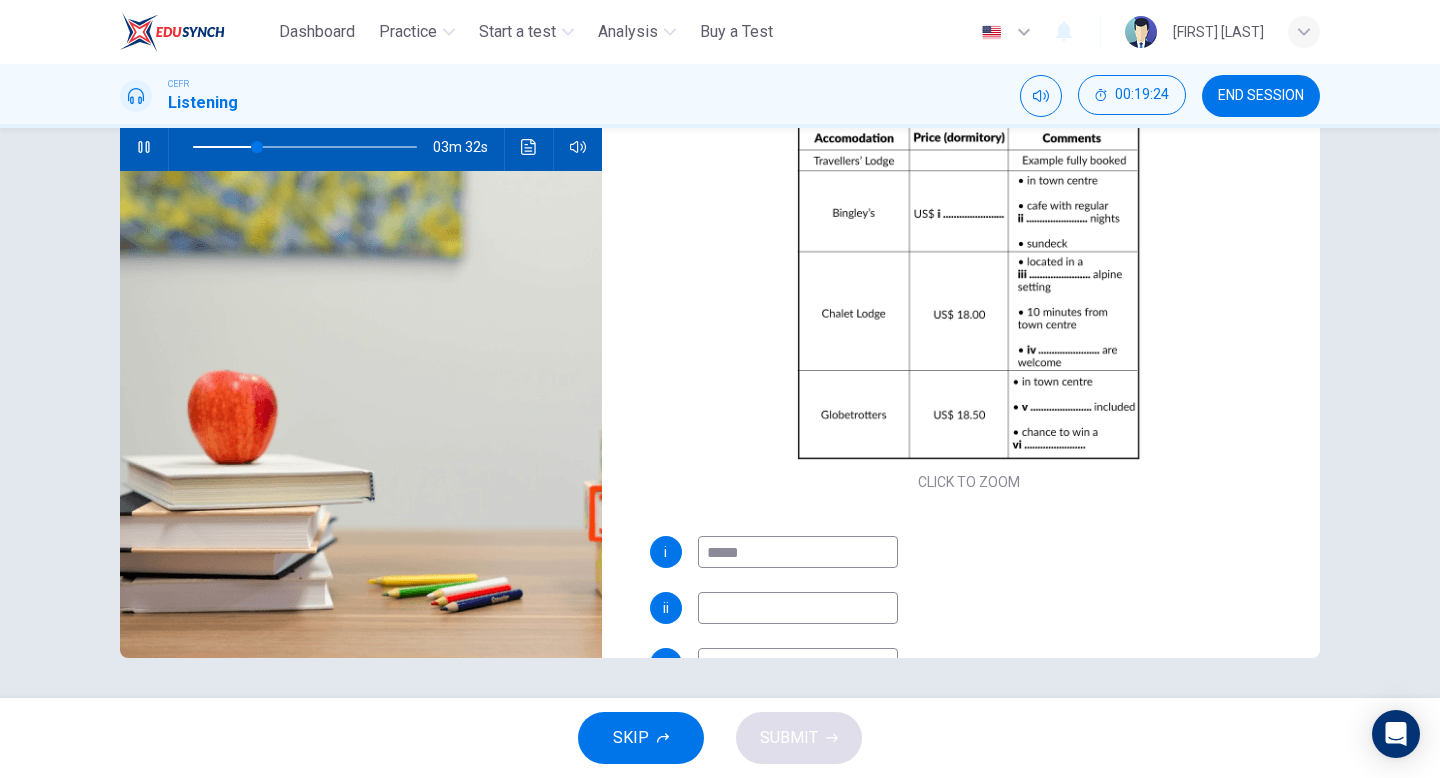 type on "*****" 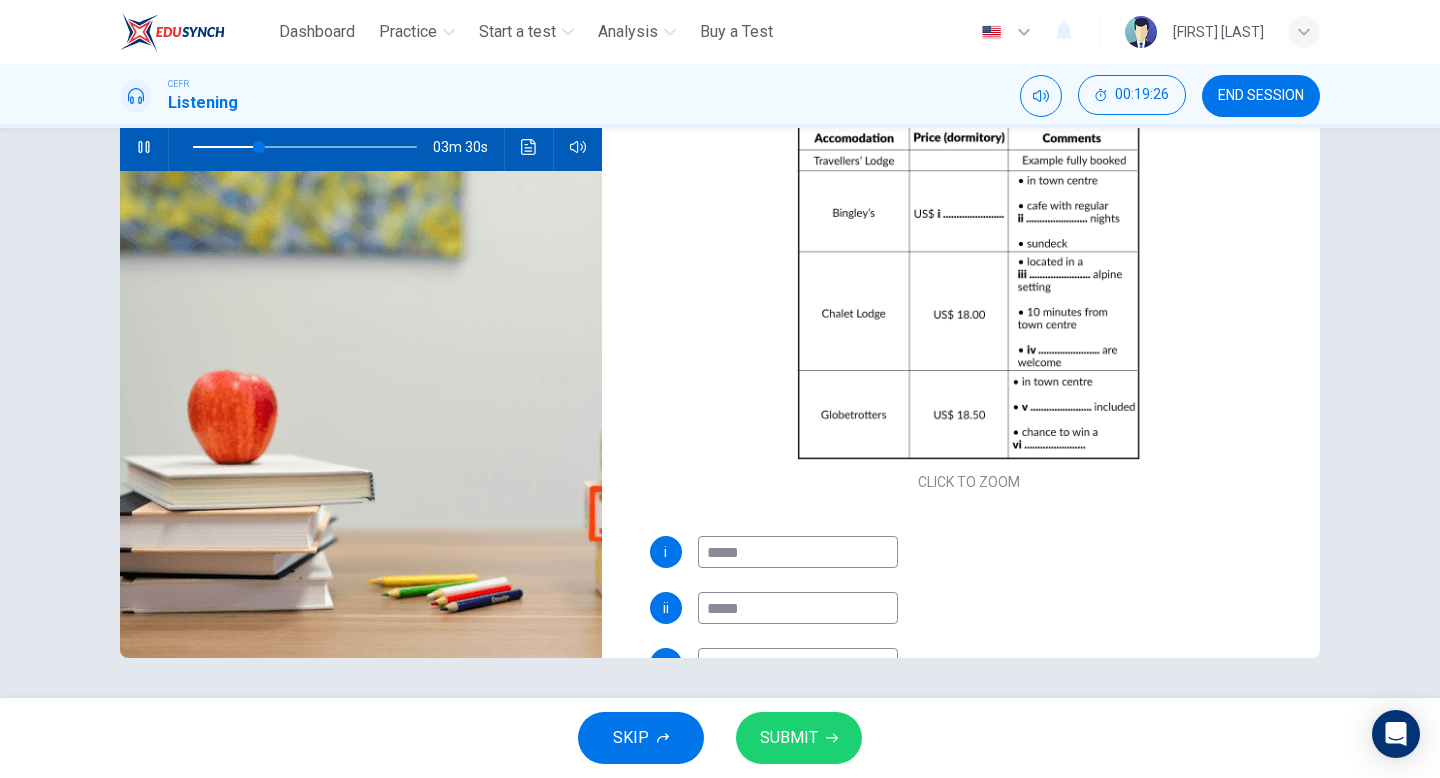 type on "*****" 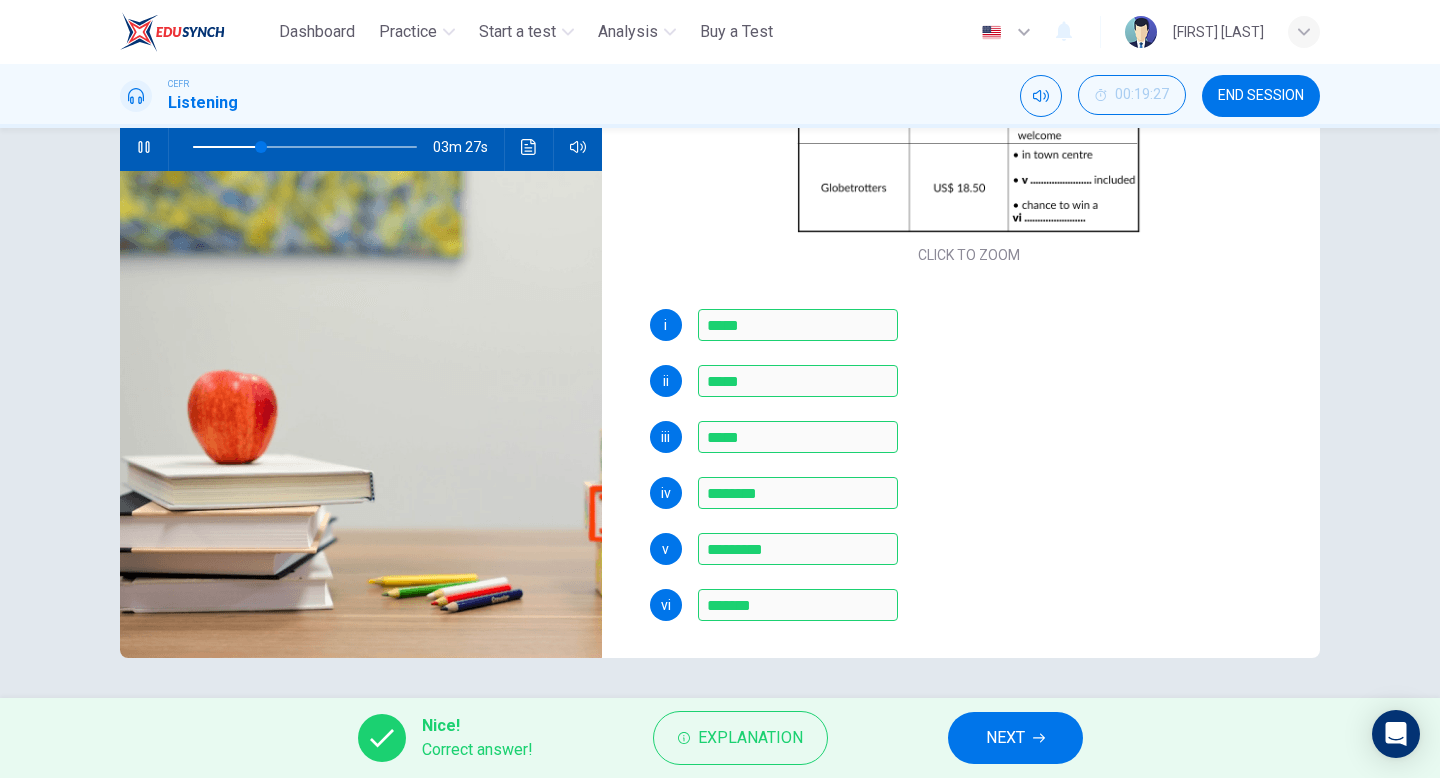 scroll, scrollTop: 286, scrollLeft: 0, axis: vertical 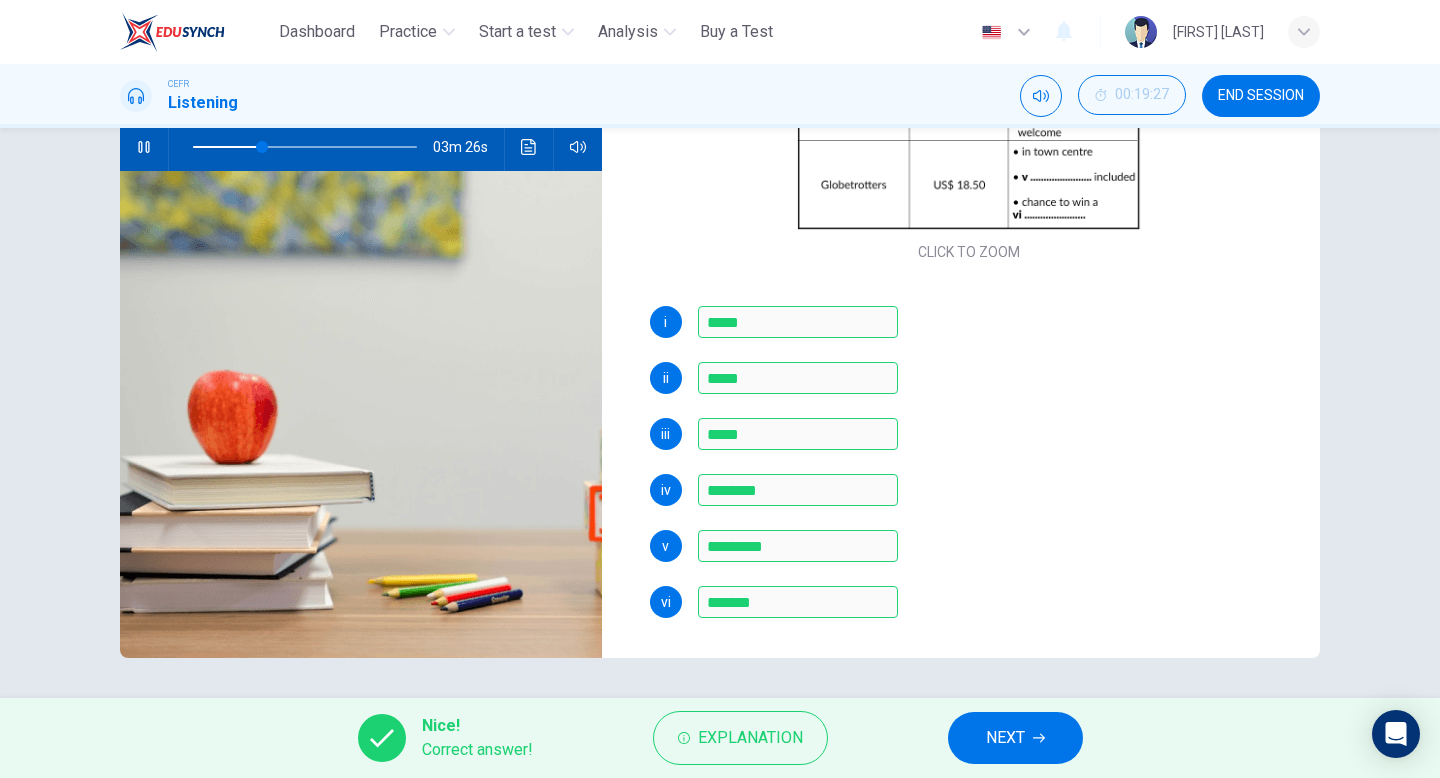 click on "NEXT" at bounding box center [1015, 738] 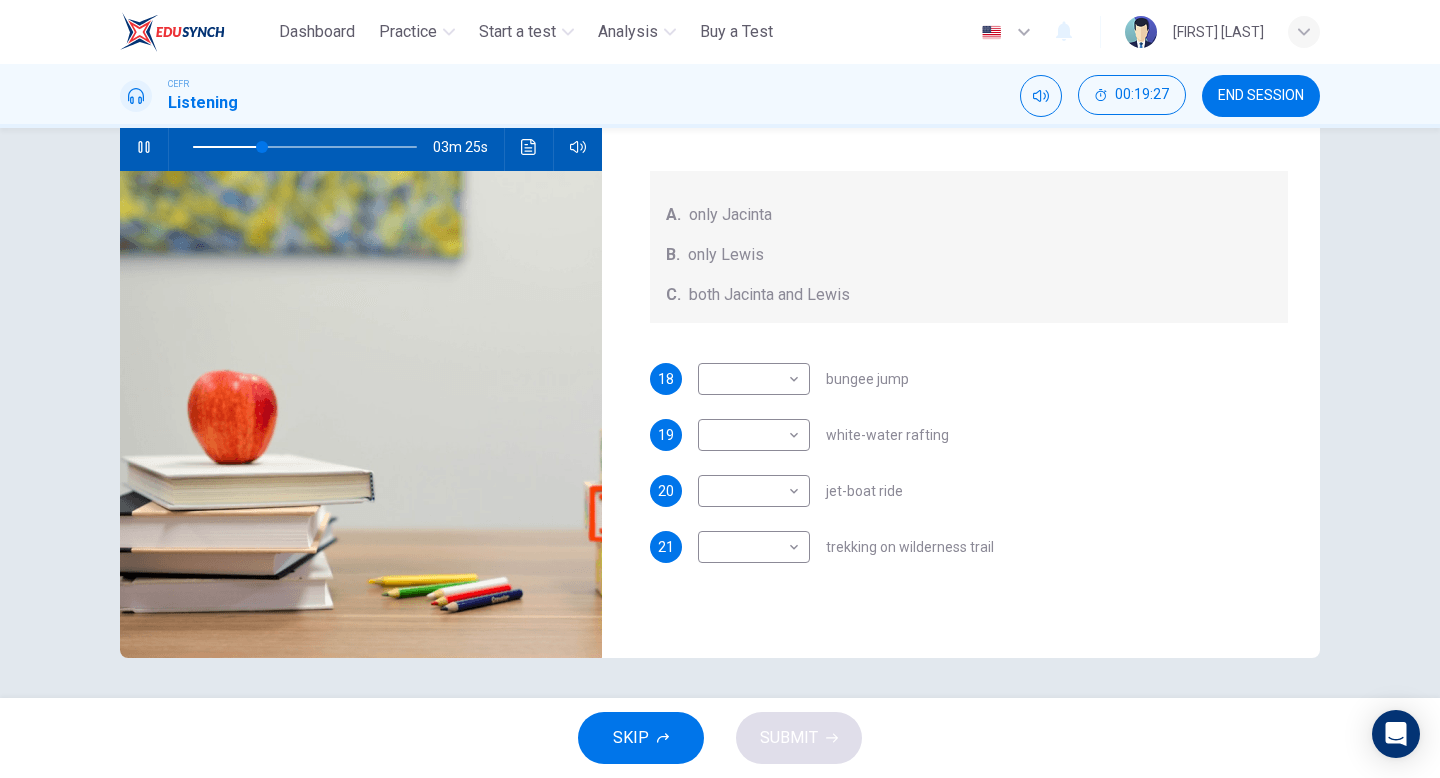 scroll, scrollTop: 0, scrollLeft: 0, axis: both 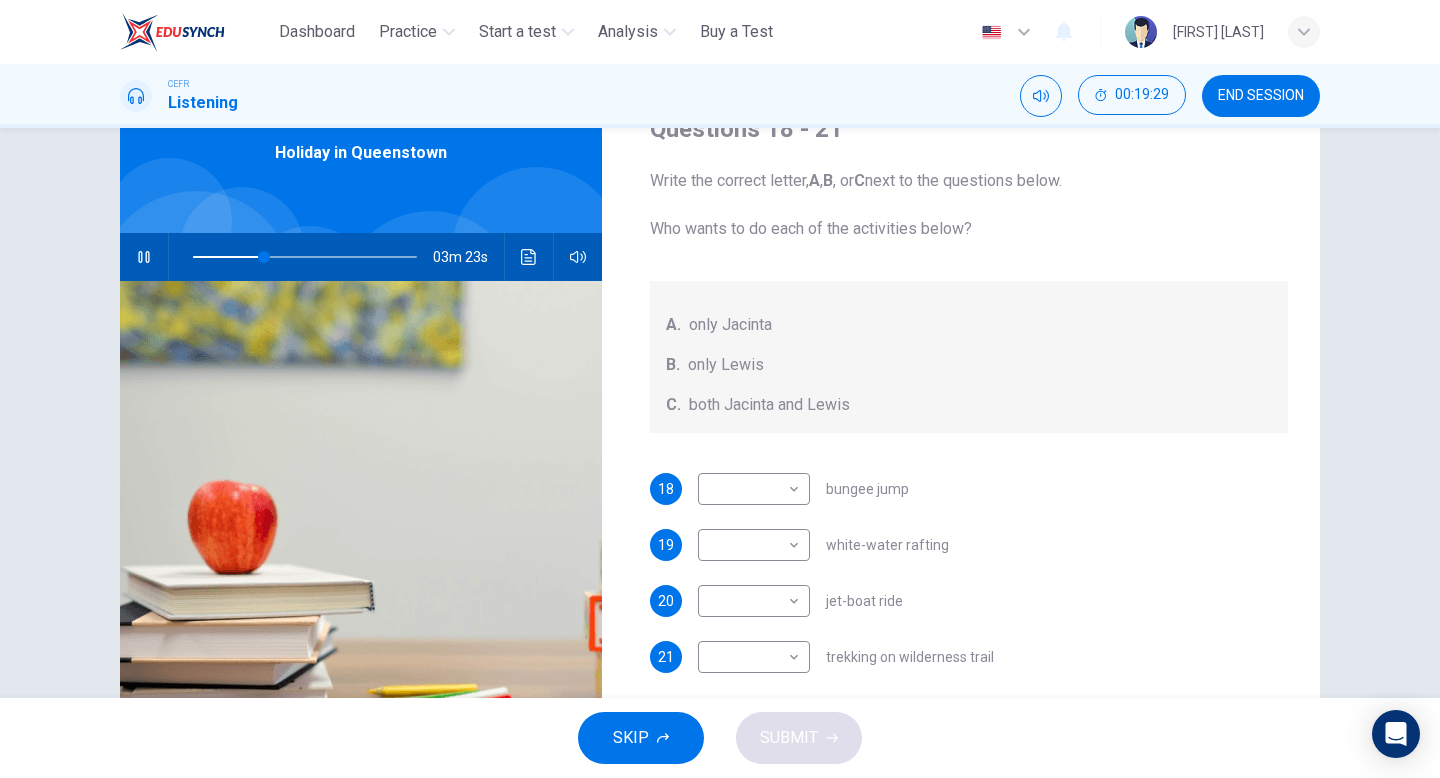 click at bounding box center [144, 257] 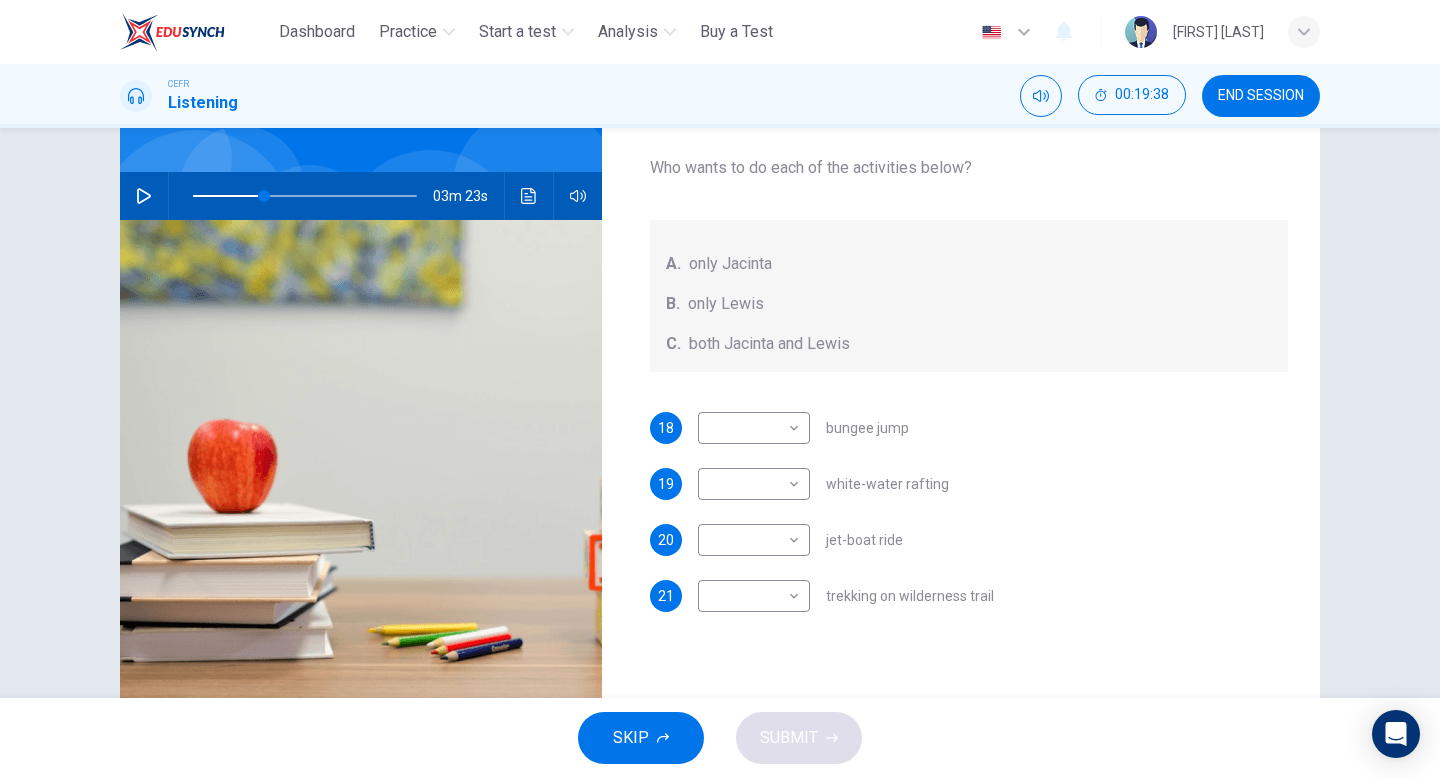 scroll, scrollTop: 168, scrollLeft: 0, axis: vertical 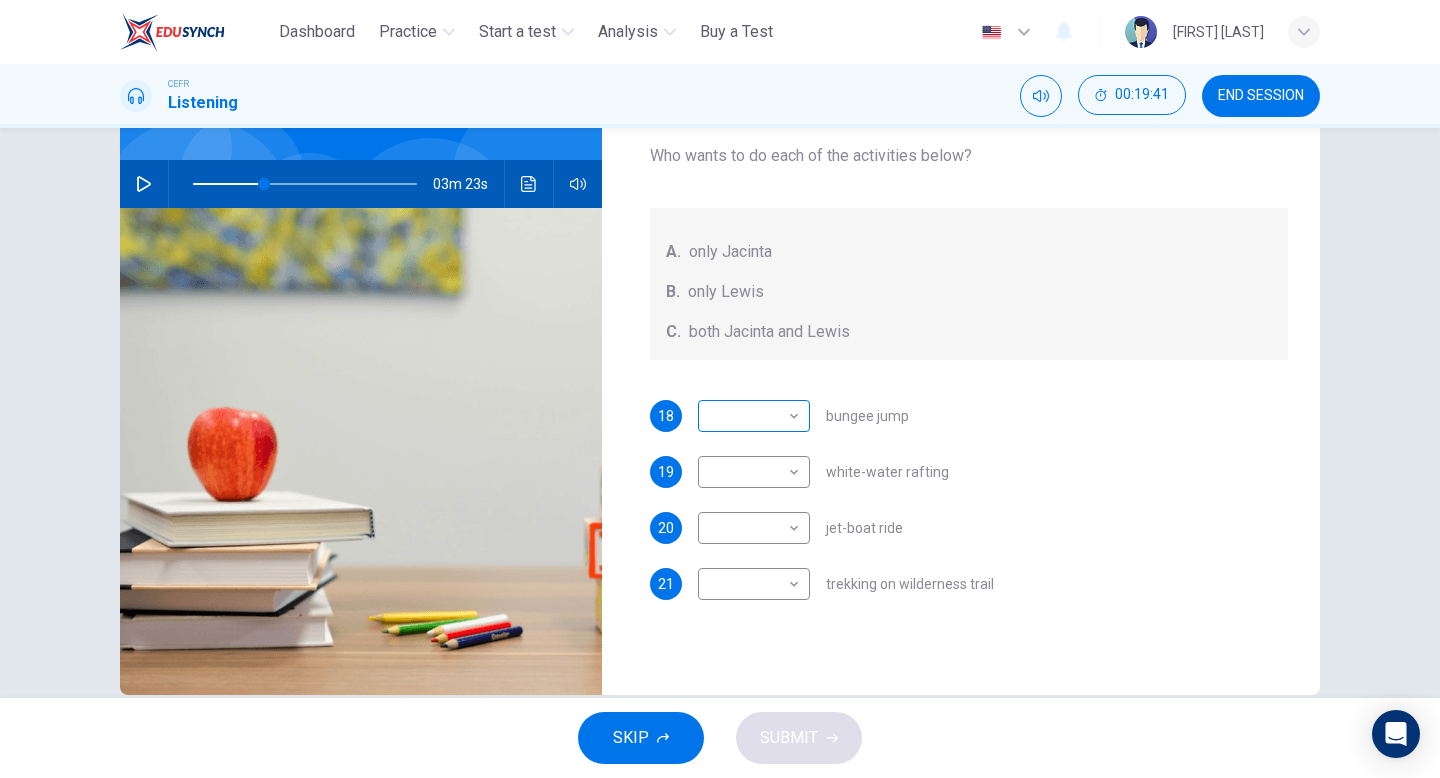 click on "This site uses cookies, as explained in our  Privacy Policy . If you agree to the use of cookies, please click the Accept button and continue to browse our site.   Privacy Policy Accept Dashboard Practice Start a test Analysis Buy a Test English ** ​ [FIRST] [LAST] CEFR Listening 00:19:41 END SESSION Questions 18 - 21 Write the correct letter,  A ,  B , or  C  next to the questions below.
Who wants to do each of the activities below? A. only [NAME] B. only [NAME] C. both [NAME] and [NAME] 18 ​ ​ bungee jump 19 ​ ​ white-water rafting 20 ​ ​ jet-boat ride 21 ​ ​ trekking on wilderness trail Holiday in Queenstown 03m 23s SKIP SUBMIT ELTC - EduSynch CEFR Test for Teachers in Malaysia
Dashboard Practice Start a test Analysis Pricing   Notifications 3 © Copyright  2025" at bounding box center (720, 389) 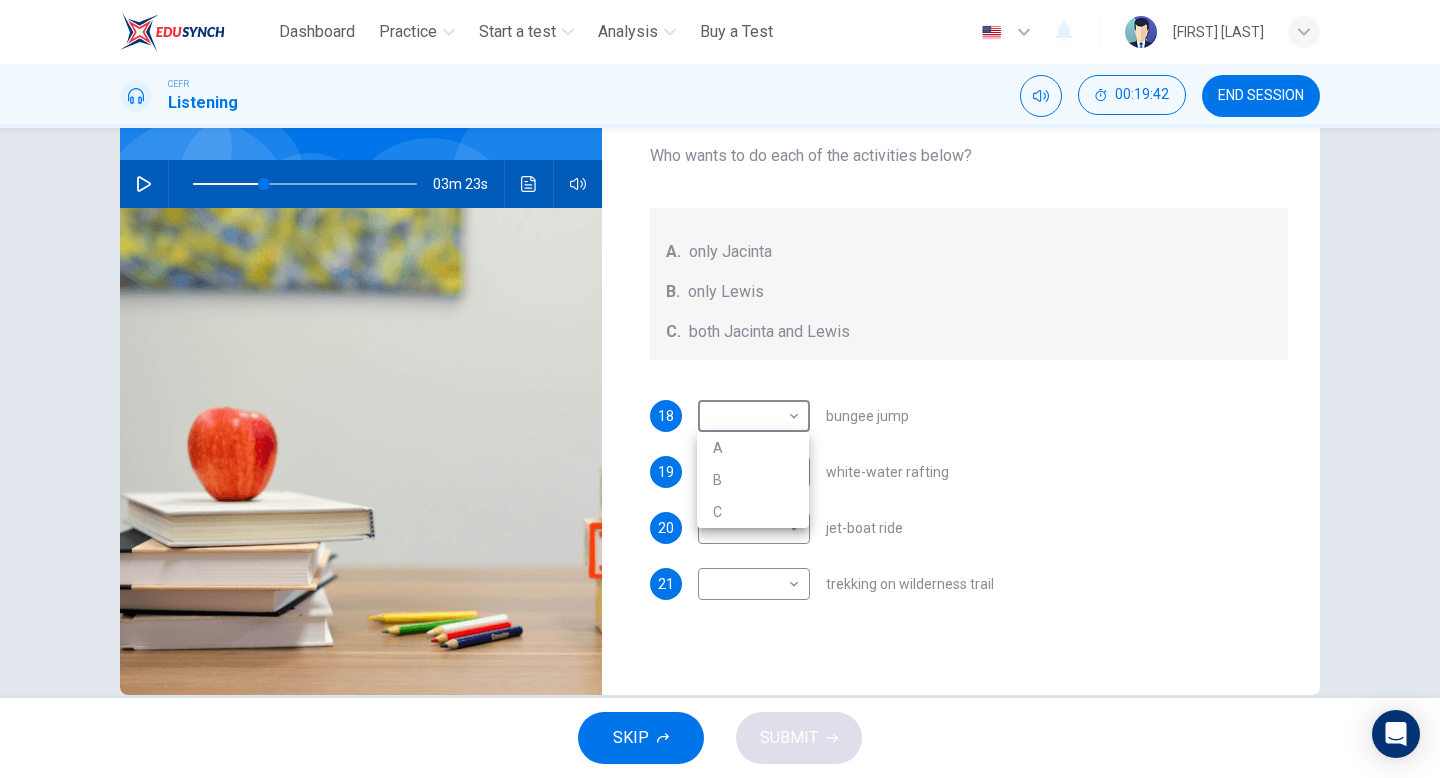 click on "A" at bounding box center (753, 448) 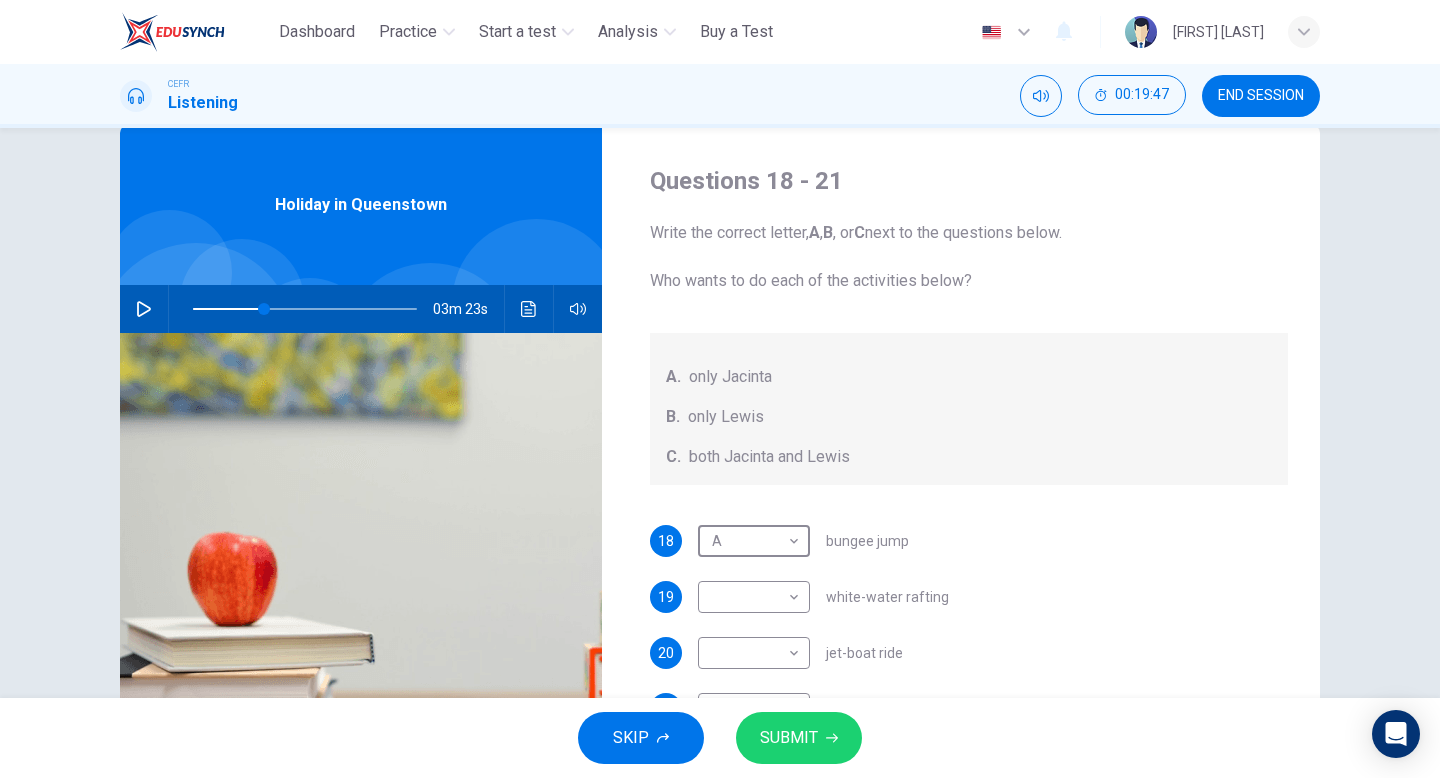 scroll, scrollTop: 0, scrollLeft: 0, axis: both 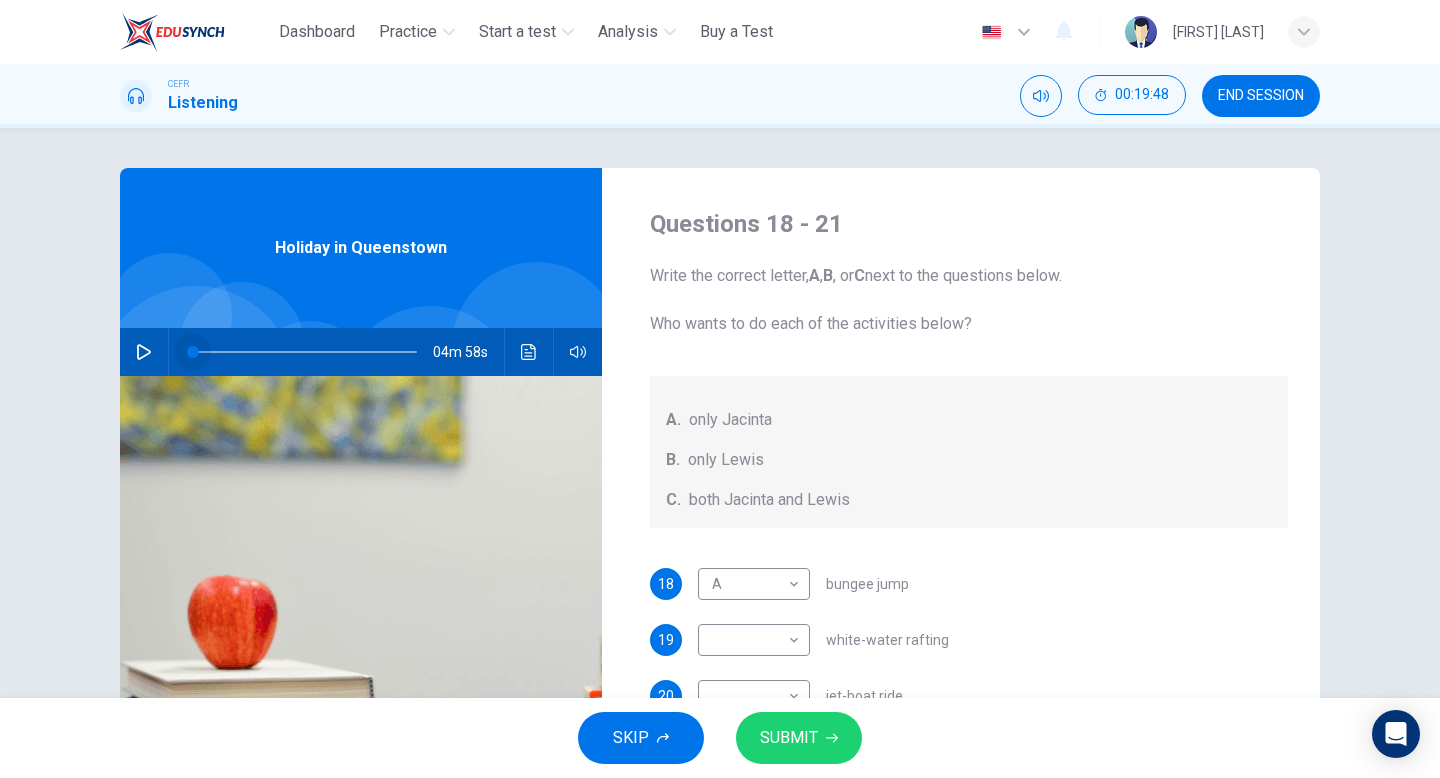 drag, startPoint x: 266, startPoint y: 349, endPoint x: 142, endPoint y: 349, distance: 124 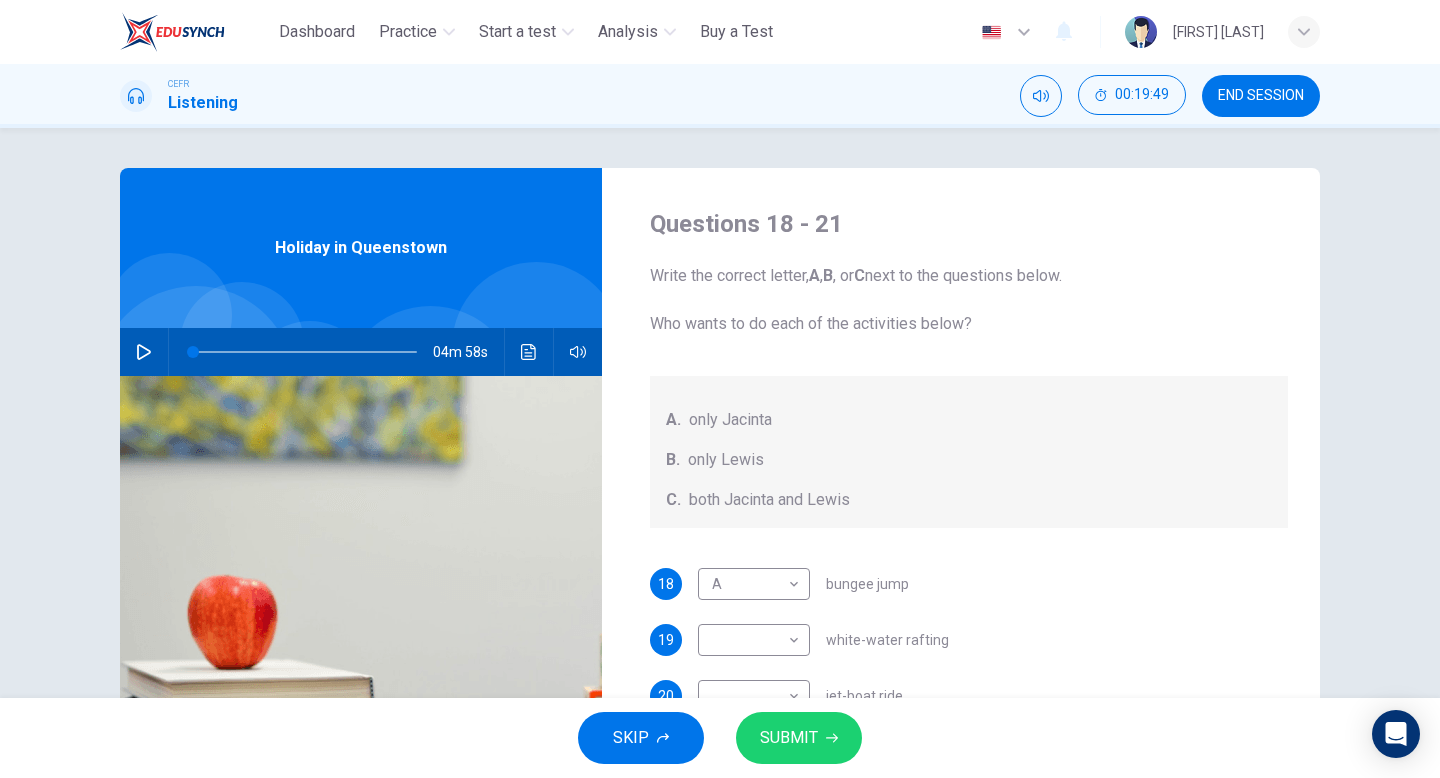 click on "04m 58s" at bounding box center (361, 352) 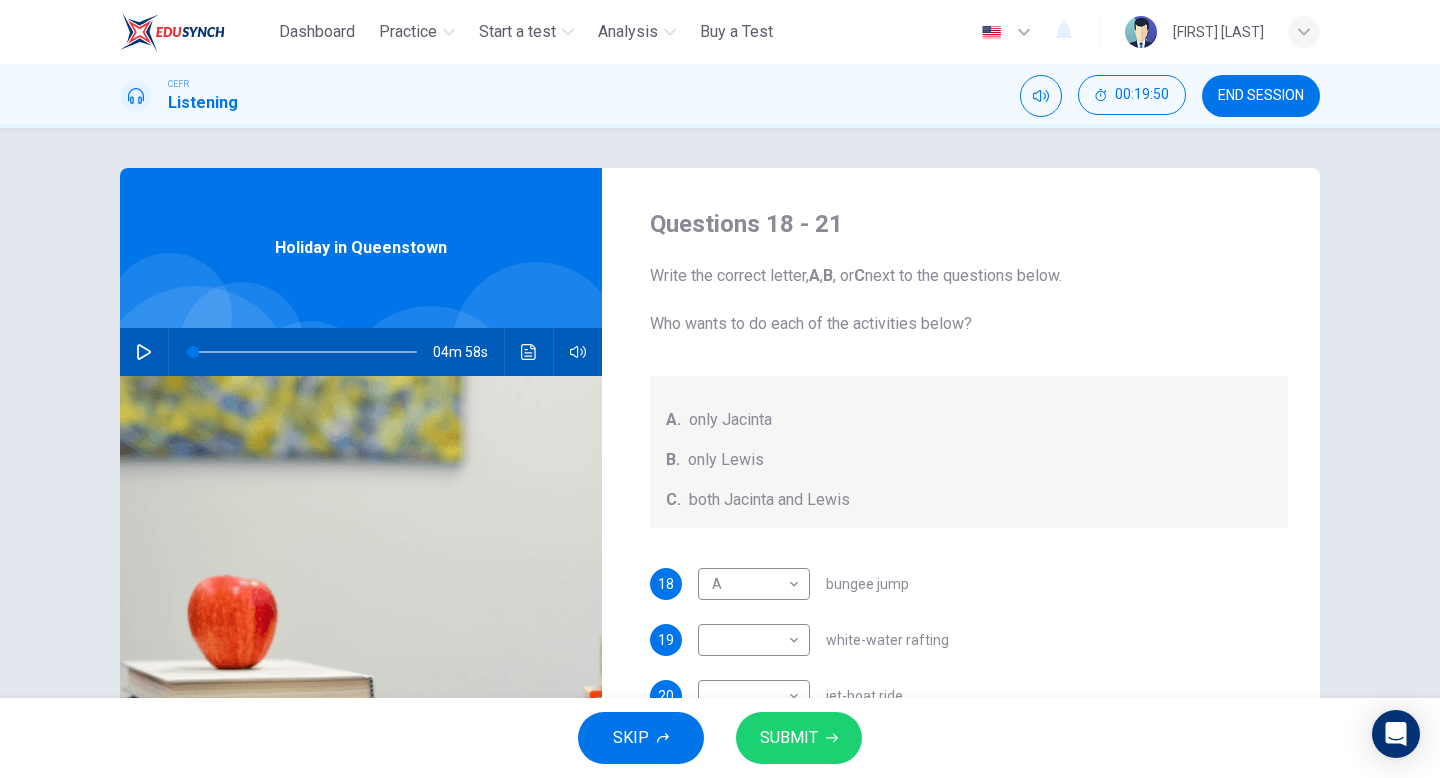 click at bounding box center [305, 352] 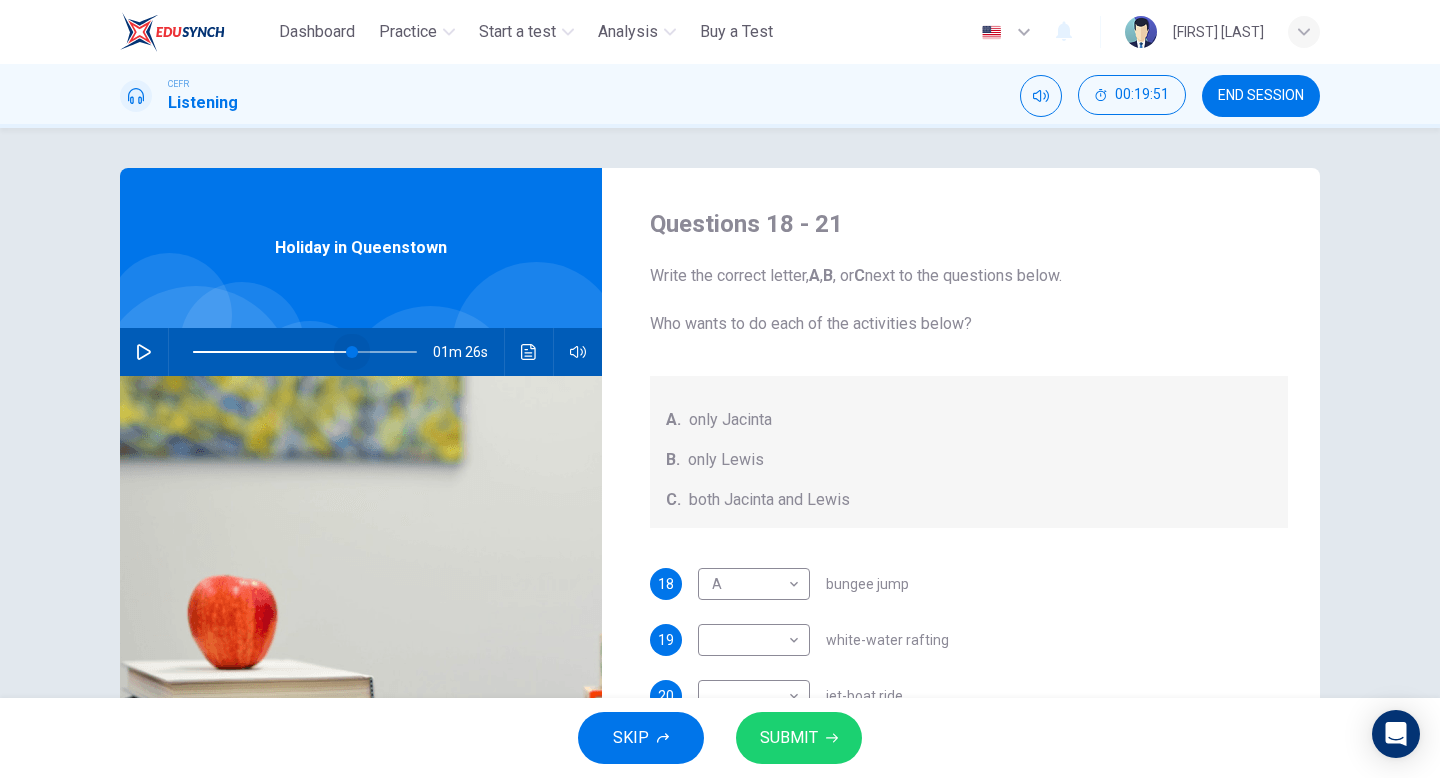 click at bounding box center (352, 352) 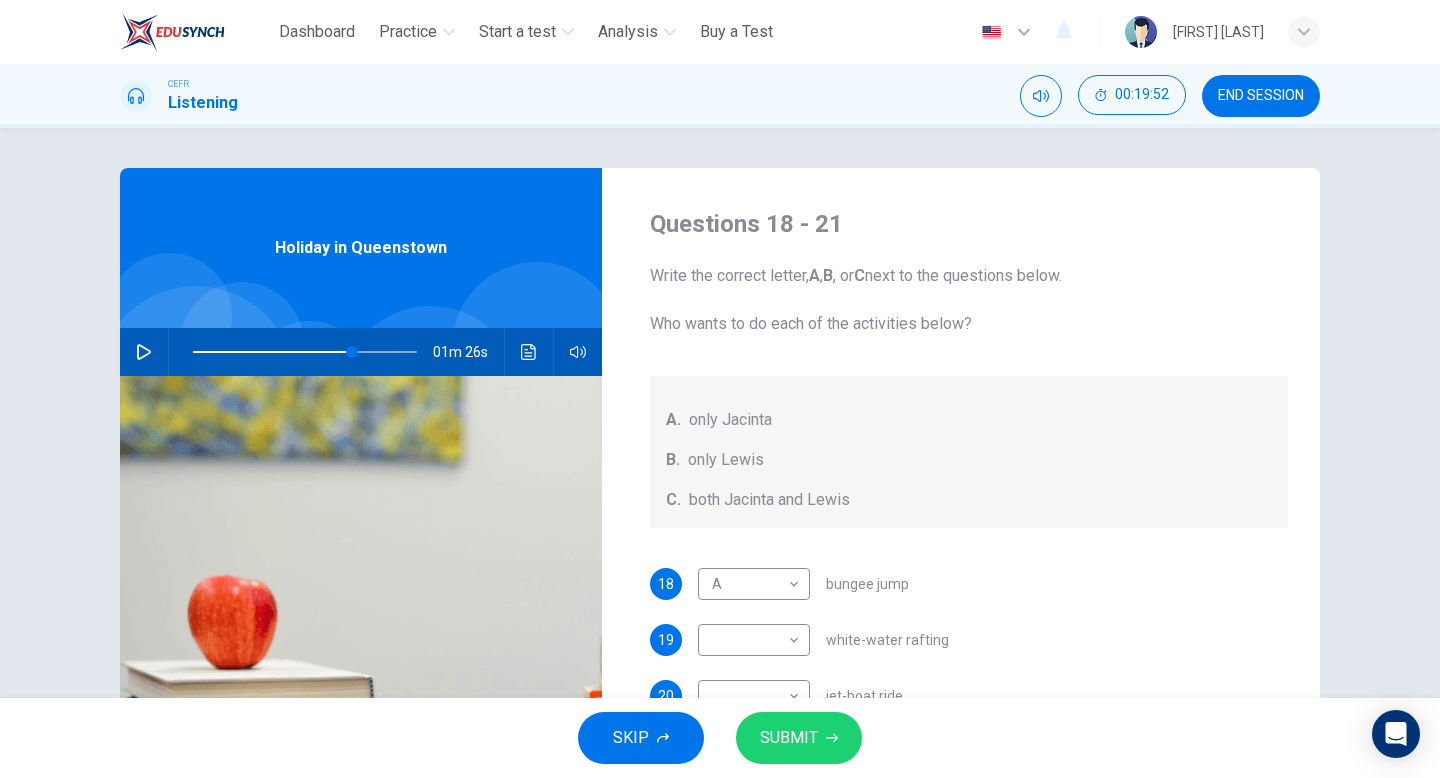 click at bounding box center (144, 352) 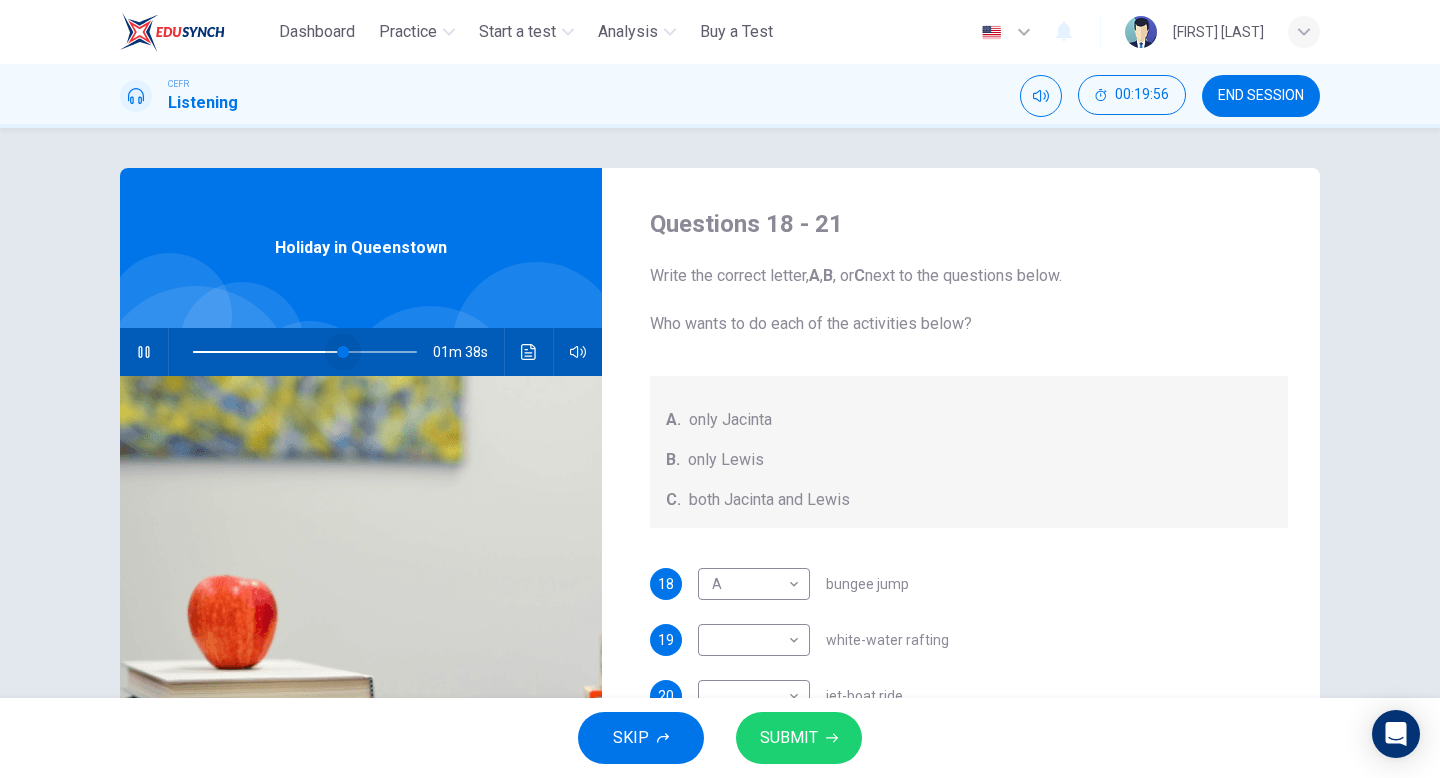click at bounding box center (343, 352) 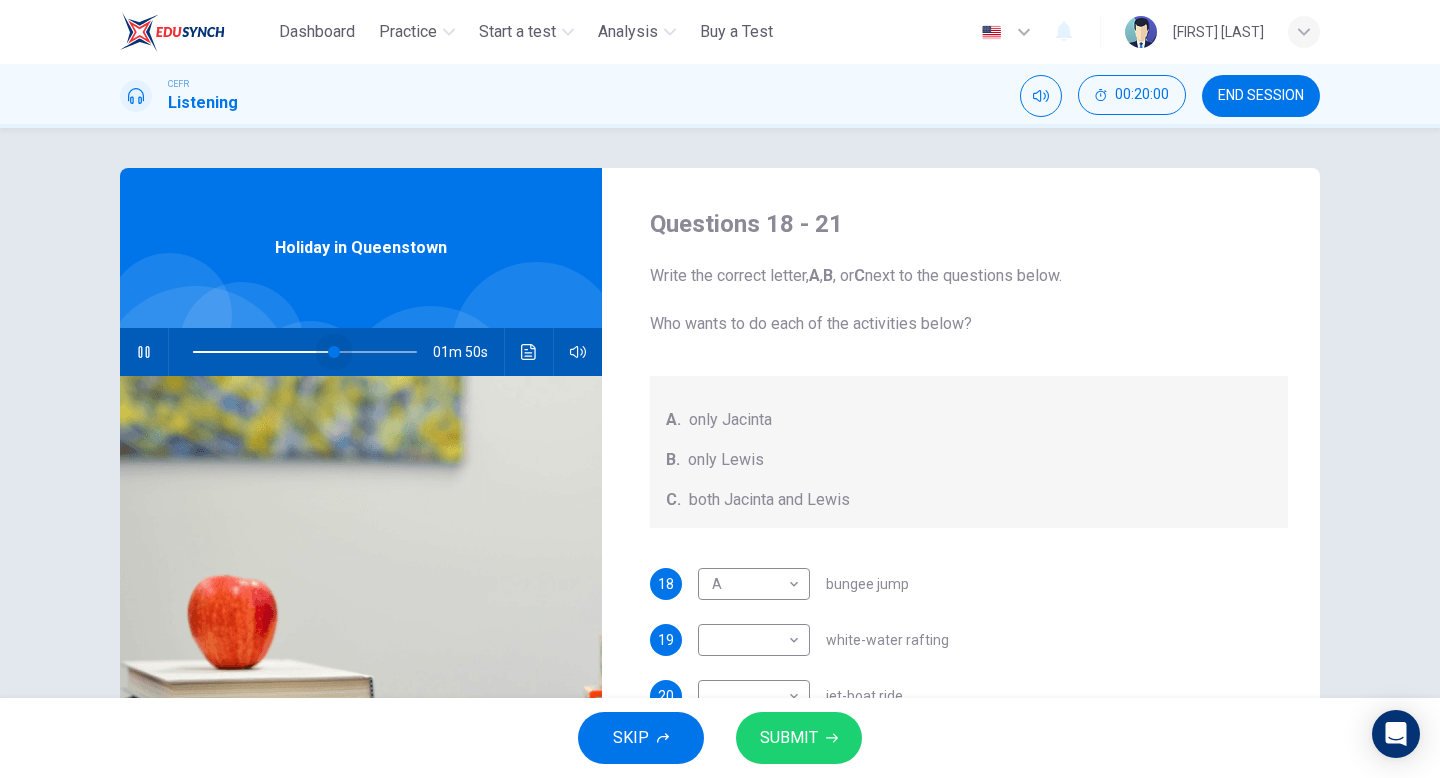 click at bounding box center (334, 352) 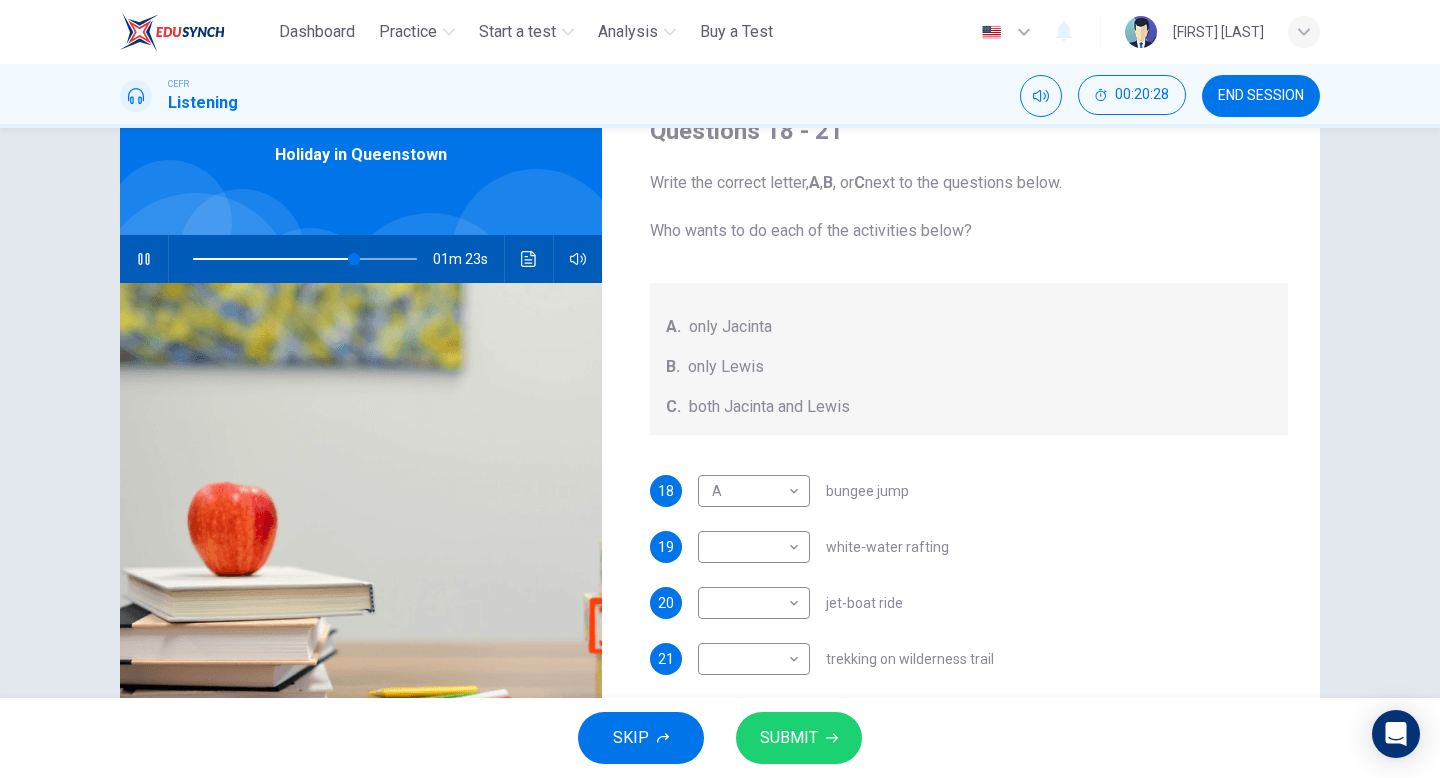 scroll, scrollTop: 89, scrollLeft: 0, axis: vertical 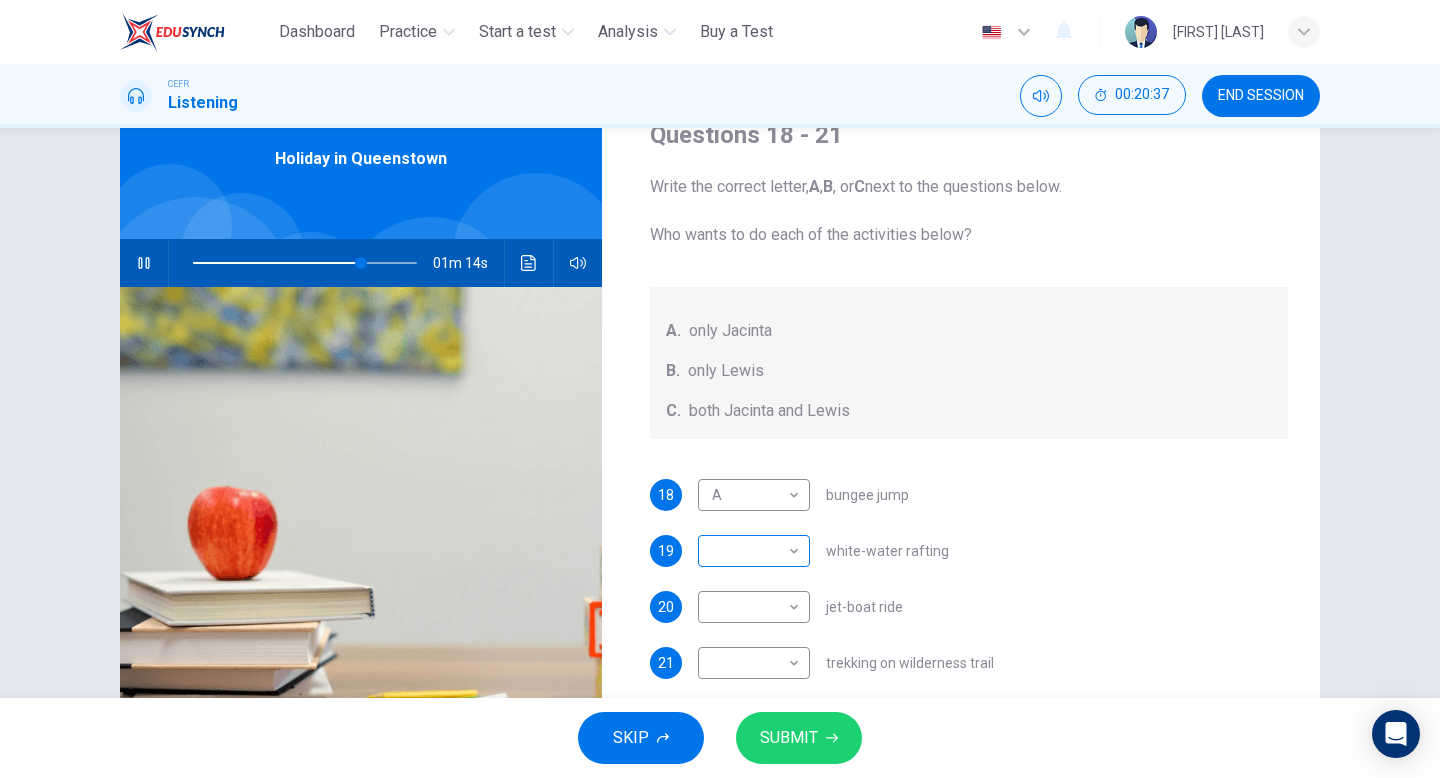 click on "This site uses cookies, as explained in our  Privacy Policy . If you agree to the use of cookies, please click the Accept button and continue to browse our site.   Privacy Policy Accept Dashboard Practice Start a test Analysis Buy a Test English ** ​ [FIRST] [LAST] CEFR Listening 00:20:37 END SESSION Questions 18 - 21 Write the correct letter,  A ,  B , or  C  next to the questions below.
Who wants to do each of the activities below? A. only [NAME] B. only [NAME] C. both [NAME] and [NAME] 18 A * ​ bungee jump 19 ​ ​ white-water rafting 20 ​ ​ jet-boat ride 21 ​ ​ trekking on wilderness trail Holiday in Queenstown 01m 14s SKIP SUBMIT ELTC - EduSynch CEFR Test for Teachers in Malaysia
Dashboard Practice Start a test Analysis Pricing   Notifications 3 © Copyright  2025" at bounding box center (720, 389) 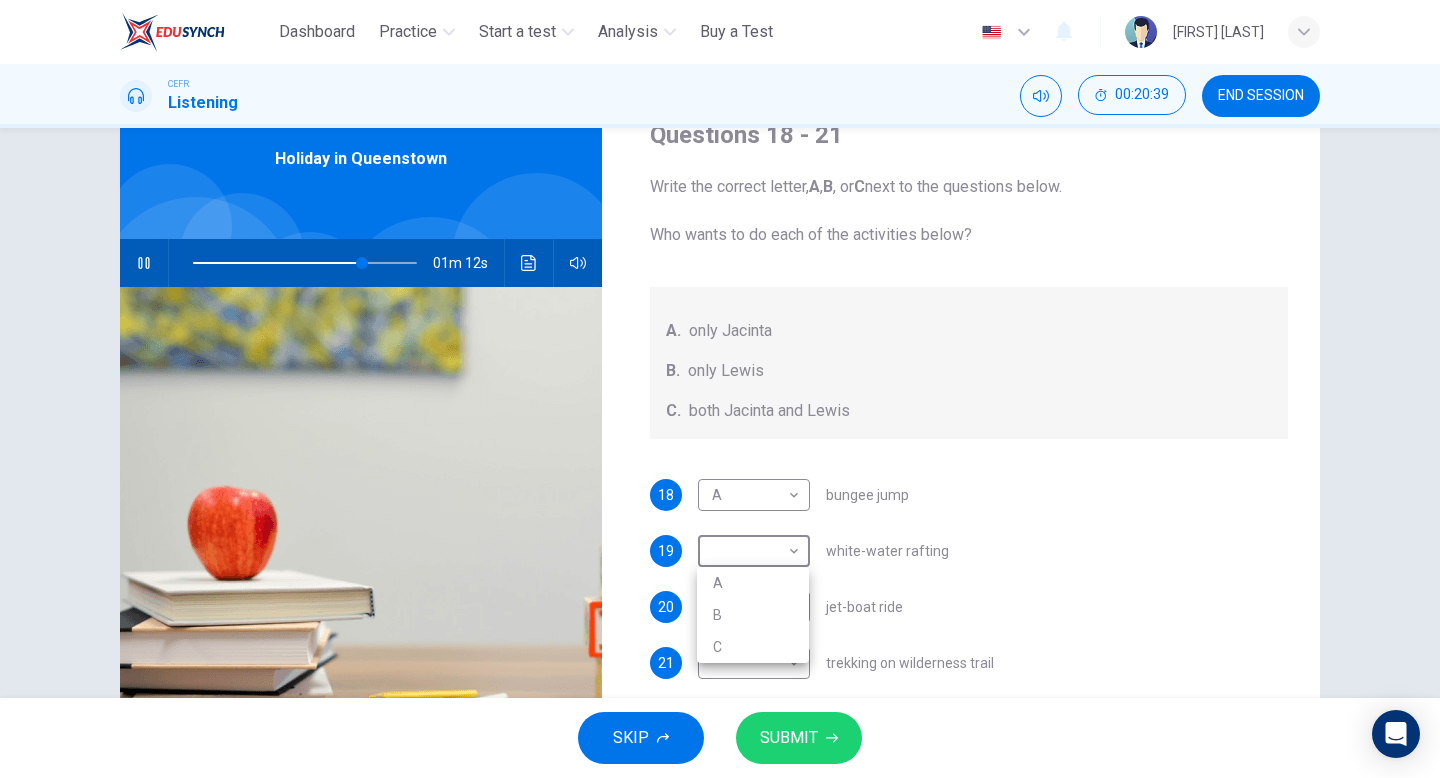 click on "B" at bounding box center (753, 615) 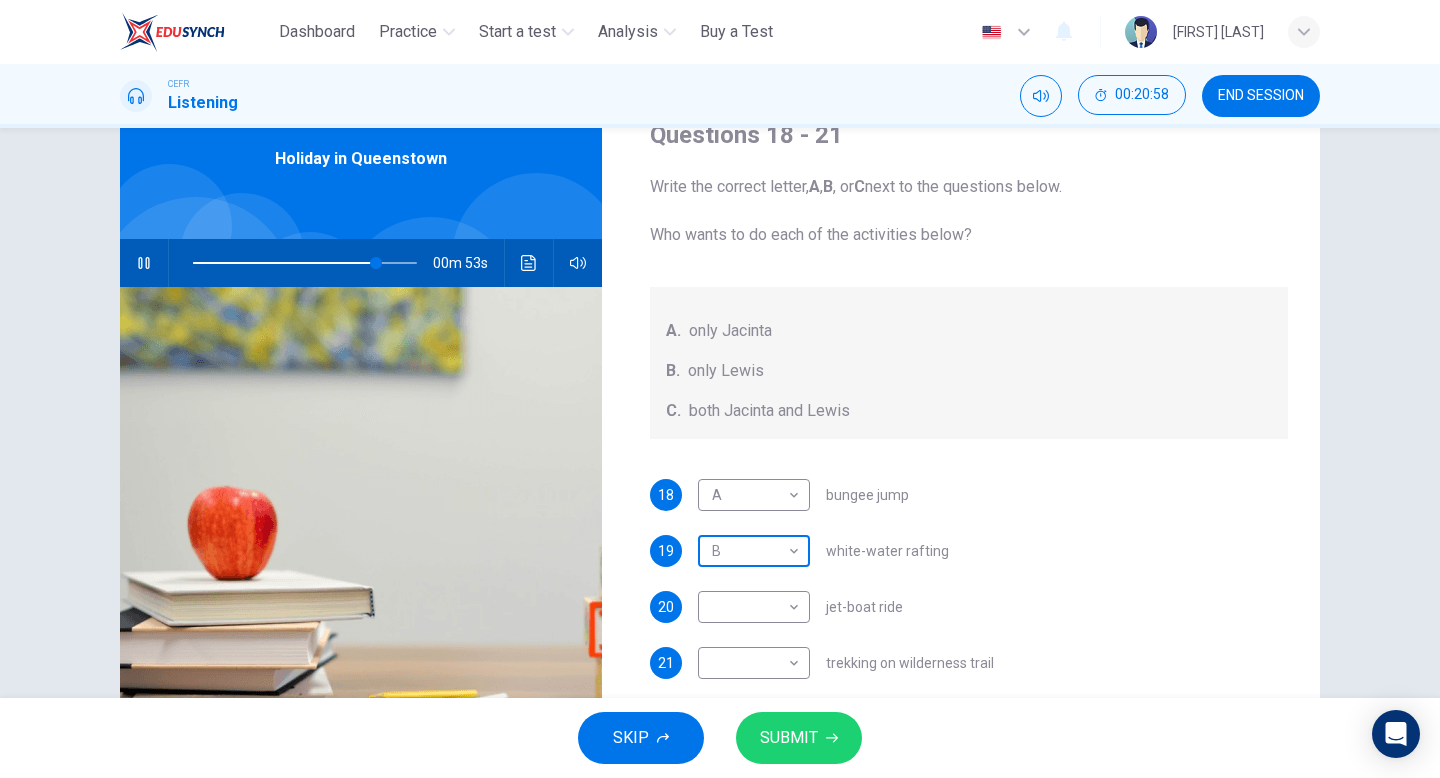 click on "This site uses cookies, as explained in our  Privacy Policy . If you agree to the use of cookies, please click the Accept button and continue to browse our site.   Privacy Policy Accept Dashboard Practice Start a test Analysis Buy a Test English ** ​ [FIRST] [LAST] CEFR Listening 00:20:58 END SESSION Questions 18 - 21 Write the correct letter,  A ,  B , or  C  next to the questions below.
Who wants to do each of the activities below? A. only [NAME] B. only [NAME] C. both [NAME] and [NAME] 18 A * ​ bungee jump 19 B * ​ white-water rafting 20 ​ ​ jet-boat ride 21 ​ ​ trekking on wilderness trail Holiday in Queenstown 00m 53s SKIP SUBMIT ELTC - EduSynch CEFR Test for Teachers in Malaysia
Dashboard Practice Start a test Analysis Pricing   Notifications 3 © Copyright  2025" at bounding box center [720, 389] 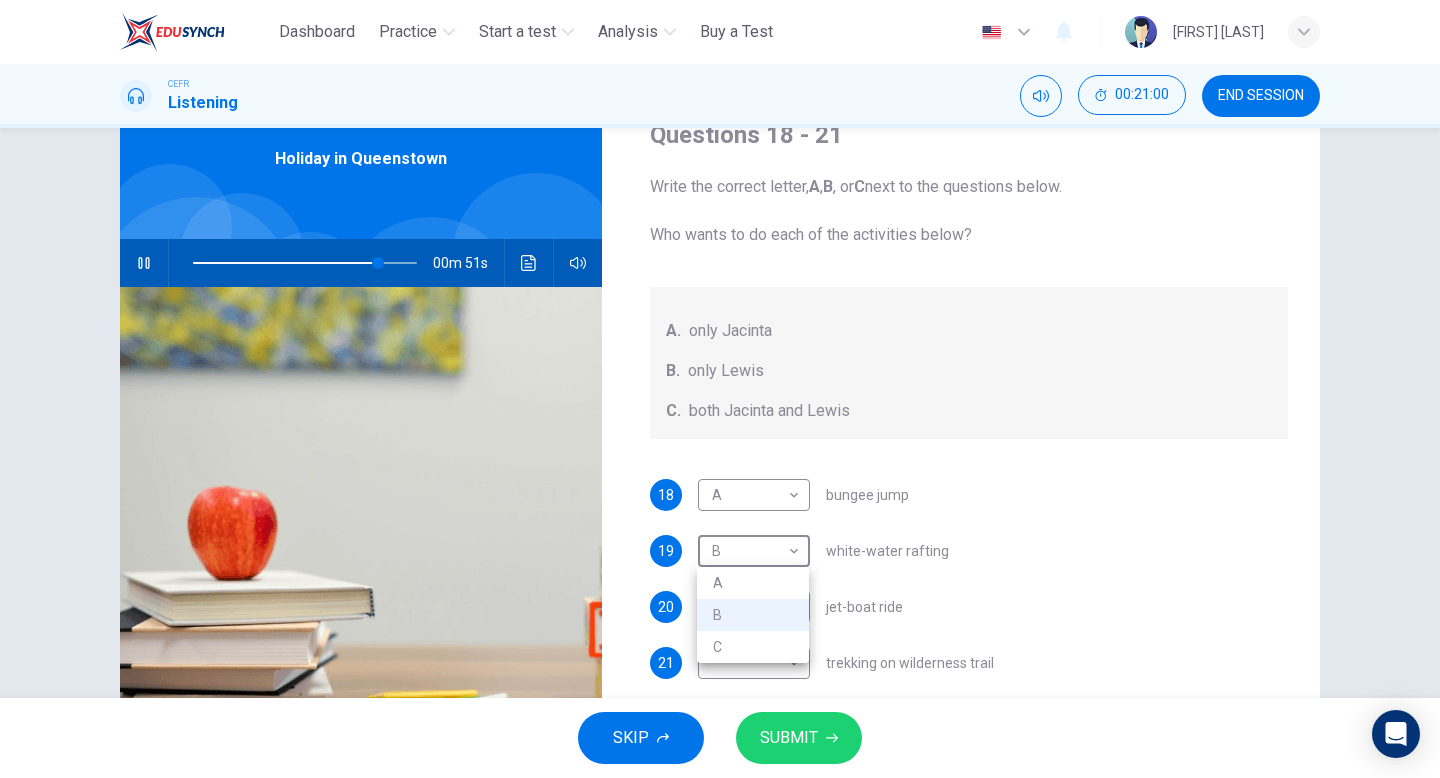 click on "C" at bounding box center [753, 647] 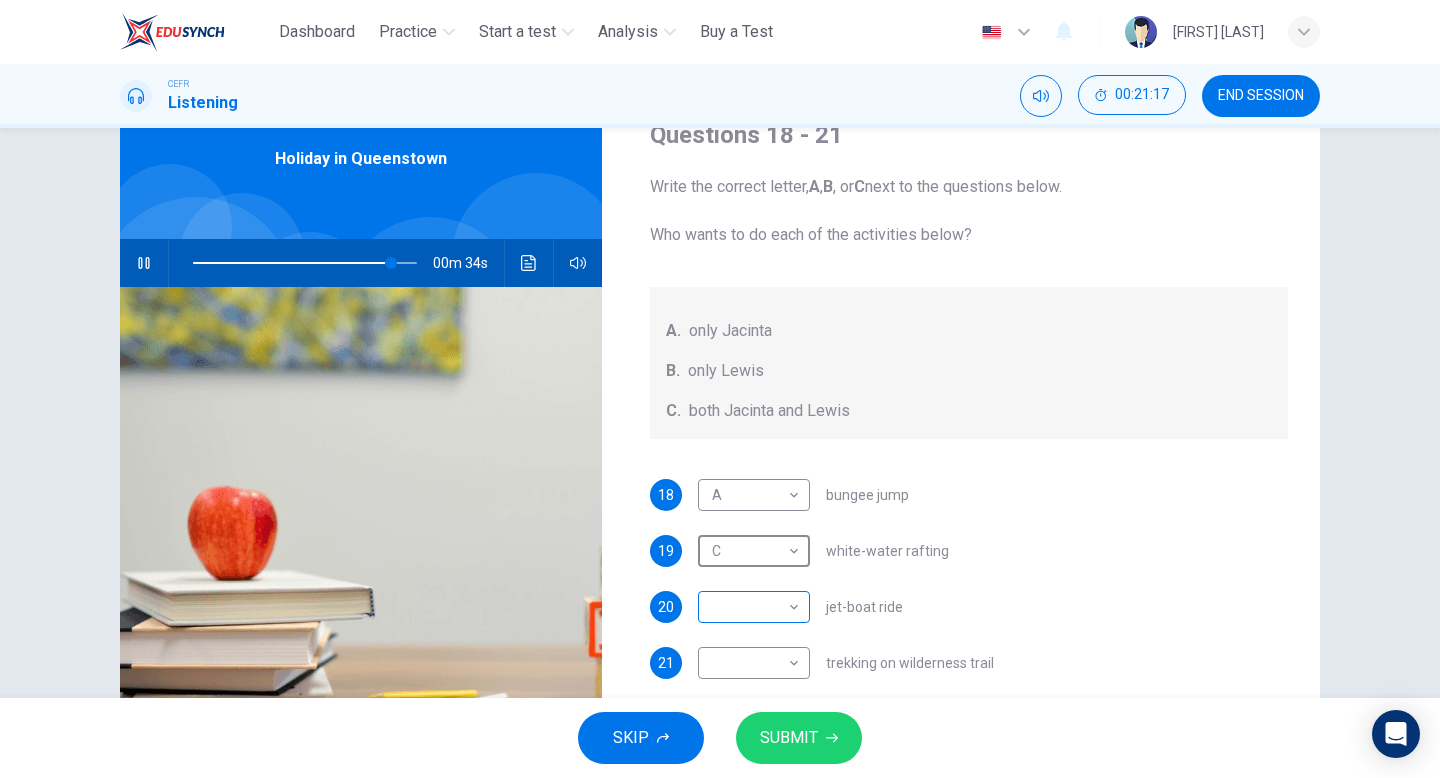 click on "This site uses cookies, as explained in our  Privacy Policy . If you agree to the use of cookies, please click the Accept button and continue to browse our site.   Privacy Policy Accept Dashboard Practice Start a test Analysis Buy a Test English ** ​ [FIRST] [LAST] CEFR Listening 00:21:17 END SESSION Questions 18 - 21 Write the correct letter,  A ,  B , or  C  next to the questions below.
Who wants to do each of the activities below? A. only [NAME] B. only [NAME] C. both [NAME] and [NAME] 18 A * ​ bungee jump 19 C * ​ white-water rafting 20 ​ ​ jet-boat ride 21 ​ ​ trekking on wilderness trail Holiday in Queenstown 00m 34s SKIP SUBMIT ELTC - EduSynch CEFR Test for Teachers in Malaysia
Dashboard Practice Start a test Analysis Pricing   Notifications 3 © Copyright  2025" at bounding box center (720, 389) 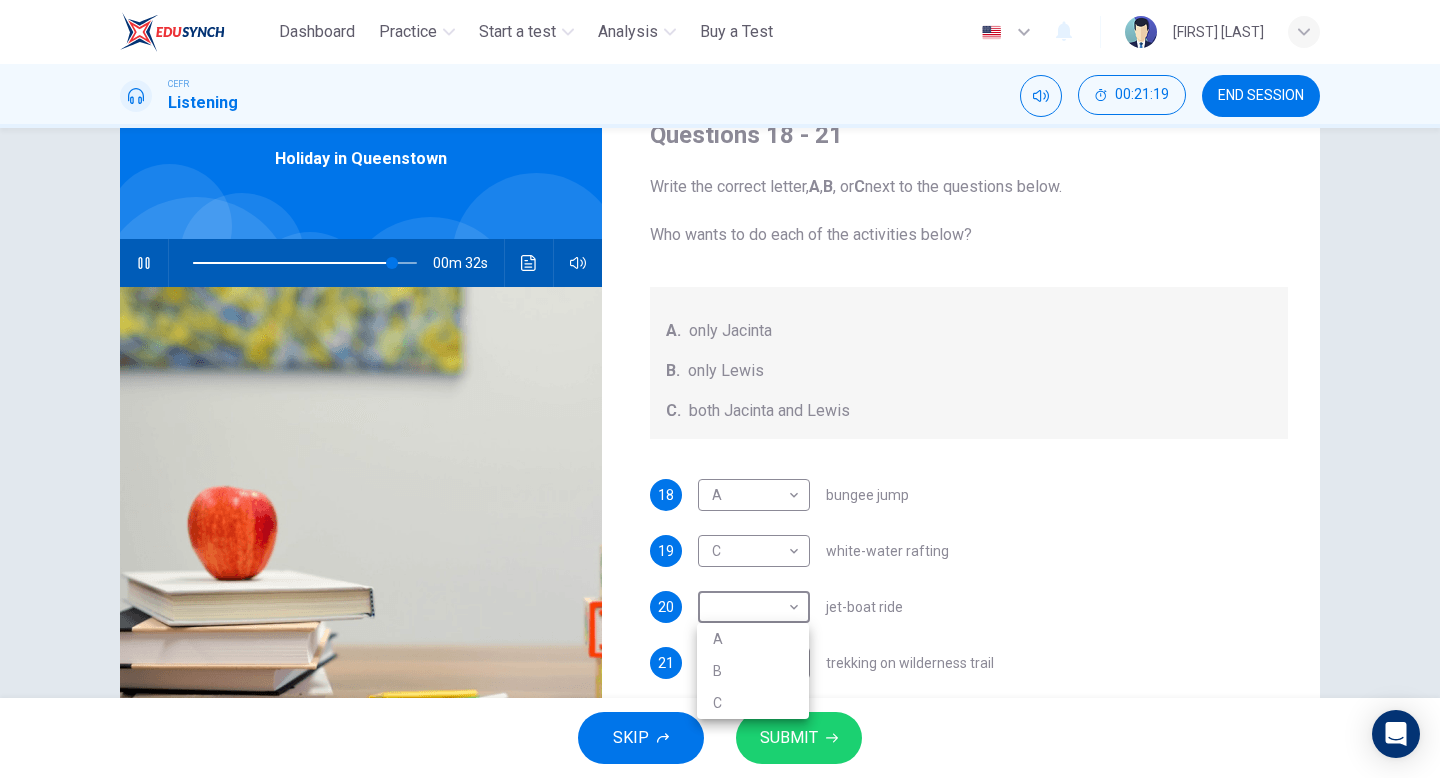 click on "B" at bounding box center (753, 671) 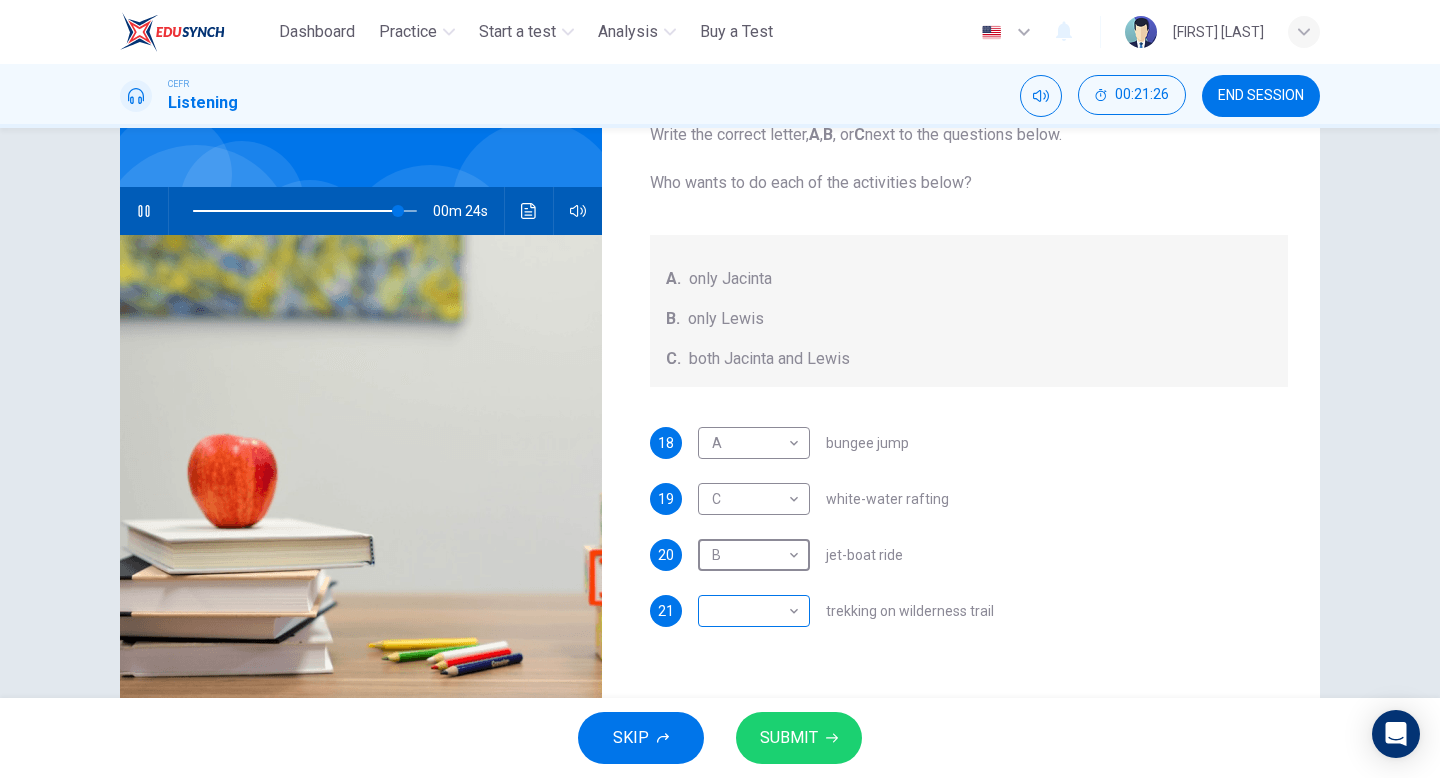 scroll, scrollTop: 144, scrollLeft: 0, axis: vertical 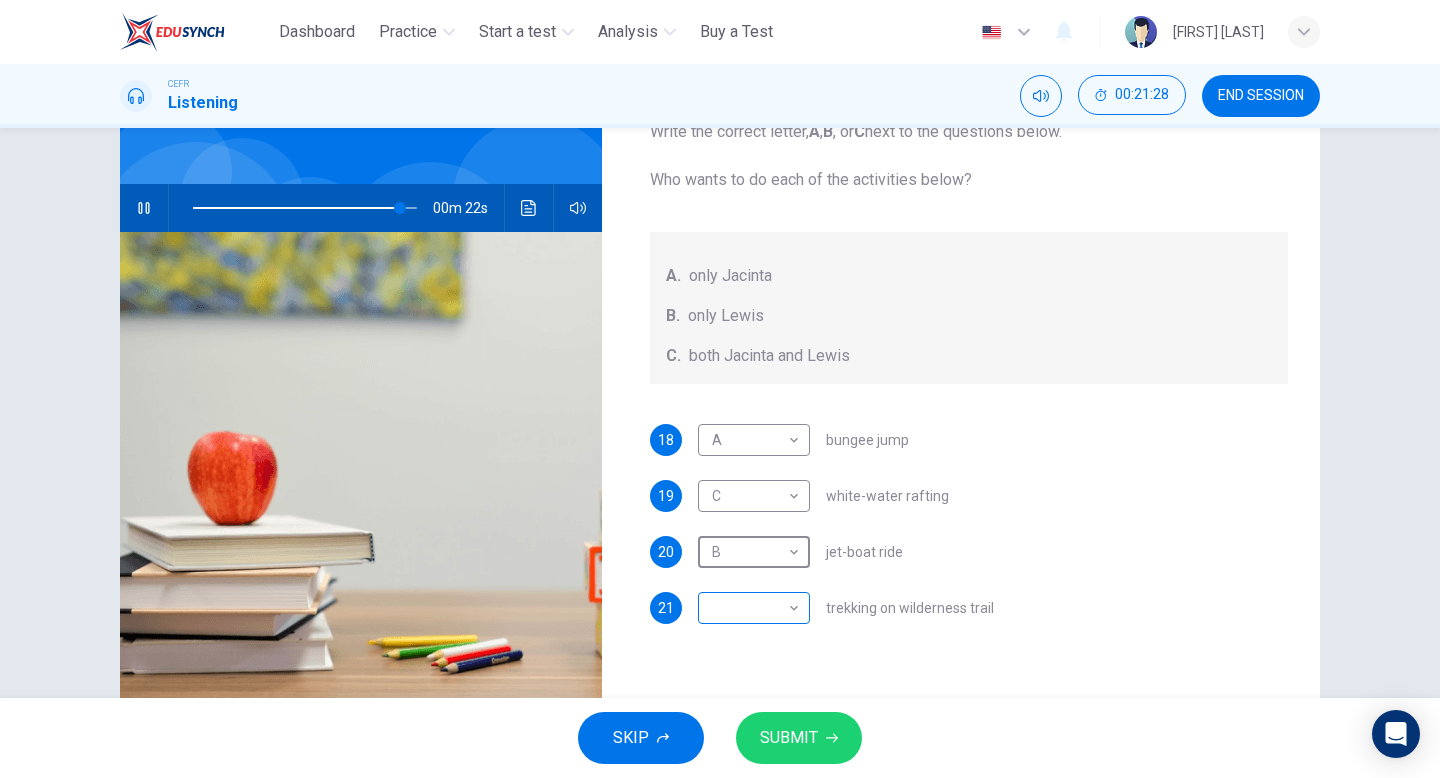 click on "This site uses cookies, as explained in our  Privacy Policy . If you agree to the use of cookies, please click the Accept button and continue to browse our site.   Privacy Policy Accept Dashboard Practice Start a test Analysis Buy a Test English ** ​ [FIRST] [LAST] CEFR Listening 00:21:28 END SESSION Questions 18 - 21 Write the correct letter,  A ,  B , or  C  next to the questions below.
Who wants to do each of the activities below? A. only [NAME] B. only [NAME] C. both [NAME] and [NAME] 18 A * ​ bungee jump 19 C * ​ white-water rafting 20 B * ​ jet-boat ride 21 ​ ​ trekking on wilderness trail Holiday in Queenstown 00m 22s SKIP SUBMIT ELTC - EduSynch CEFR Test for Teachers in Malaysia
Dashboard Practice Start a test Analysis Pricing   Notifications 3 © Copyright  2025" at bounding box center [720, 389] 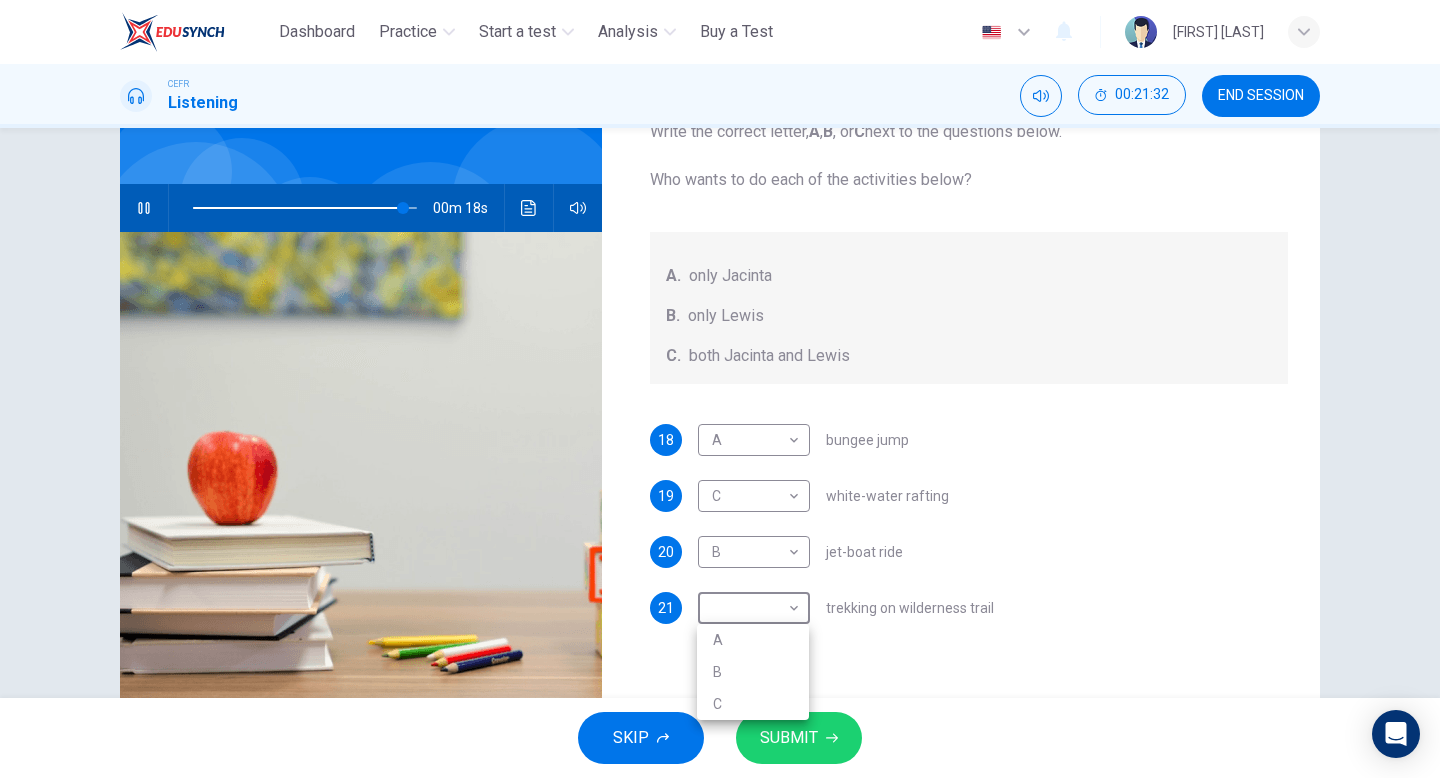 click on "A" at bounding box center (753, 640) 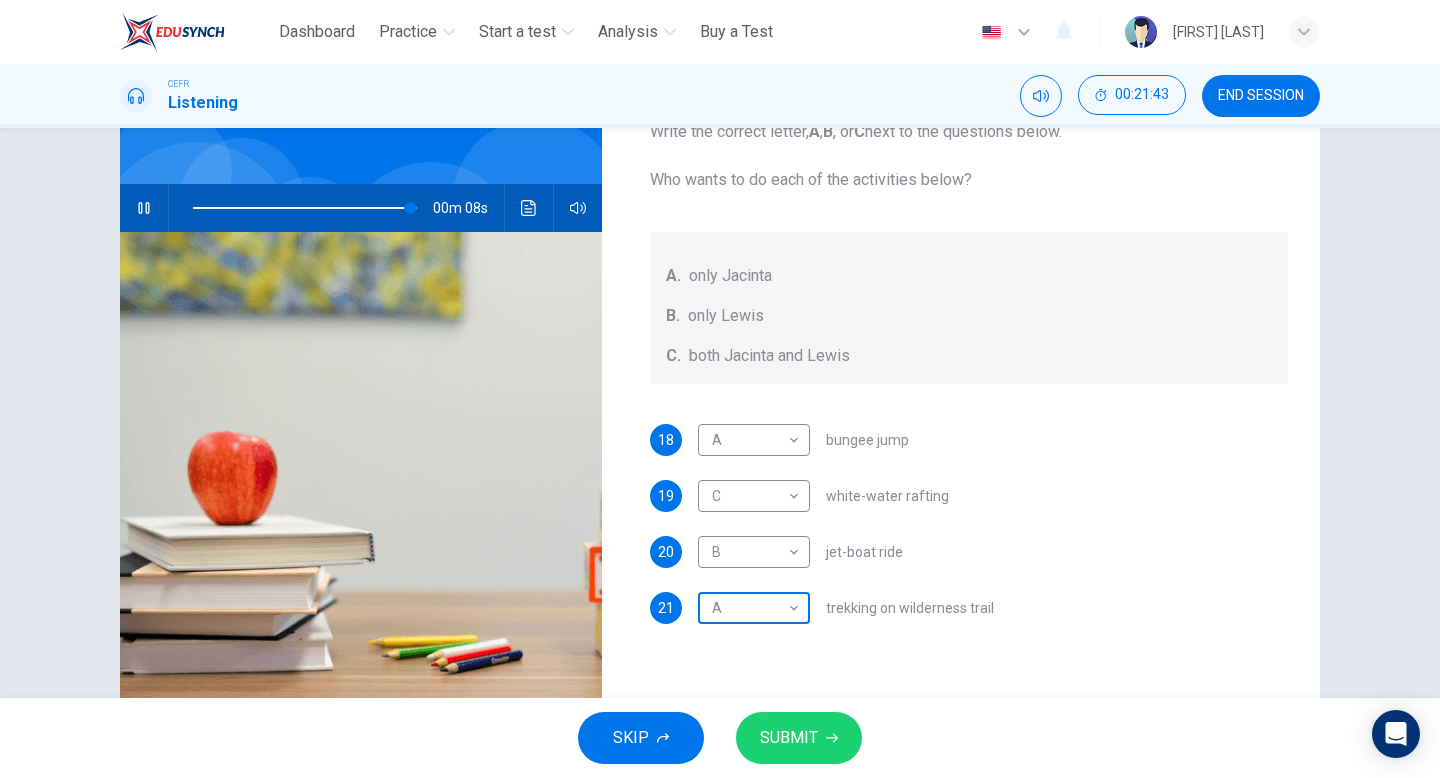 click on "This site uses cookies, as explained in our  Privacy Policy . If you agree to the use of cookies, please click the Accept button and continue to browse our site.   Privacy Policy Accept Dashboard Practice Start a test Analysis Buy a Test English ** ​ [FIRST] [LAST] CEFR Listening 00:21:43 END SESSION Questions 18 - 21 Write the correct letter,  A ,  B , or  C  next to the questions below.
Who wants to do each of the activities below? A. only [NAME] B. only [NAME] C. both [NAME] and [NAME] 18 A * ​ bungee jump 19 C * ​ white-water rafting 20 B * ​ jet-boat ride 21 A * ​ trekking on wilderness trail Holiday in Queenstown 00m 08s SKIP SUBMIT ELTC - EduSynch CEFR Test for Teachers in Malaysia
Dashboard Practice Start a test Analysis Pricing   Notifications 3 © Copyright  2025" at bounding box center (720, 389) 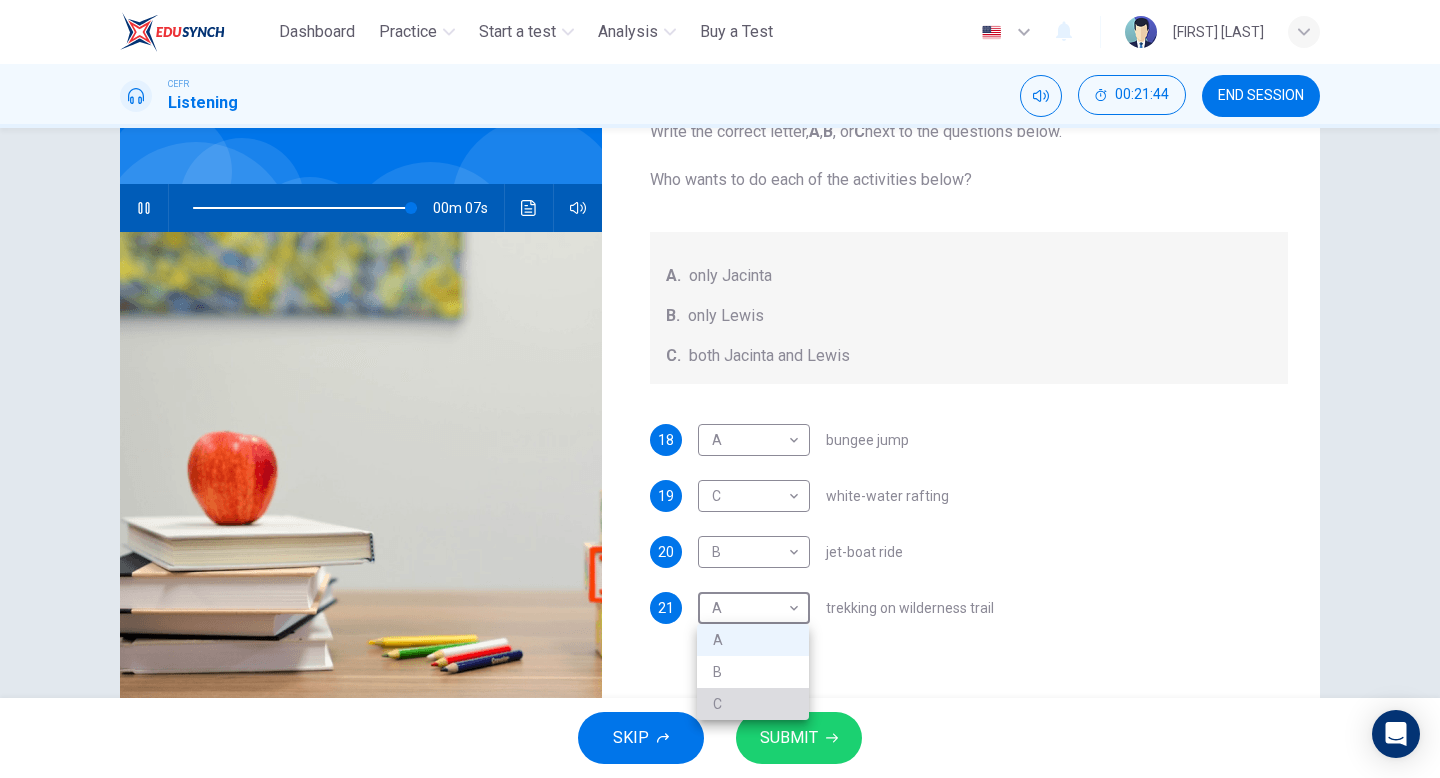 click on "C" at bounding box center (753, 704) 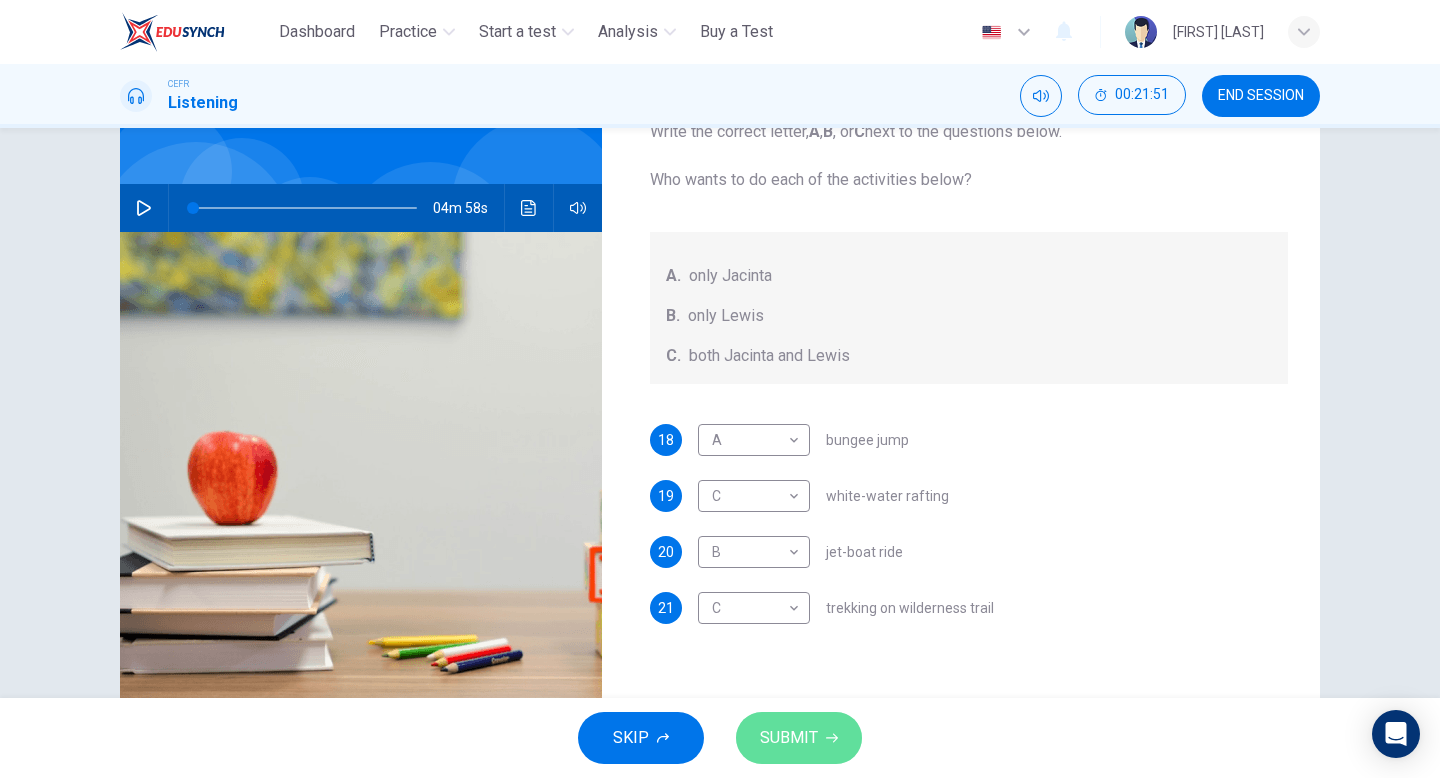 click on "SUBMIT" at bounding box center (789, 738) 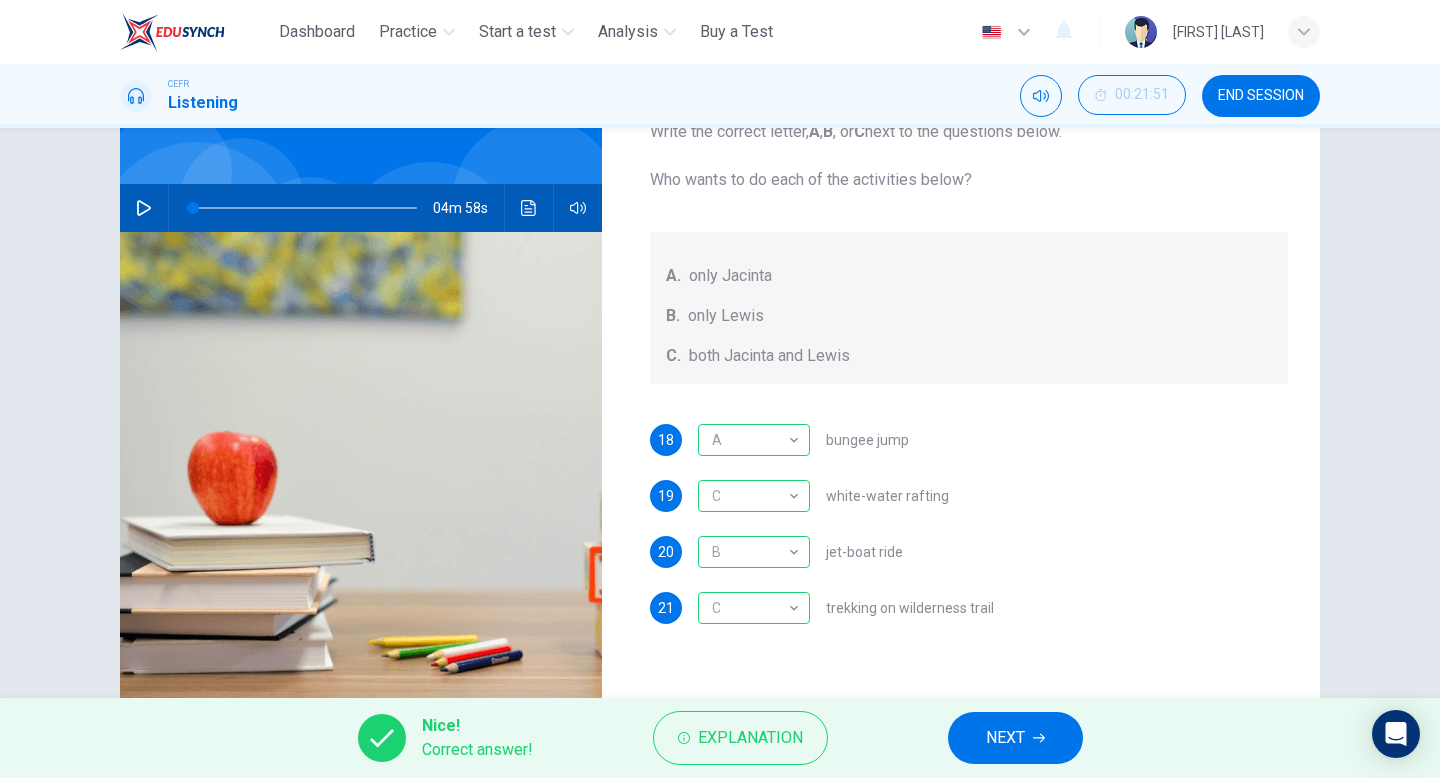 click on "NEXT" at bounding box center [1005, 738] 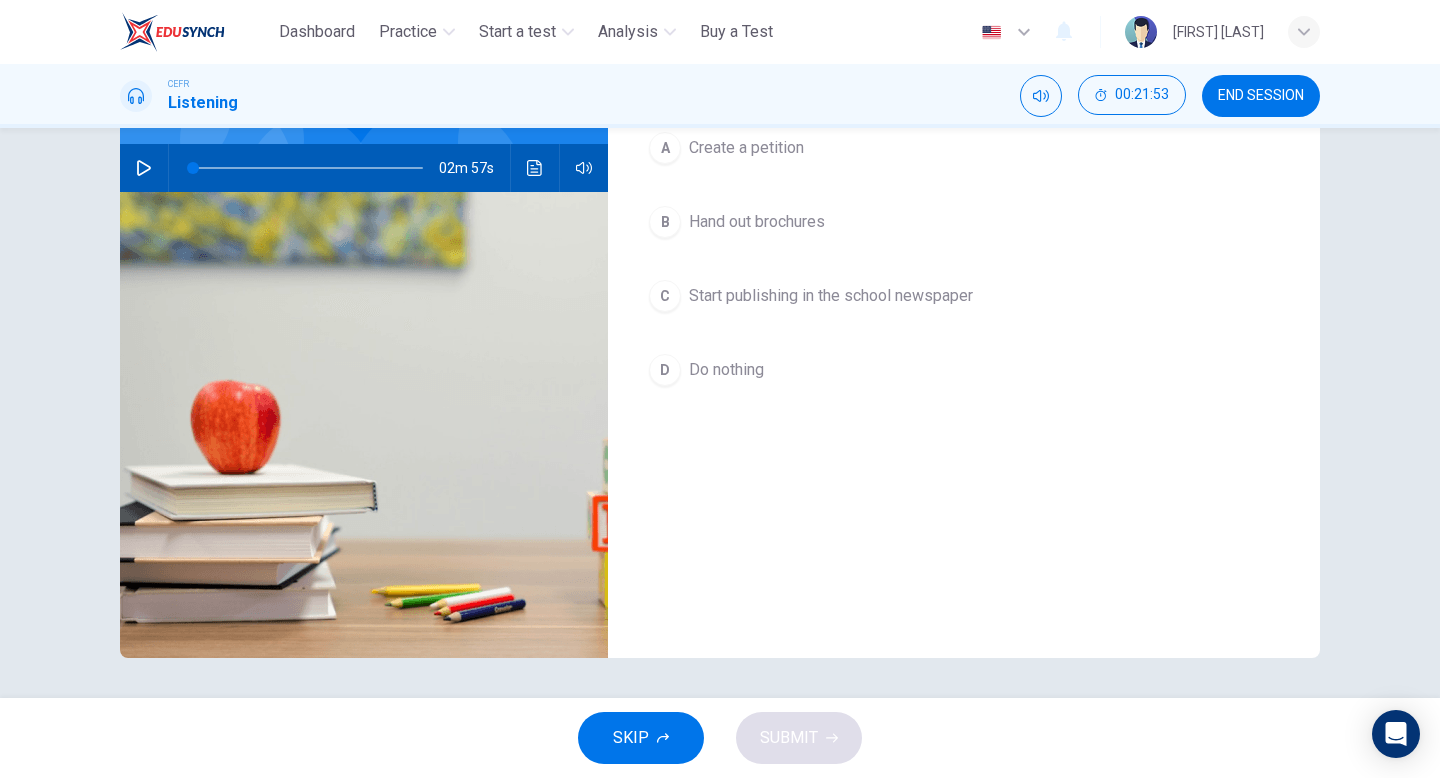 scroll, scrollTop: 0, scrollLeft: 0, axis: both 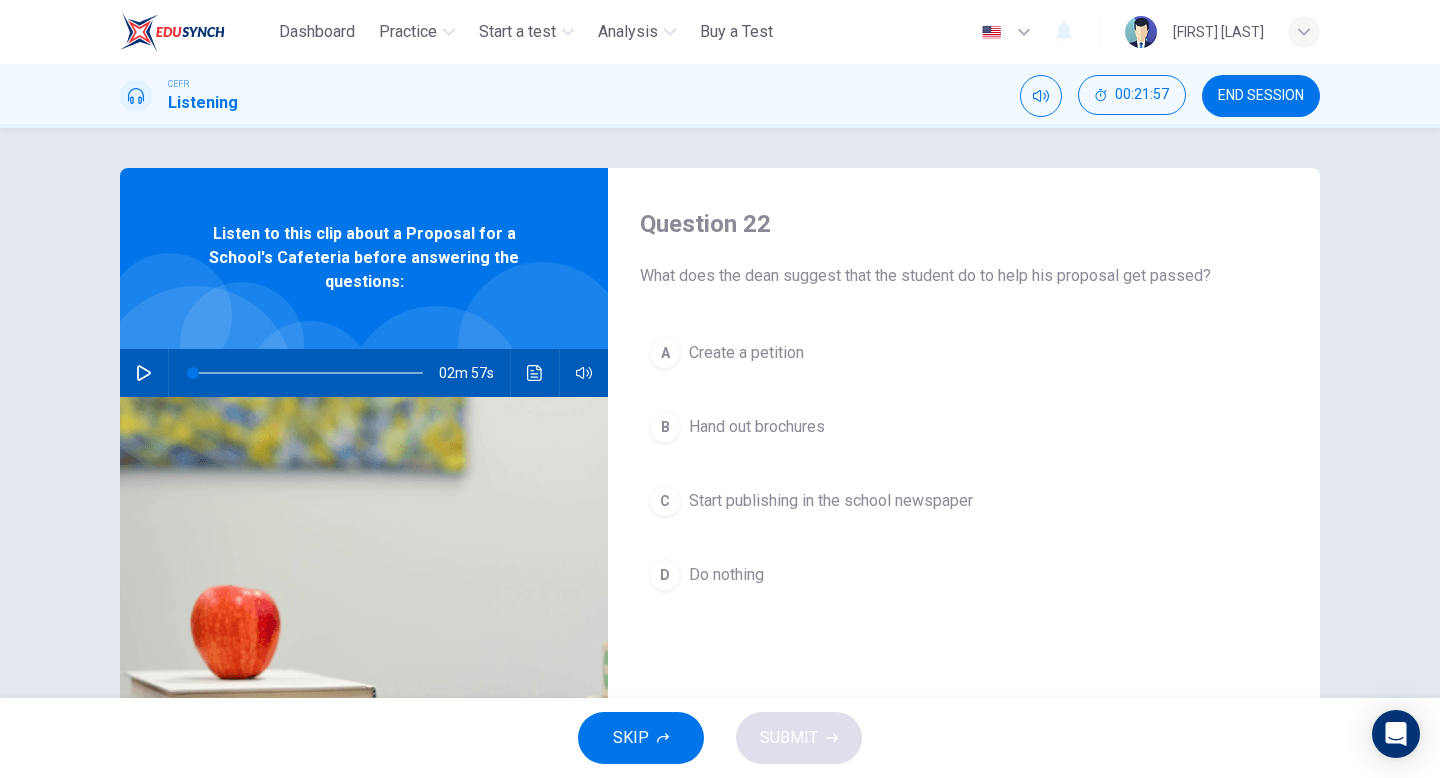 click at bounding box center (144, 373) 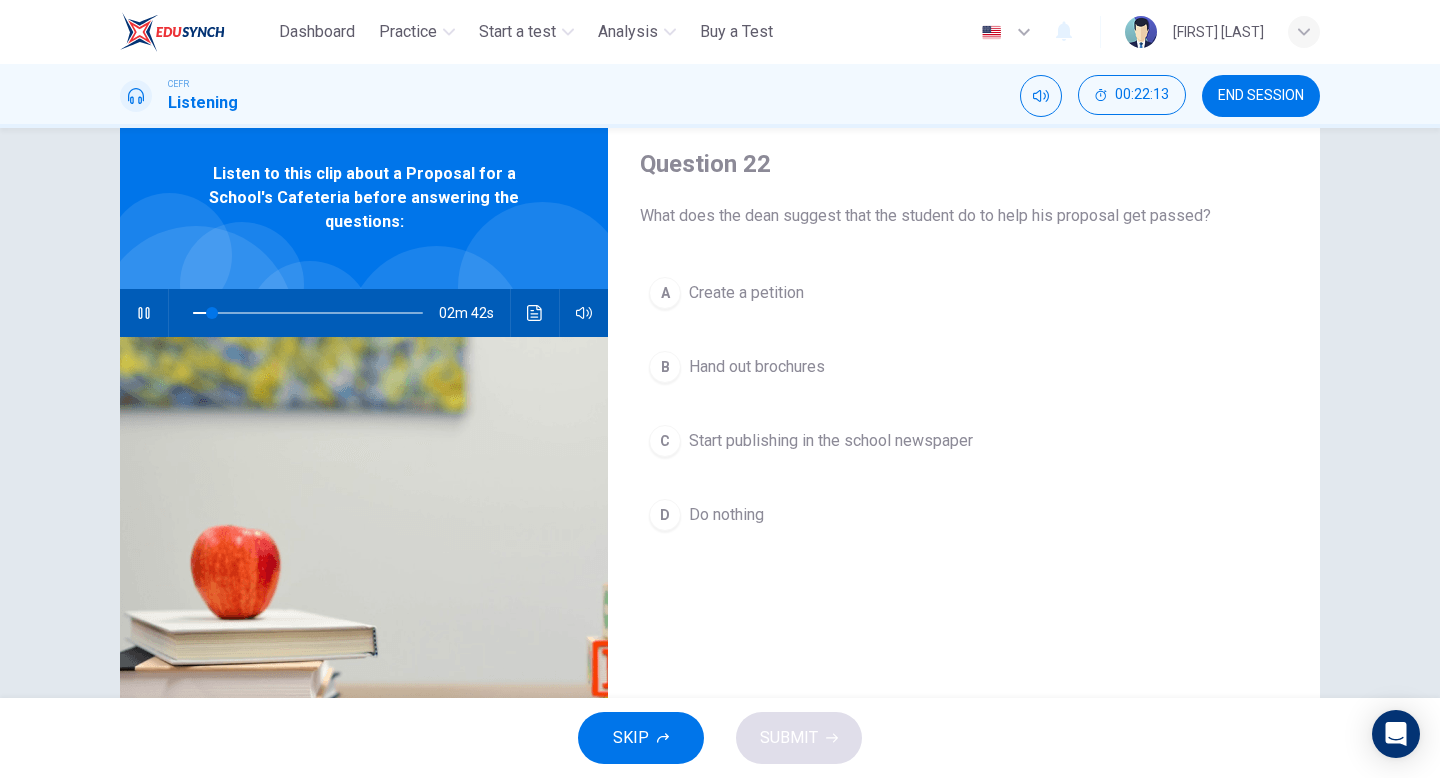 scroll, scrollTop: 0, scrollLeft: 0, axis: both 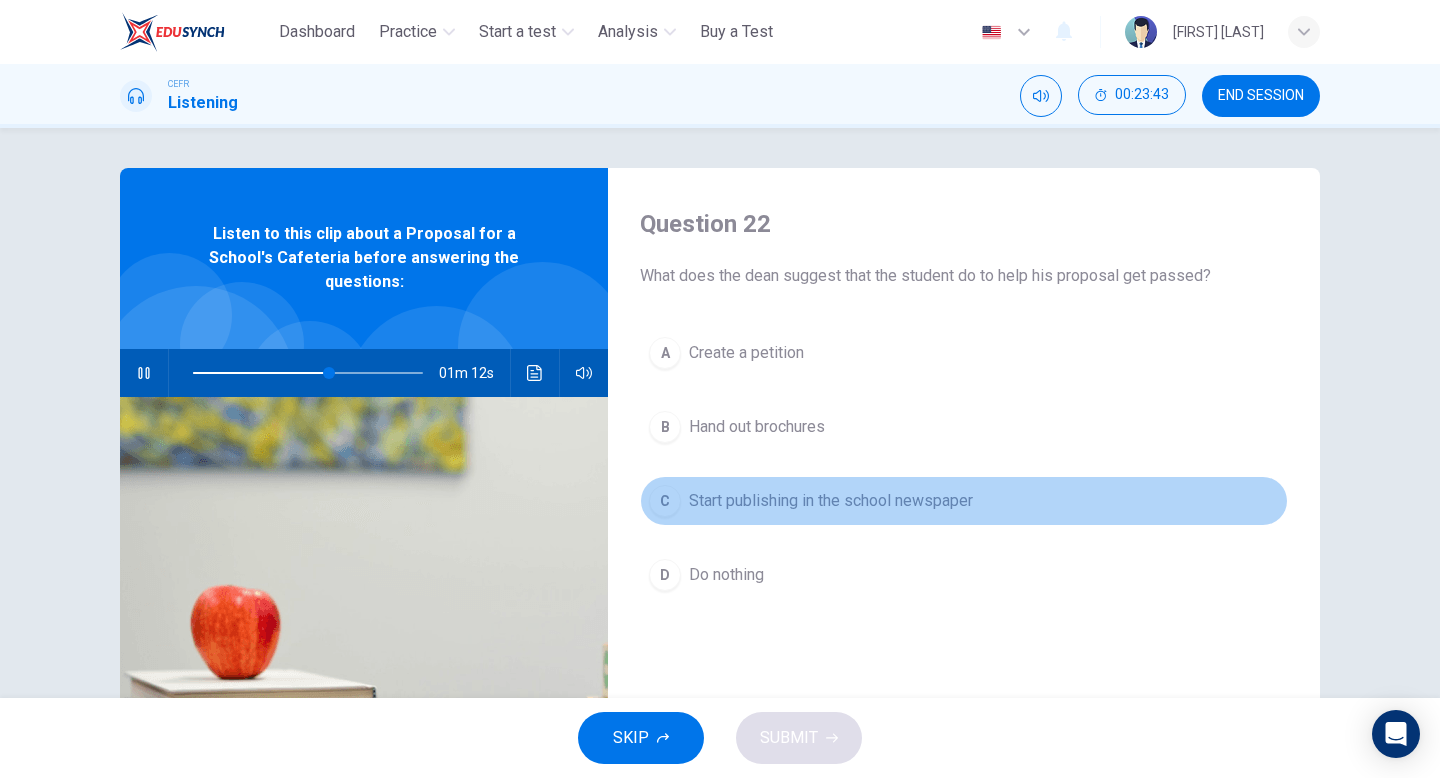 click on "Start publishing in the school newspaper" at bounding box center (746, 353) 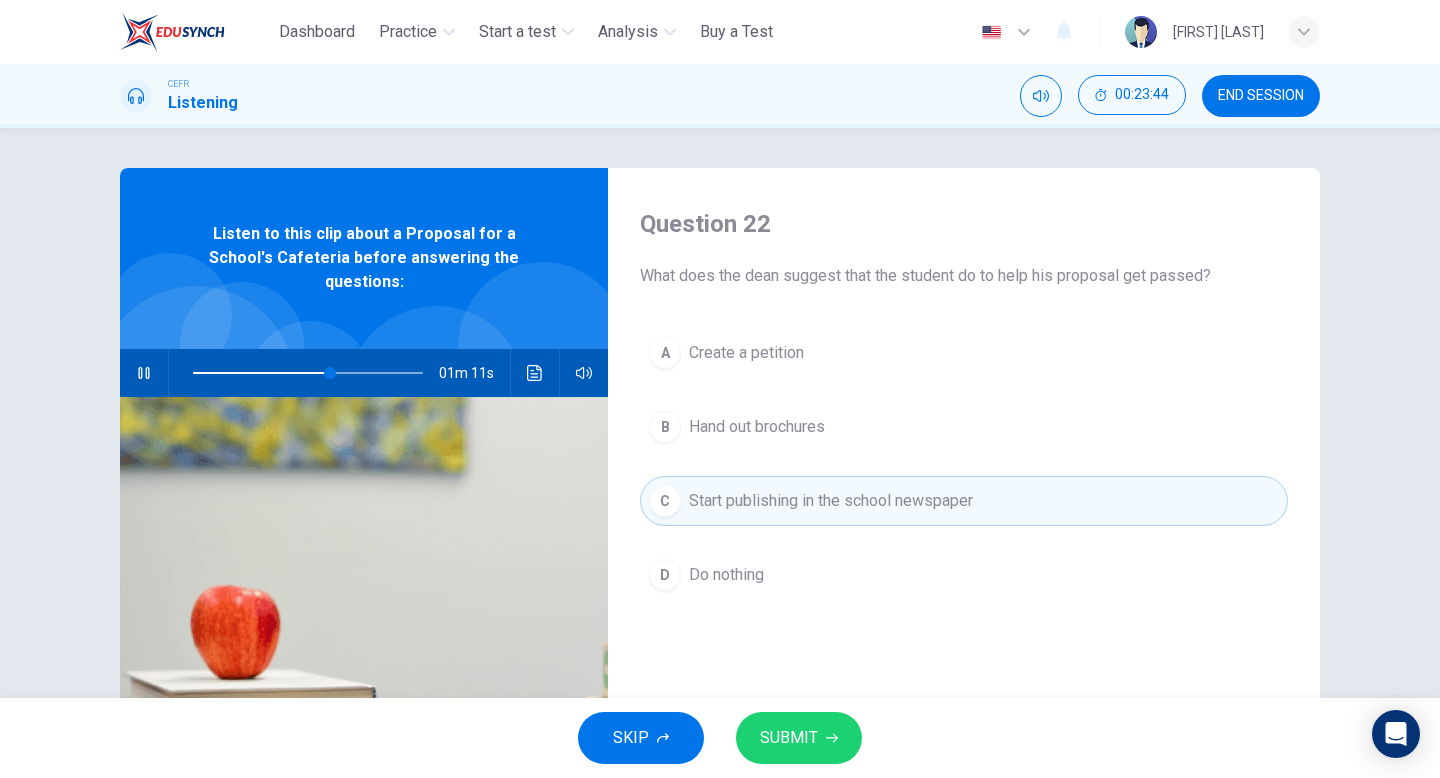 click on "SUBMIT" at bounding box center (799, 738) 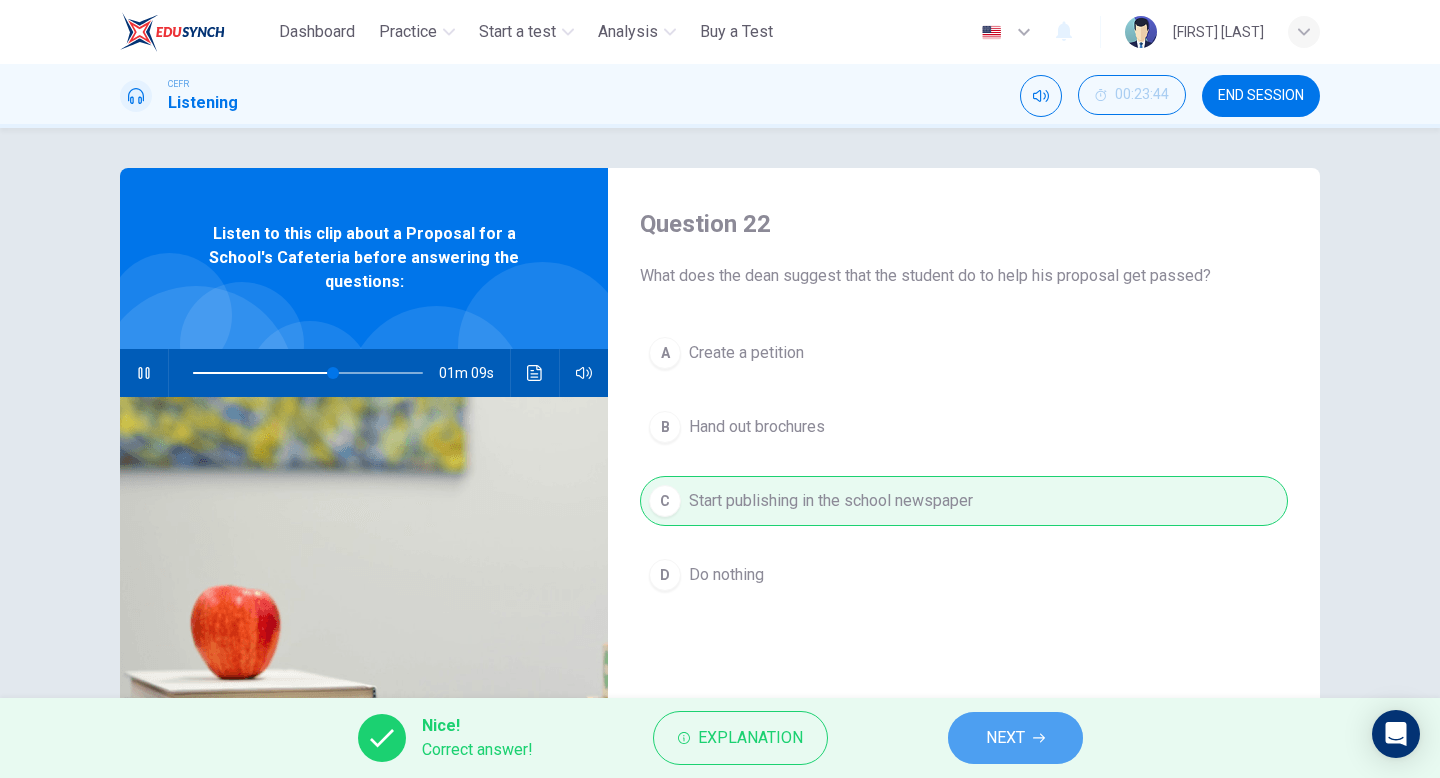 click on "NEXT" at bounding box center [1015, 738] 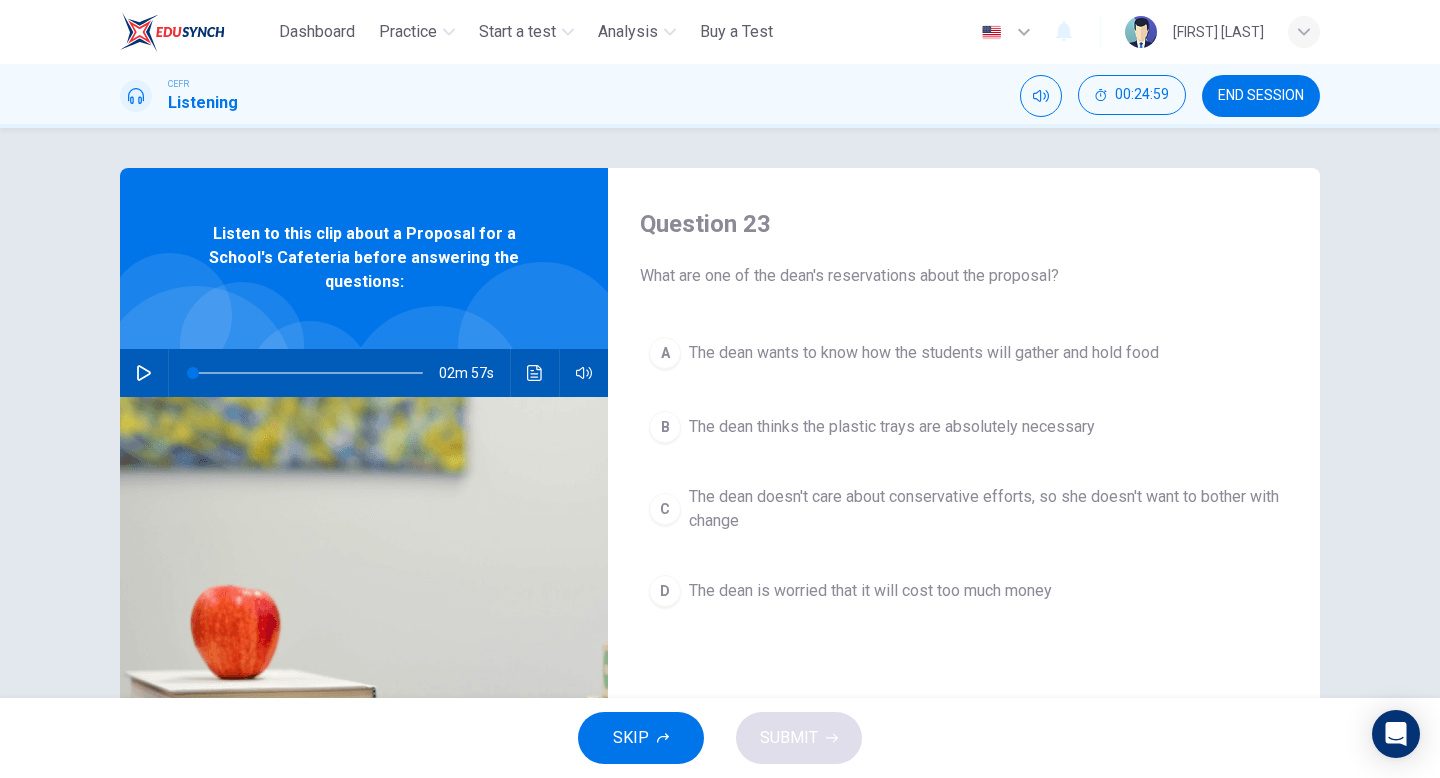 click at bounding box center [308, 373] 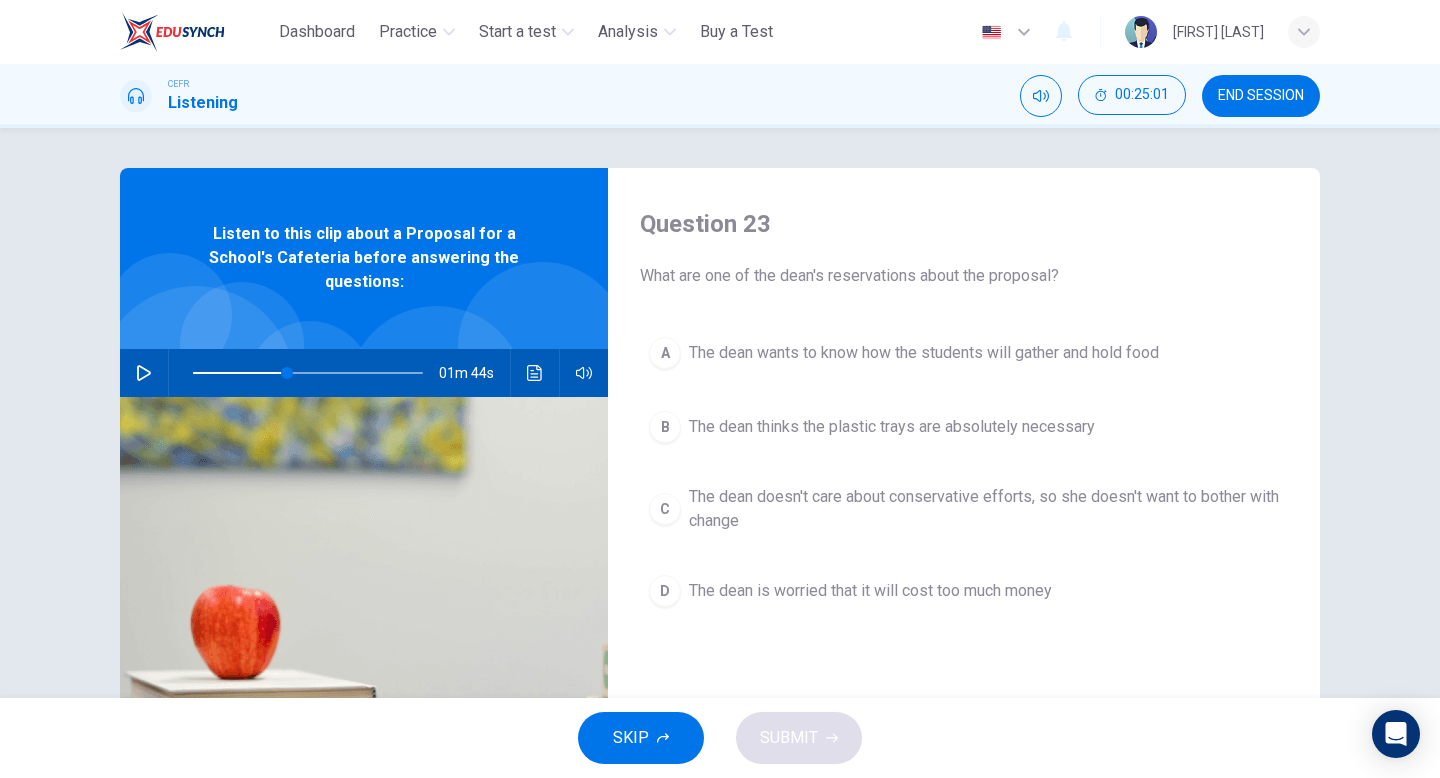 click at bounding box center [144, 373] 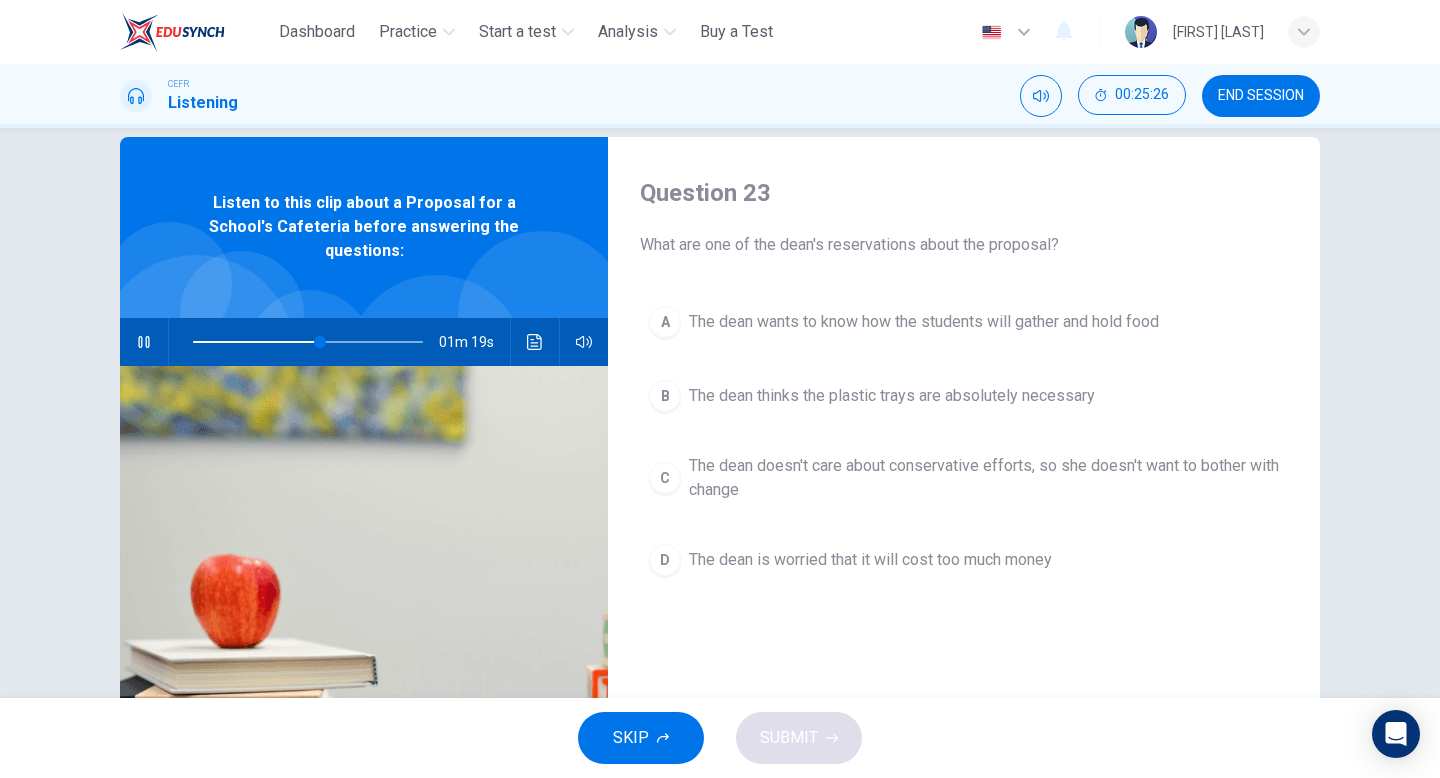 scroll, scrollTop: 0, scrollLeft: 0, axis: both 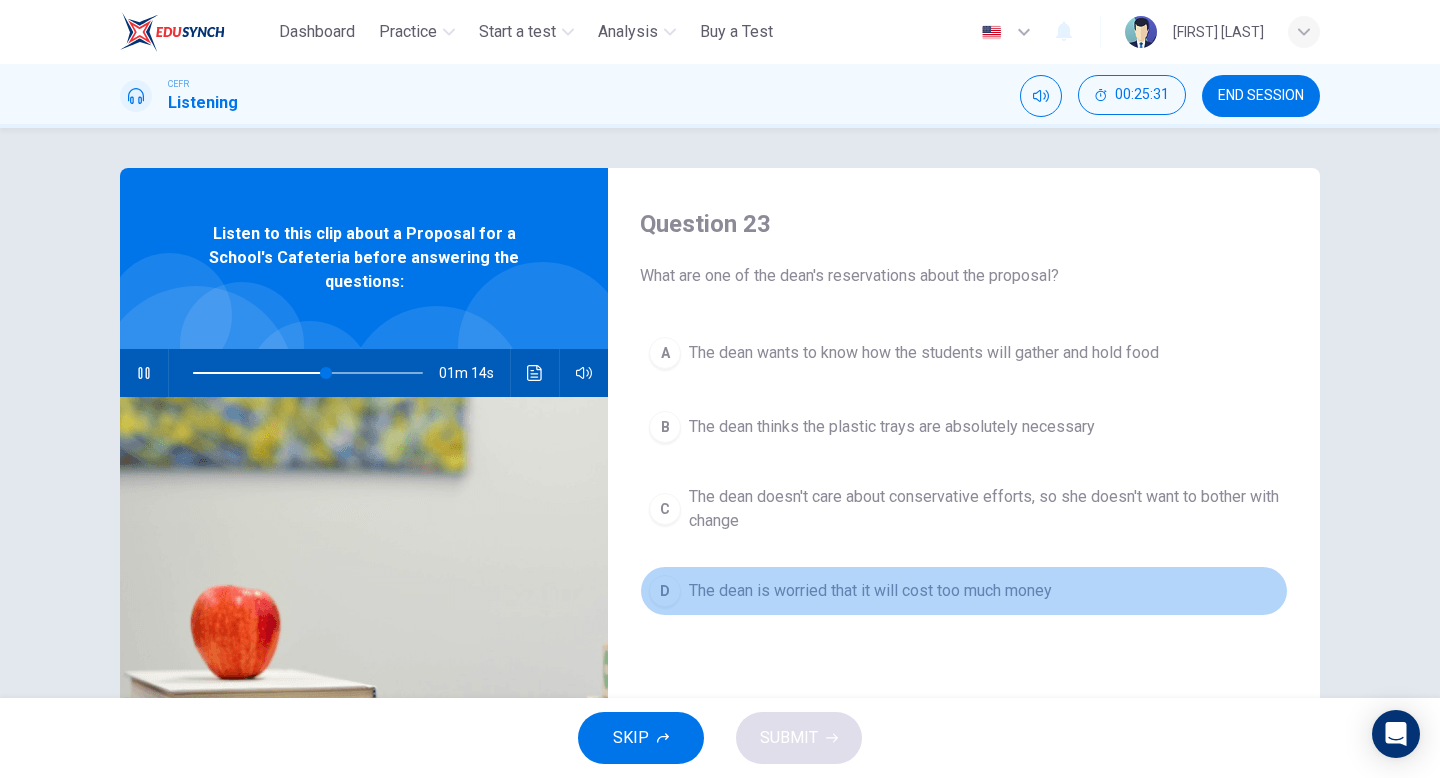 click on "The dean is worried that it will cost too much money" at bounding box center [924, 353] 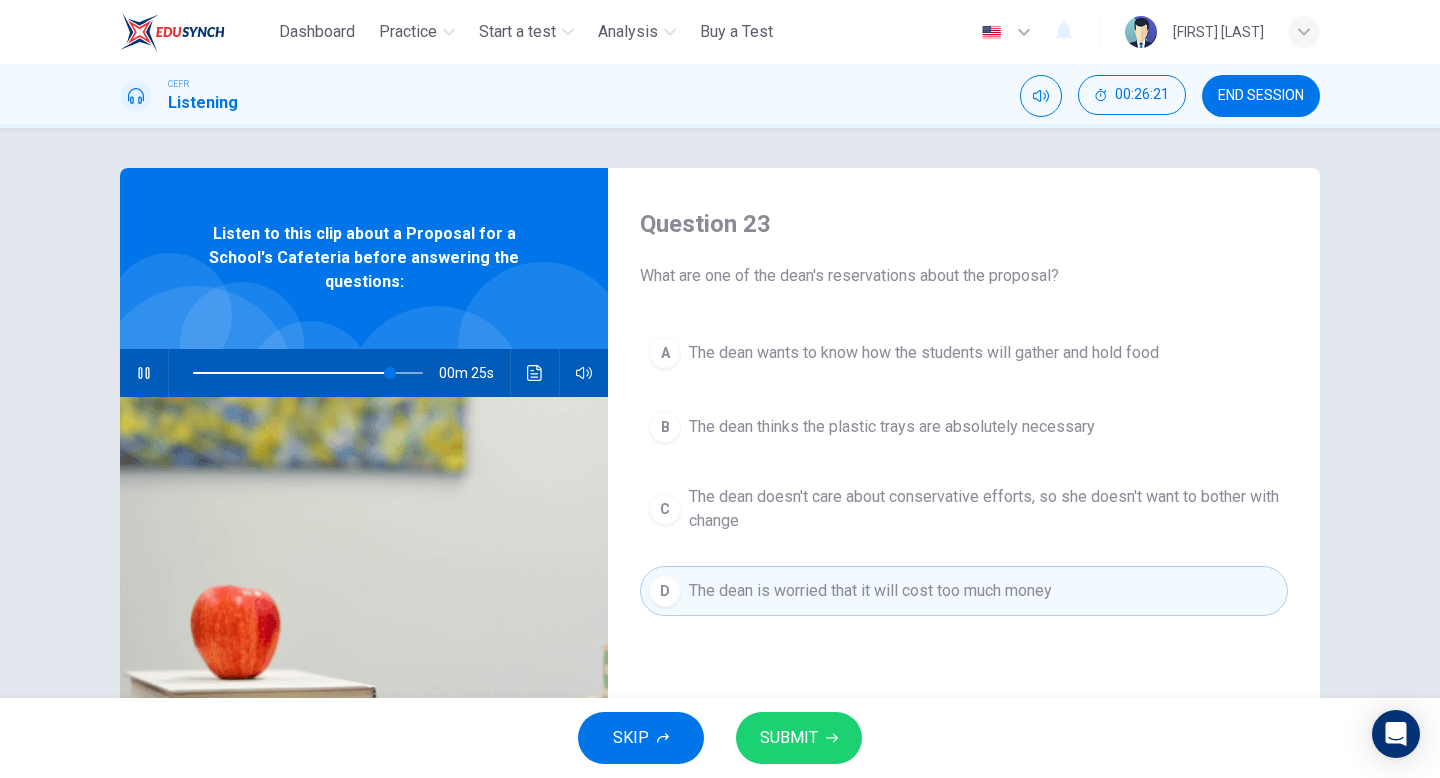 click on "SUBMIT" at bounding box center (799, 738) 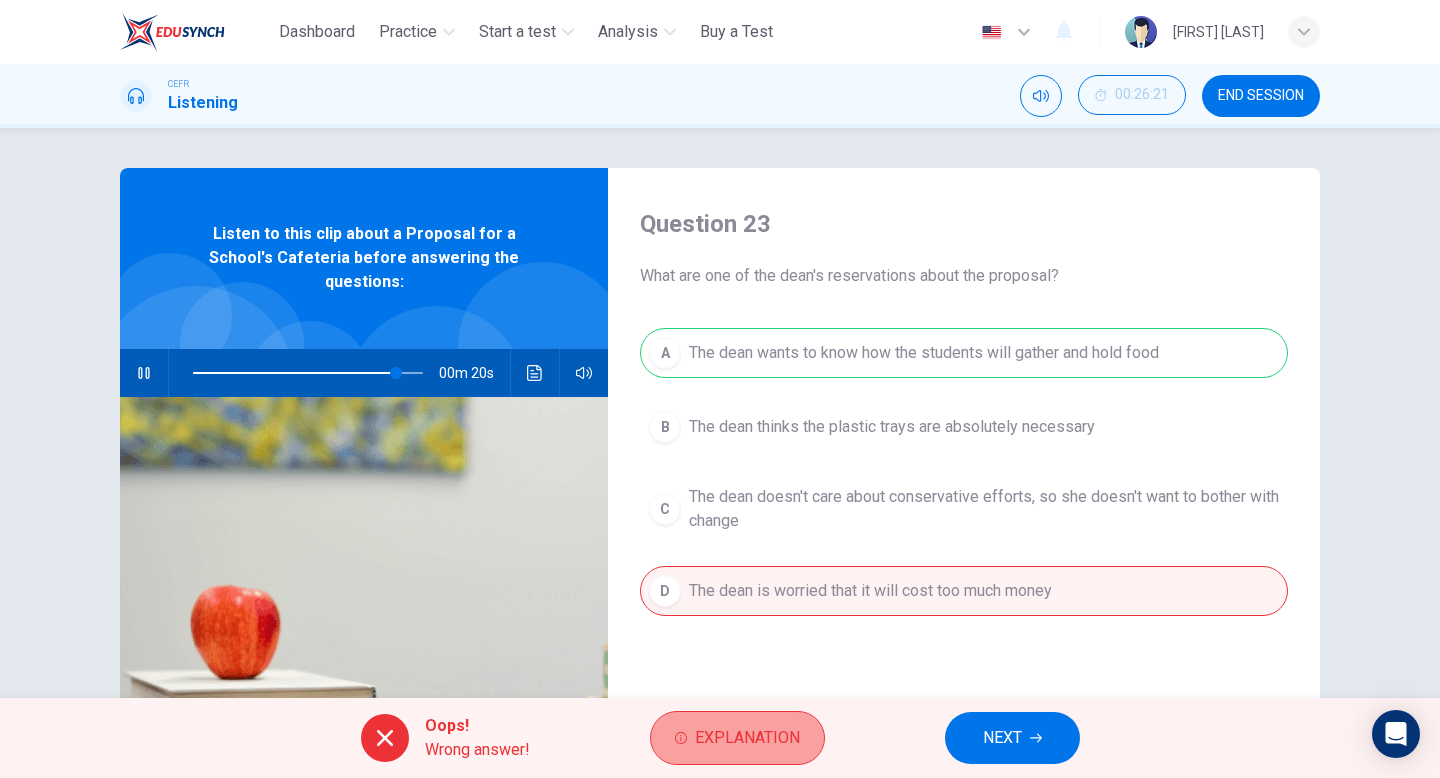click on "Explanation" at bounding box center (747, 738) 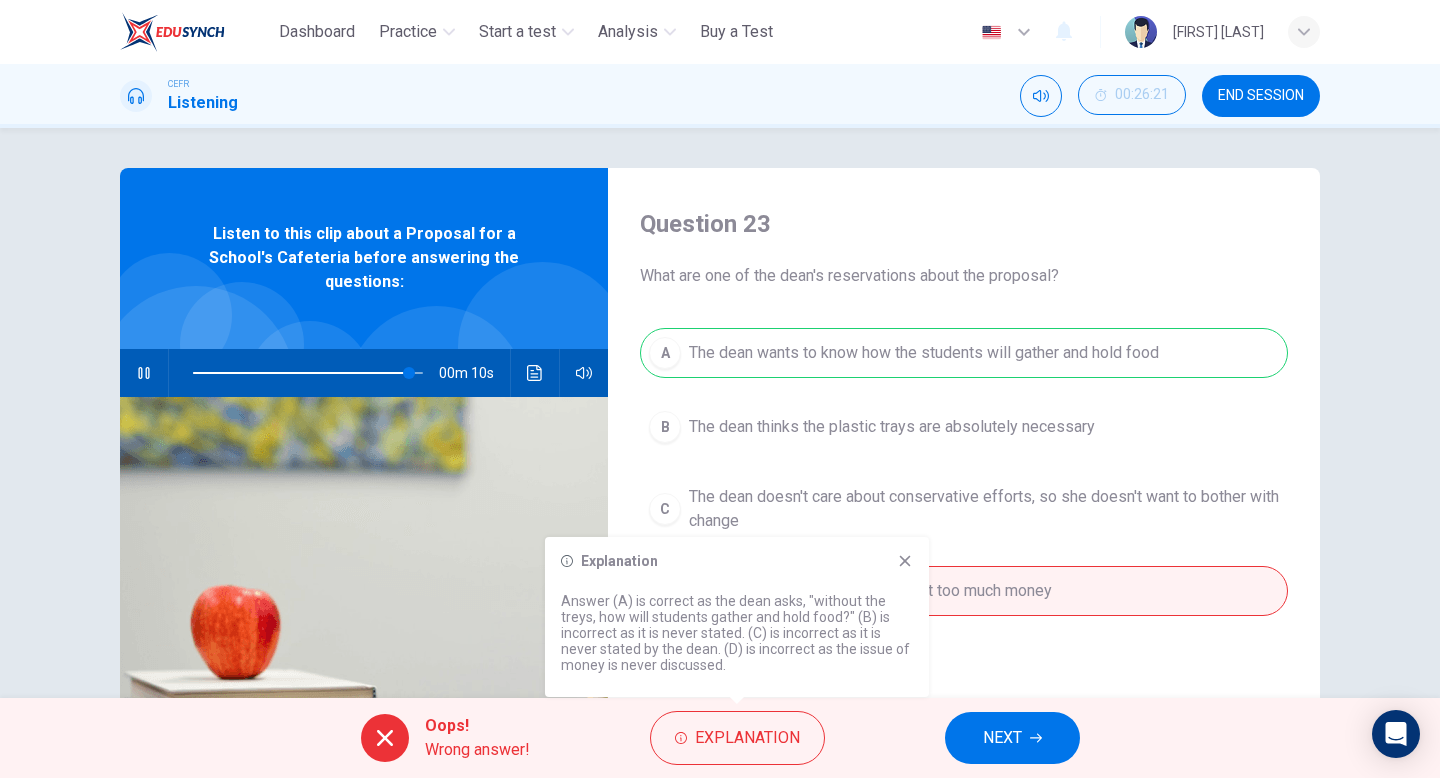 click at bounding box center [308, 373] 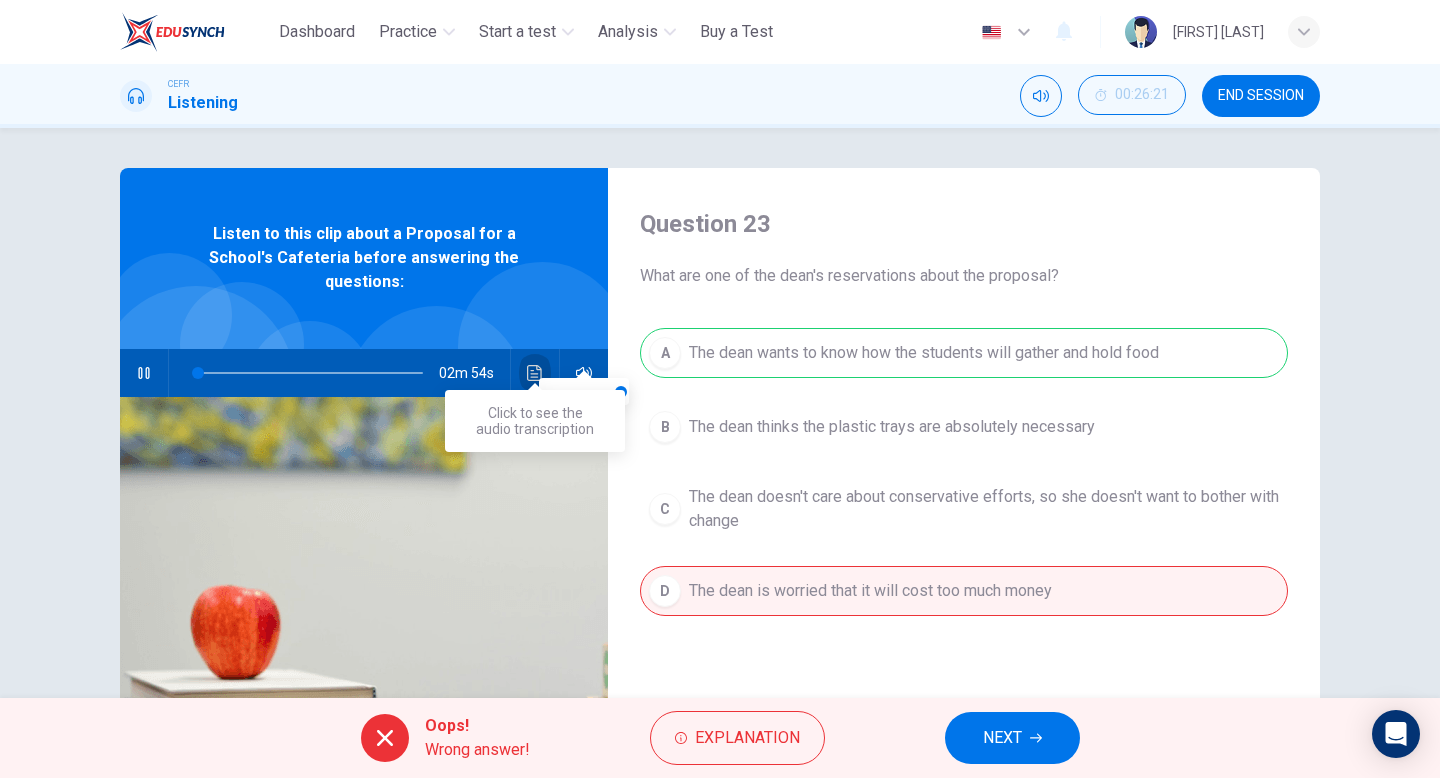 click at bounding box center [535, 373] 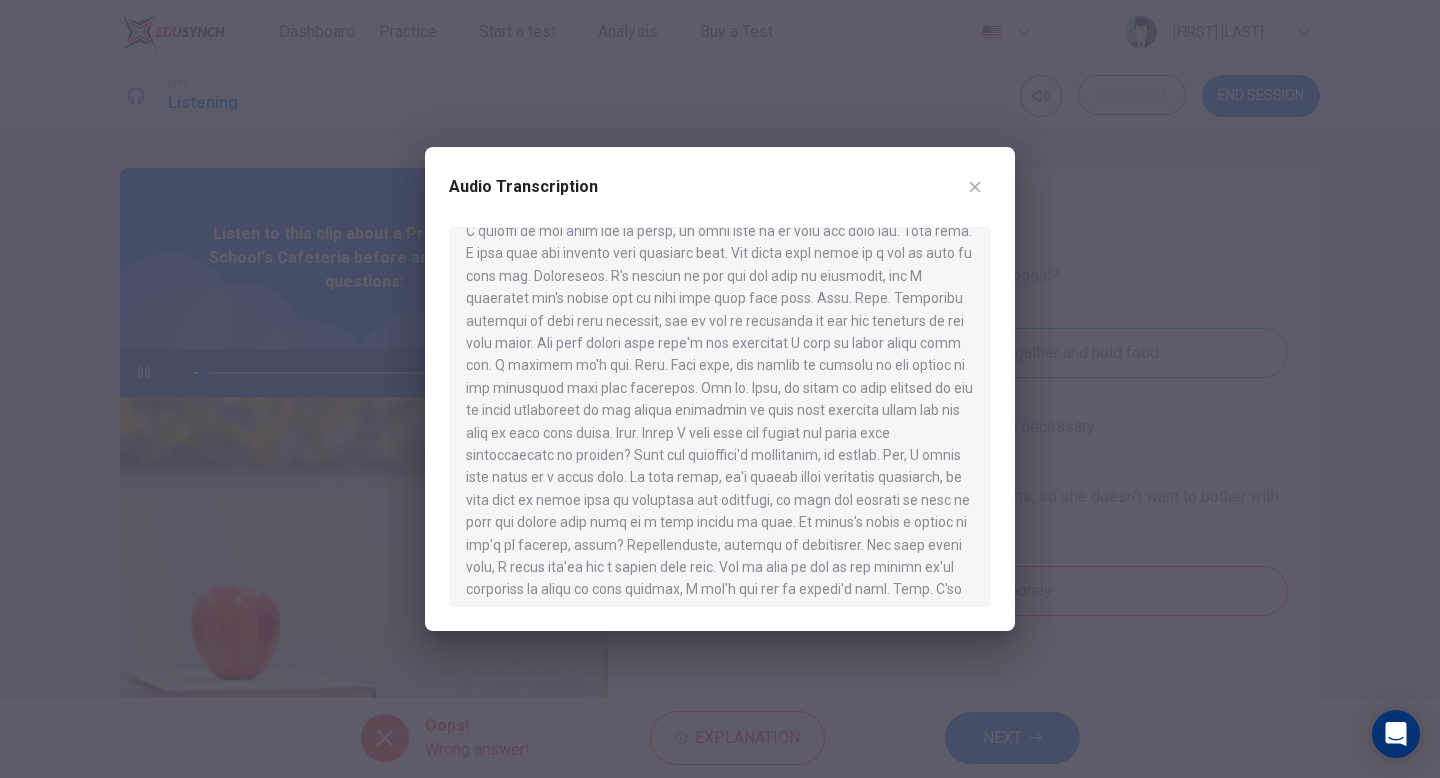 scroll, scrollTop: 460, scrollLeft: 0, axis: vertical 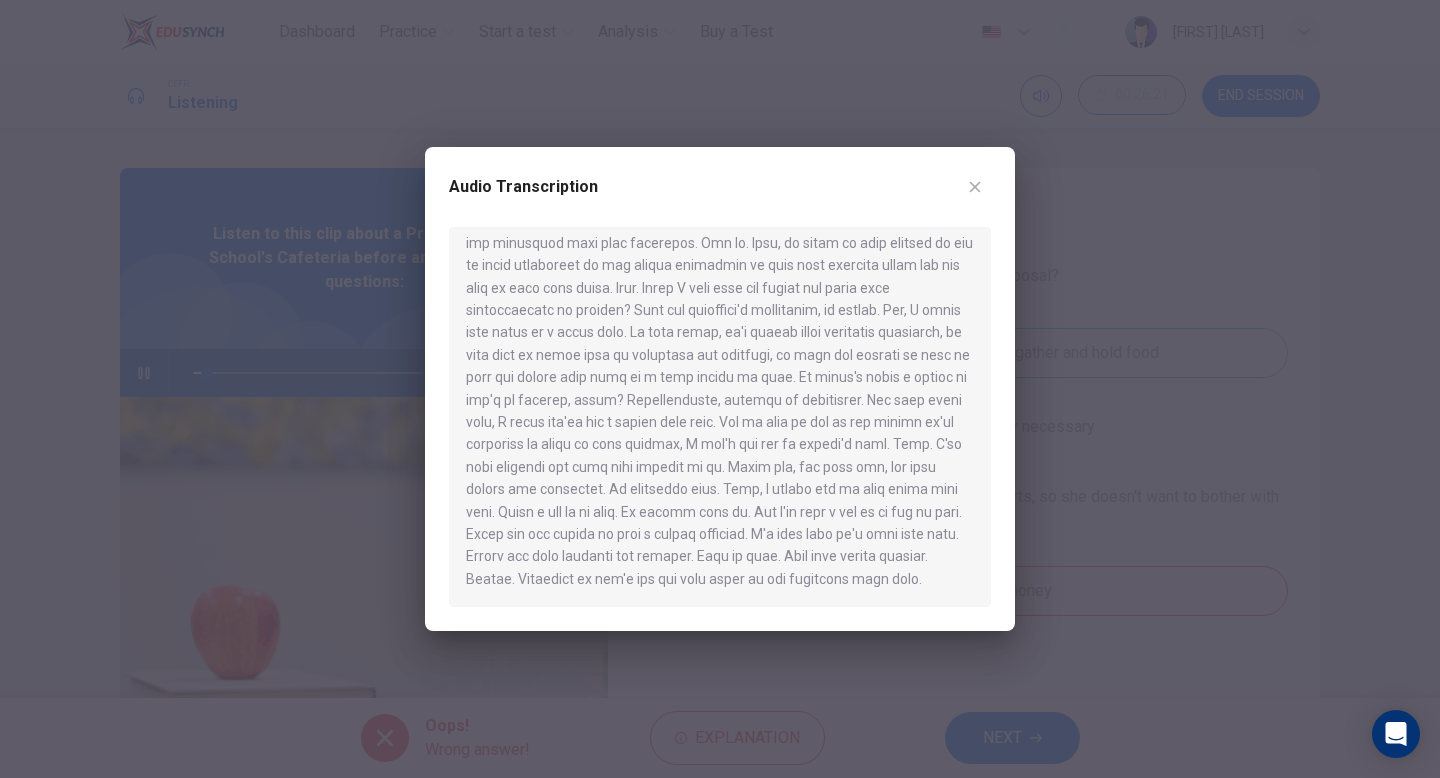 type 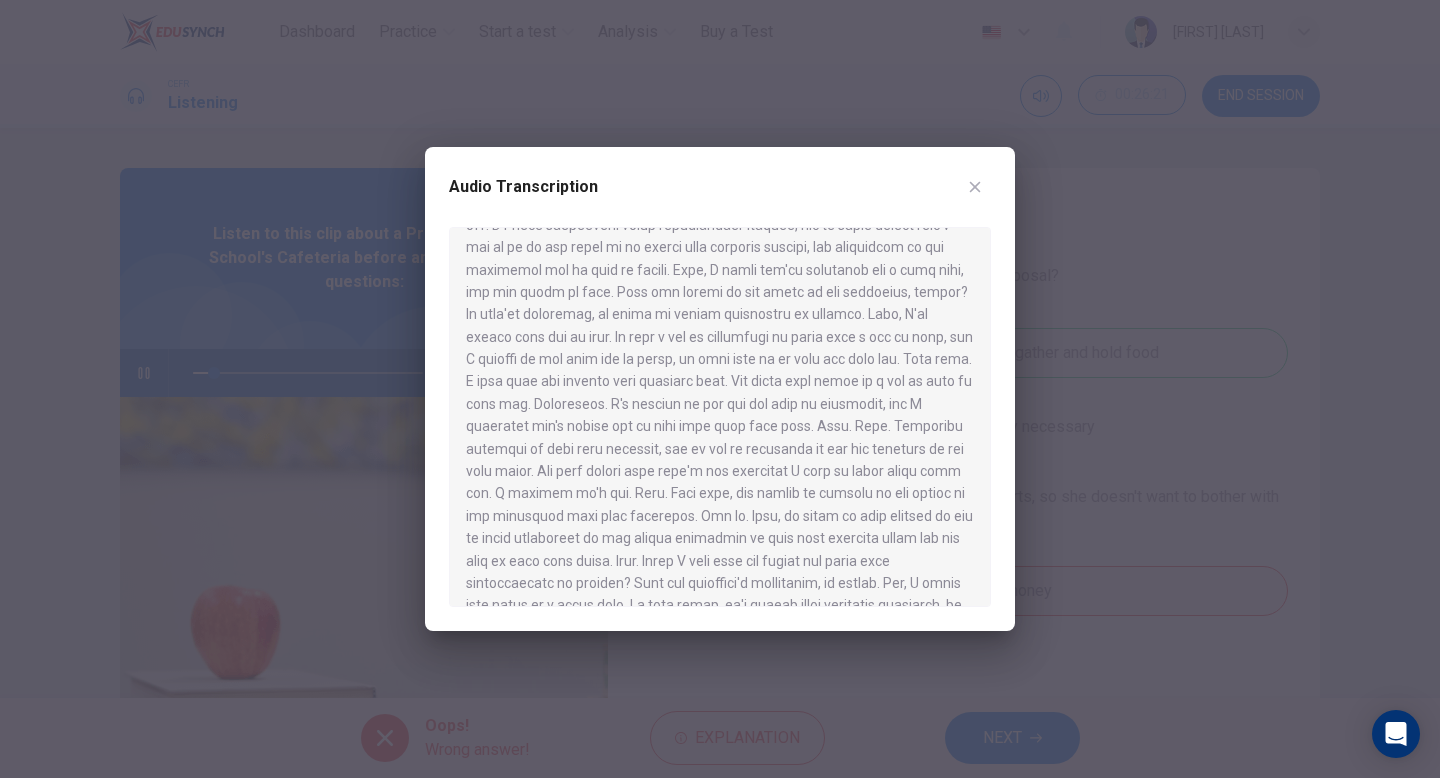 scroll, scrollTop: 0, scrollLeft: 0, axis: both 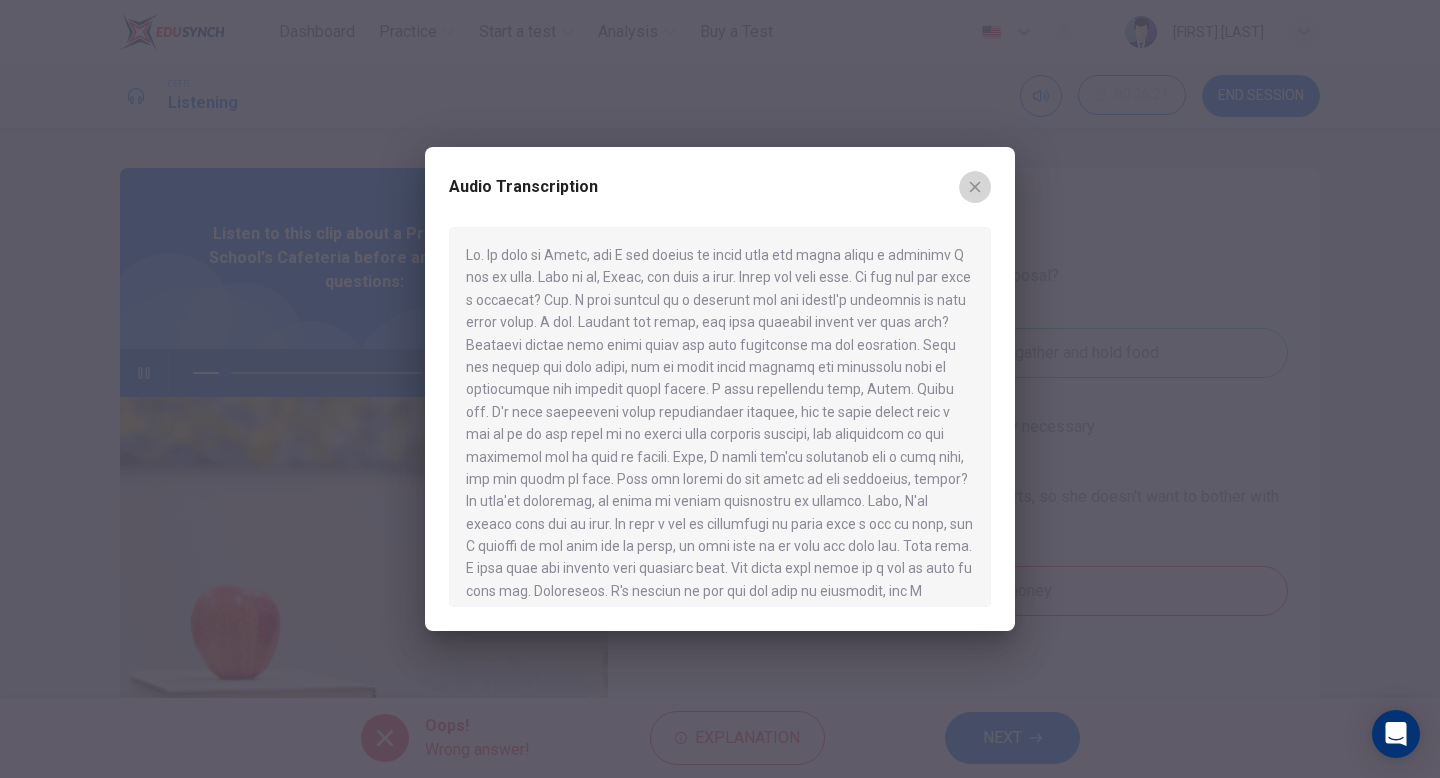 click at bounding box center [975, 187] 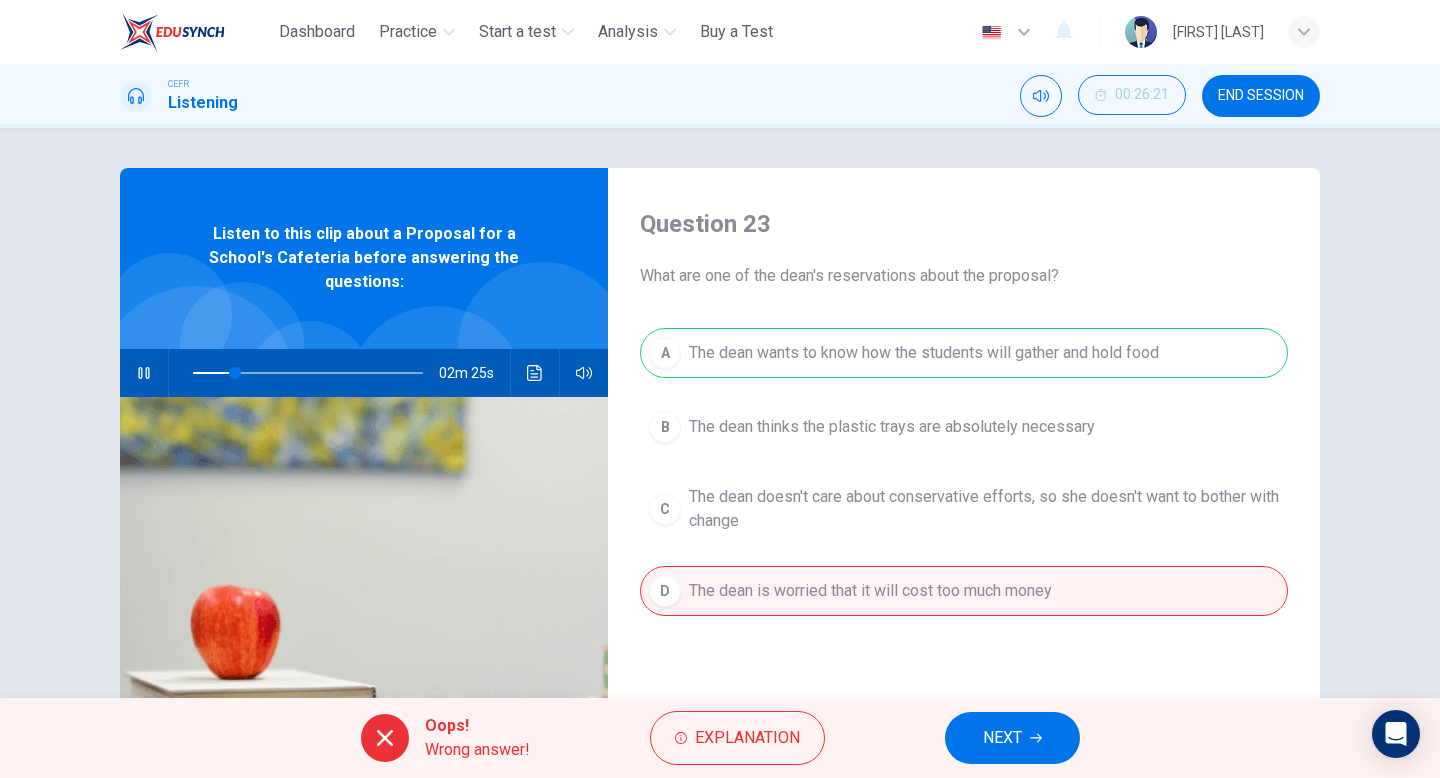 click on "NEXT" at bounding box center [1002, 738] 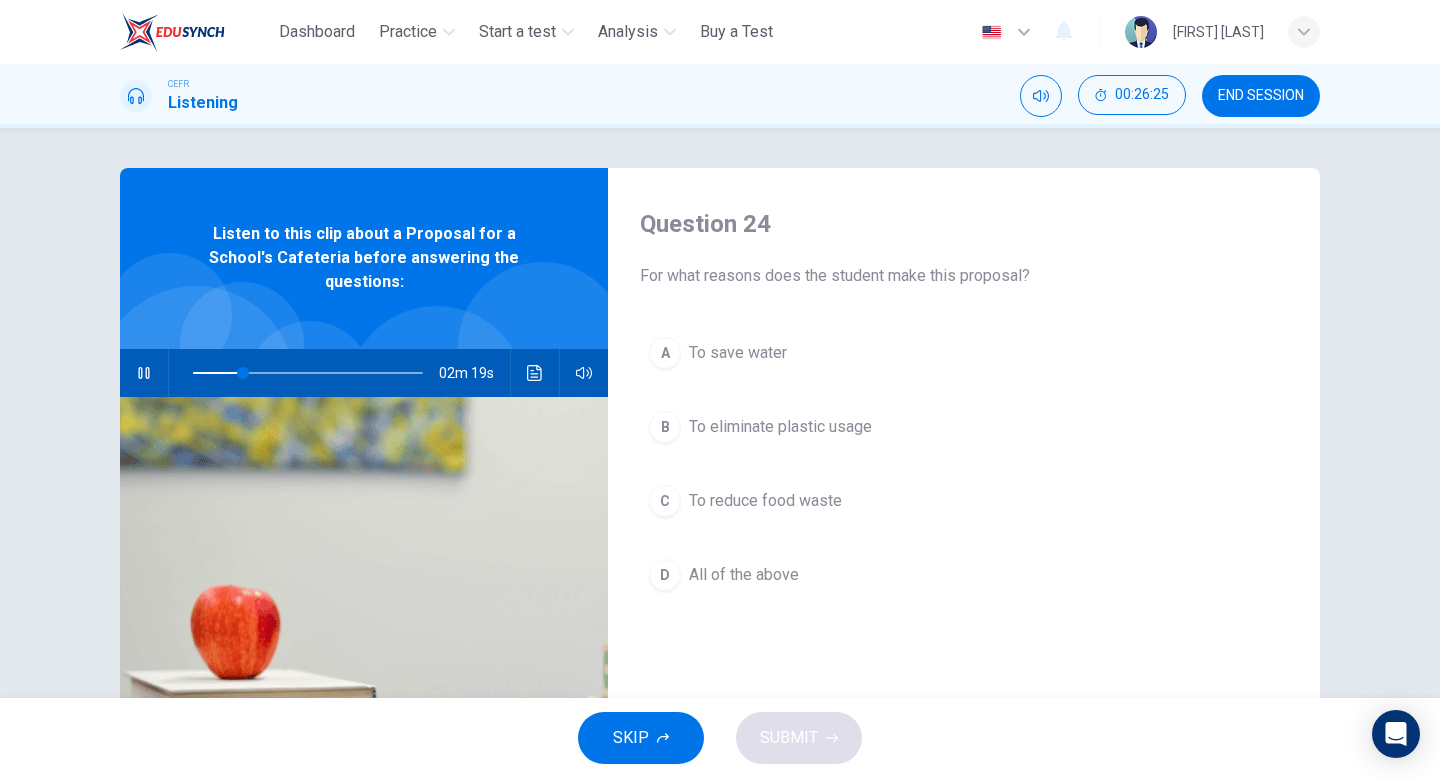 click on "B" at bounding box center (665, 353) 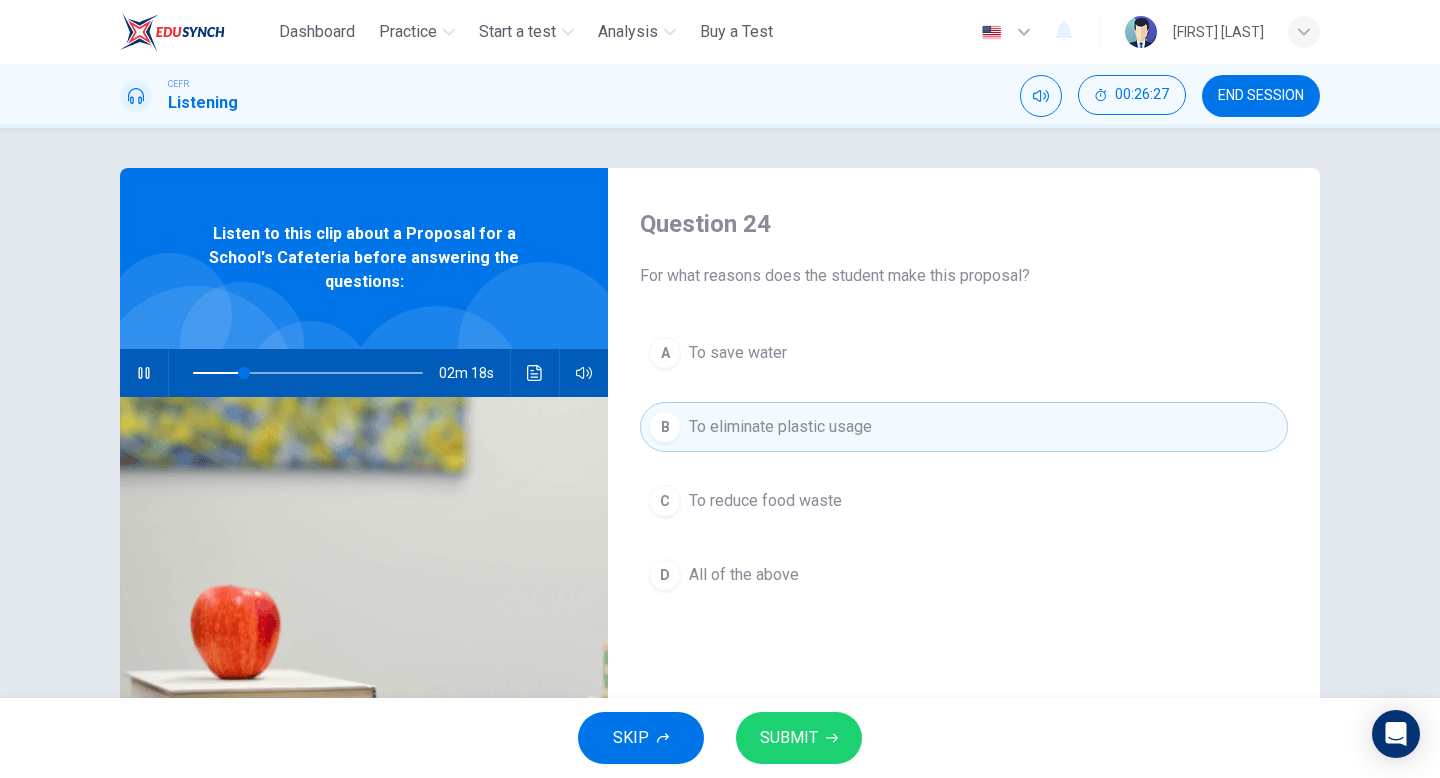 click on "SUBMIT" at bounding box center (799, 738) 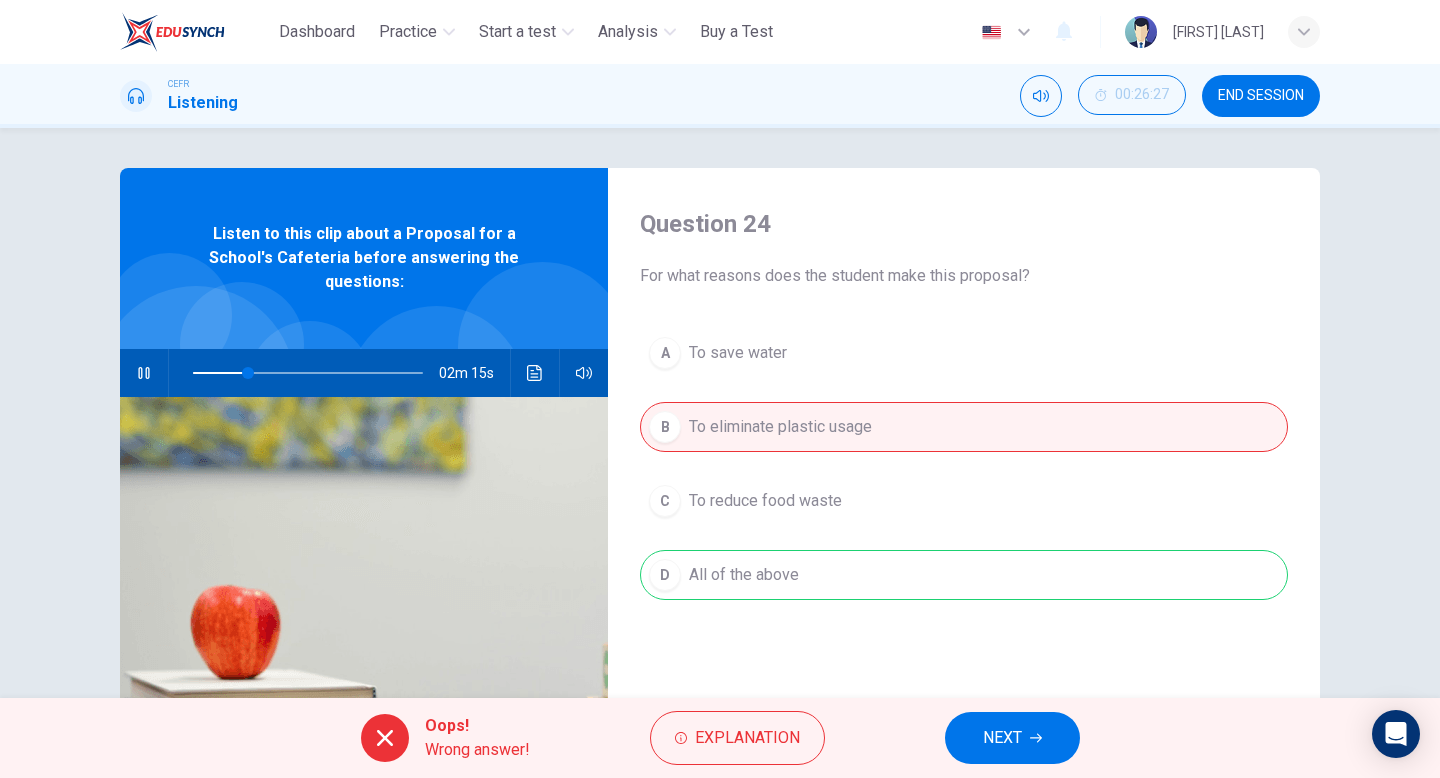 click on "NEXT" at bounding box center (1012, 738) 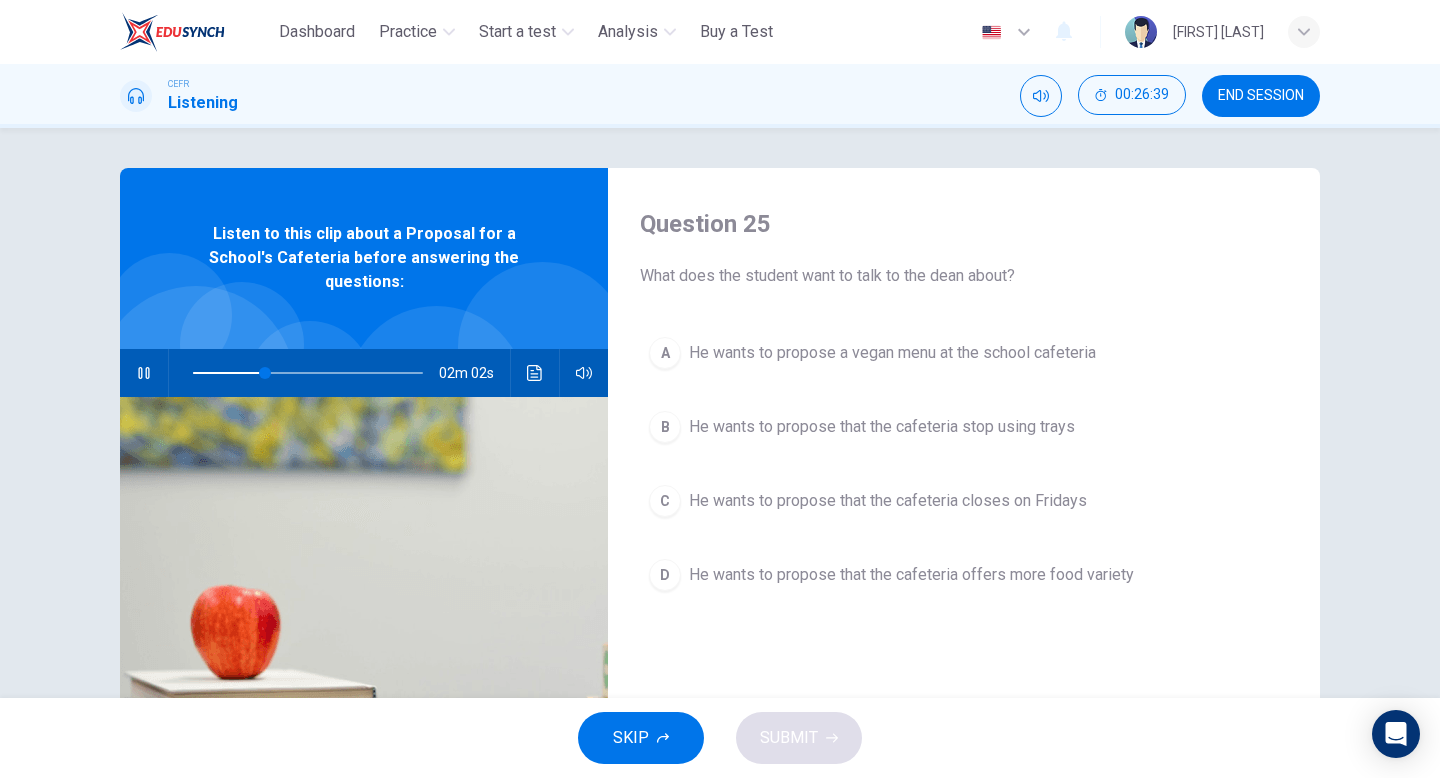 click on "He wants to propose that the cafeteria stop using trays" at bounding box center [892, 353] 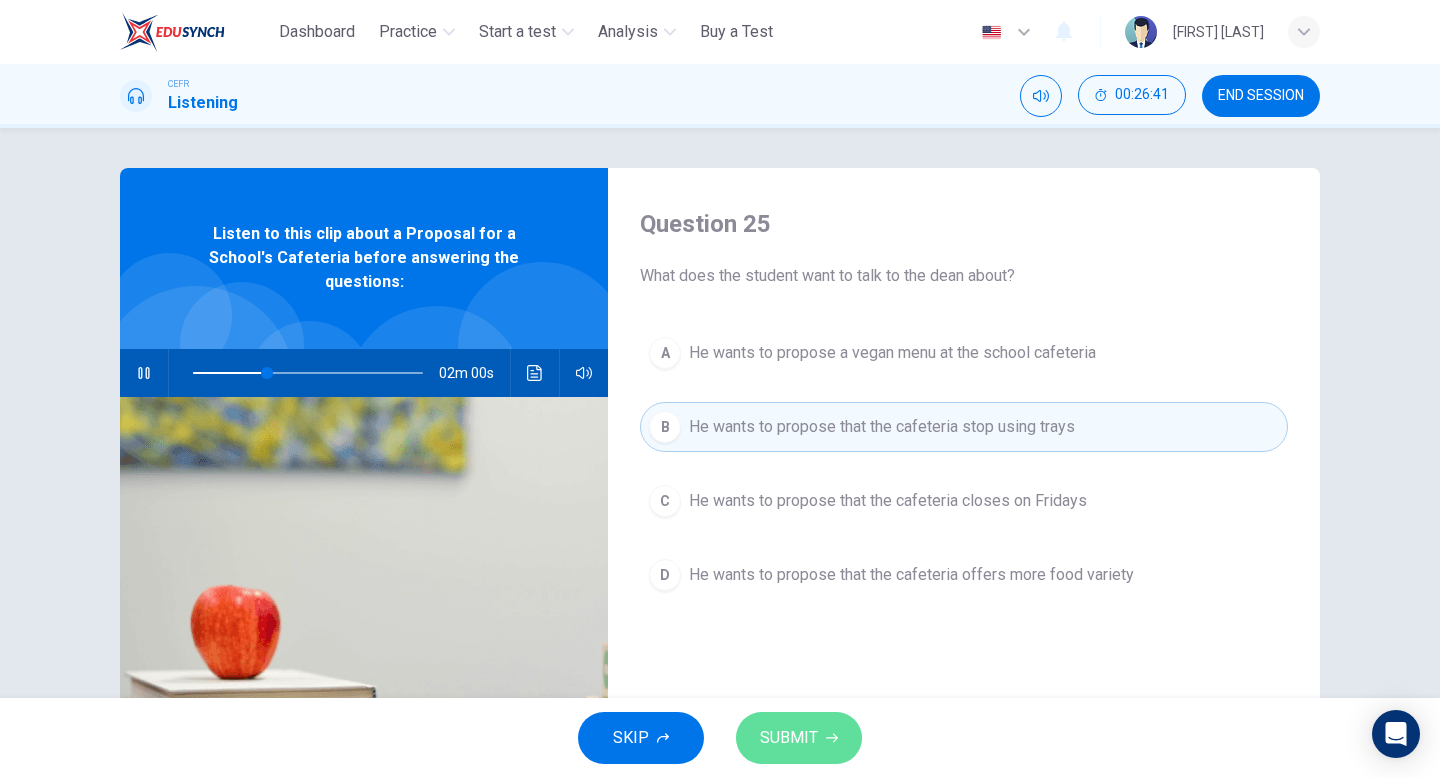 click on "SUBMIT" at bounding box center [799, 738] 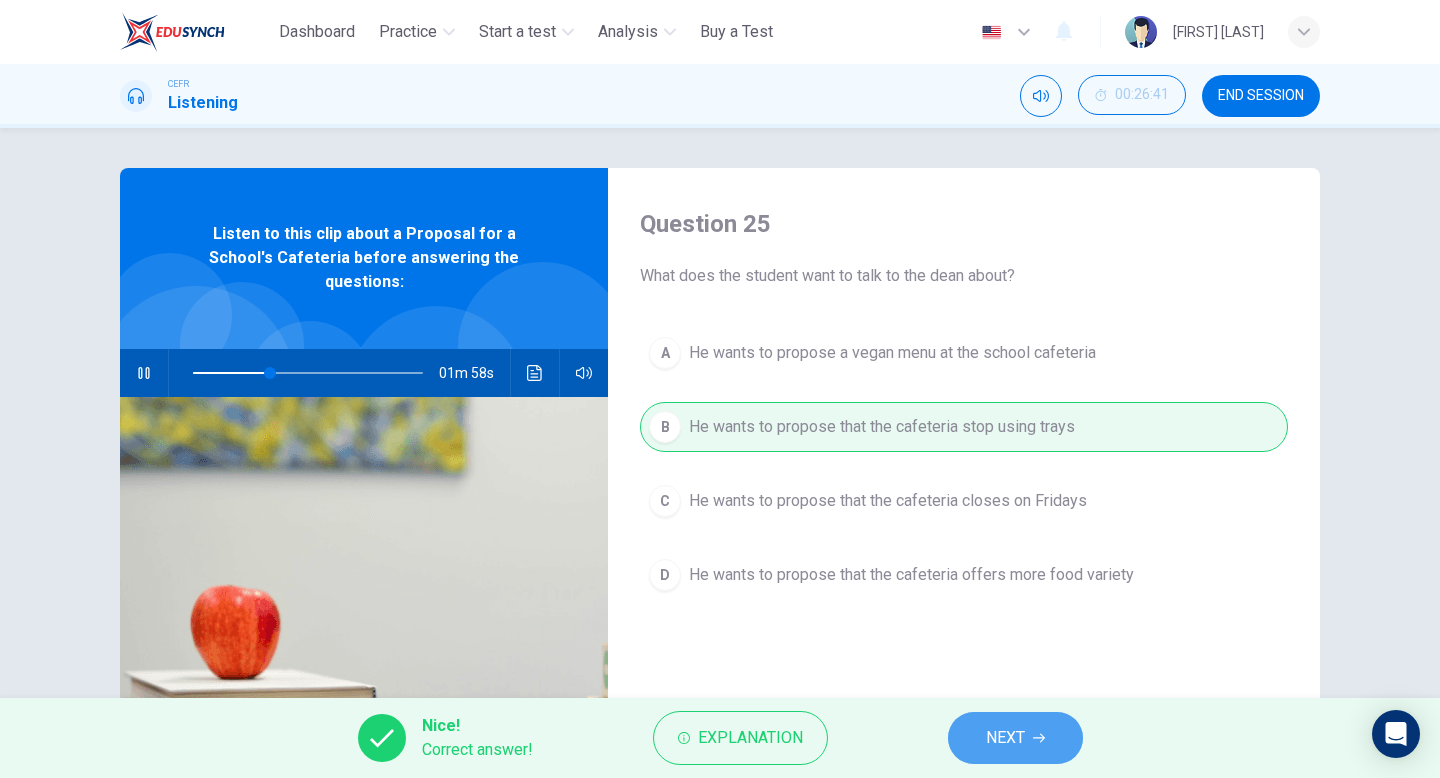 click on "NEXT" at bounding box center [1015, 738] 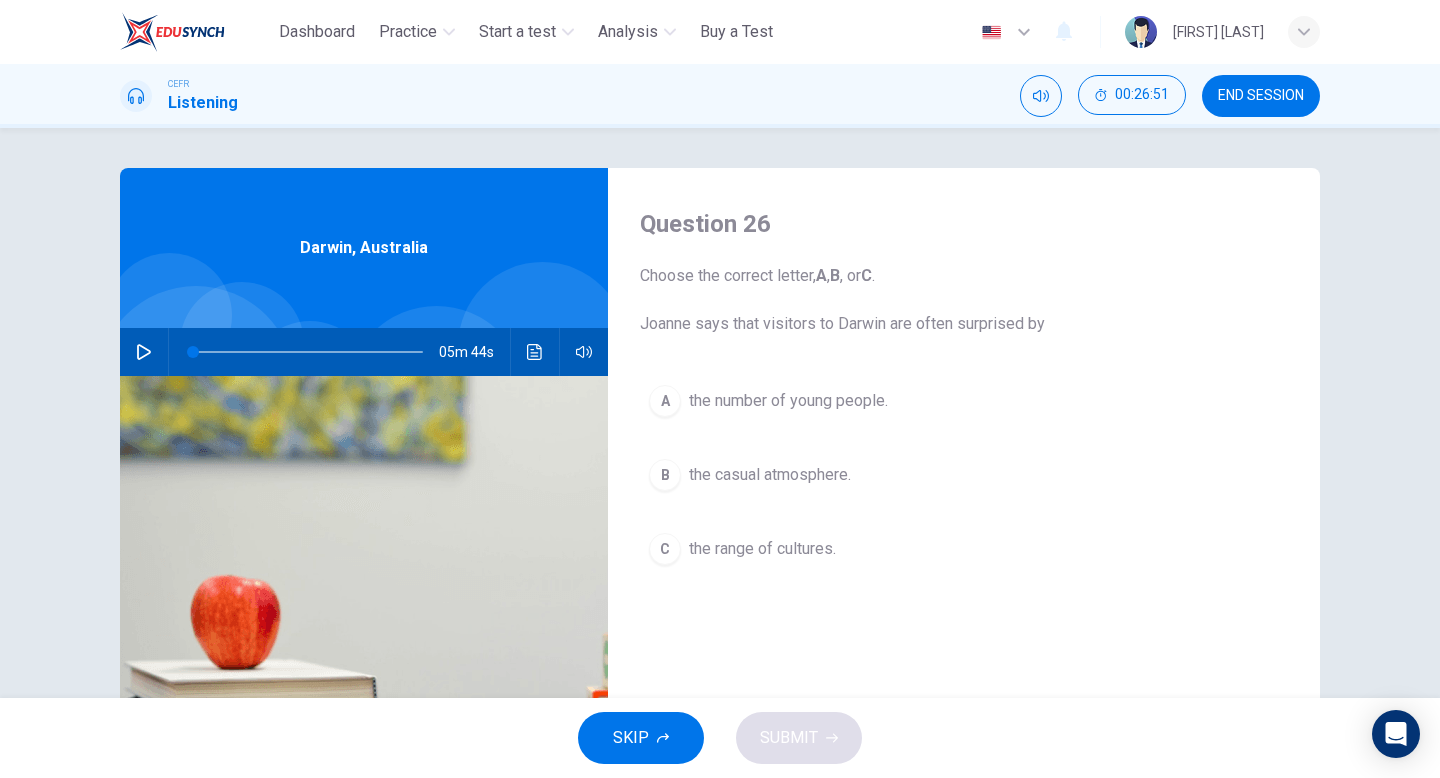 click on "END SESSION" at bounding box center (1261, 96) 